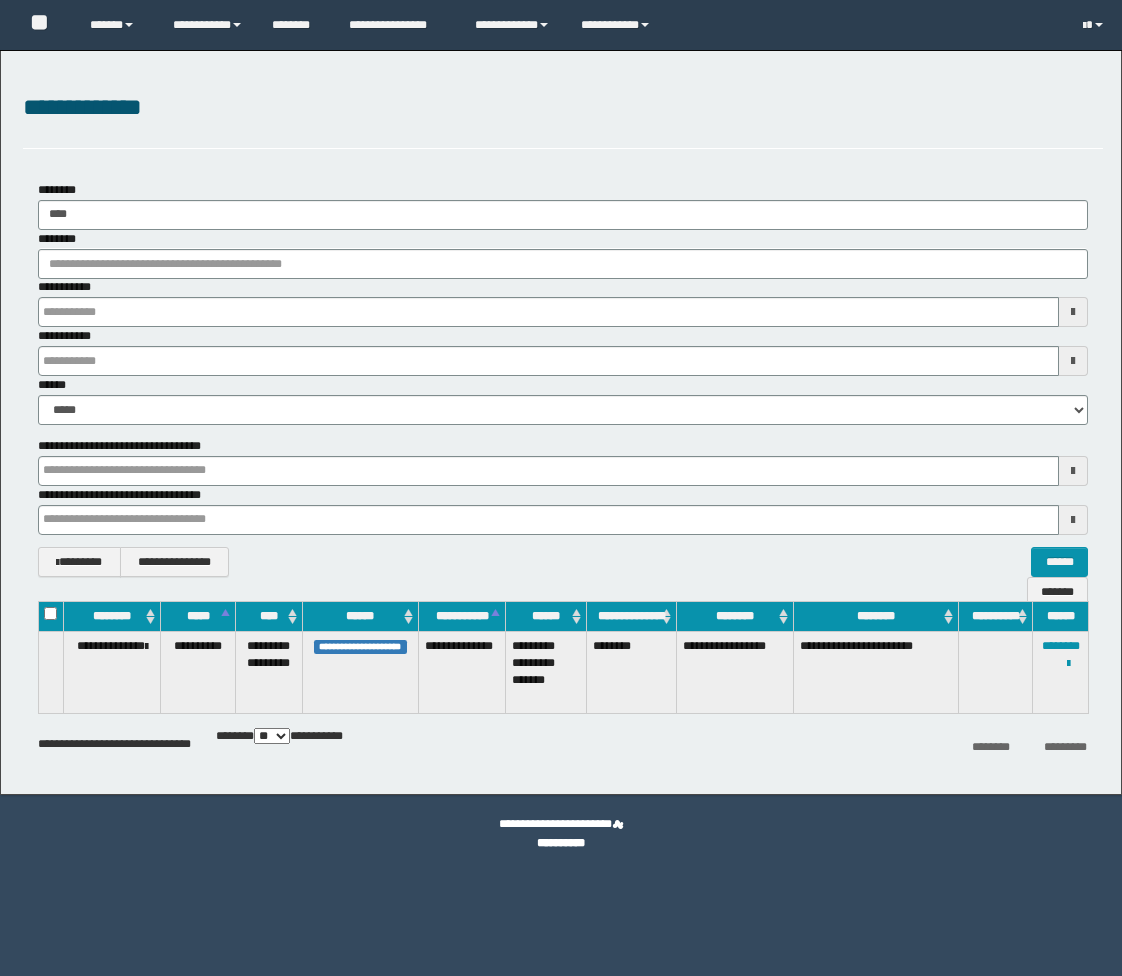 scroll, scrollTop: 0, scrollLeft: 0, axis: both 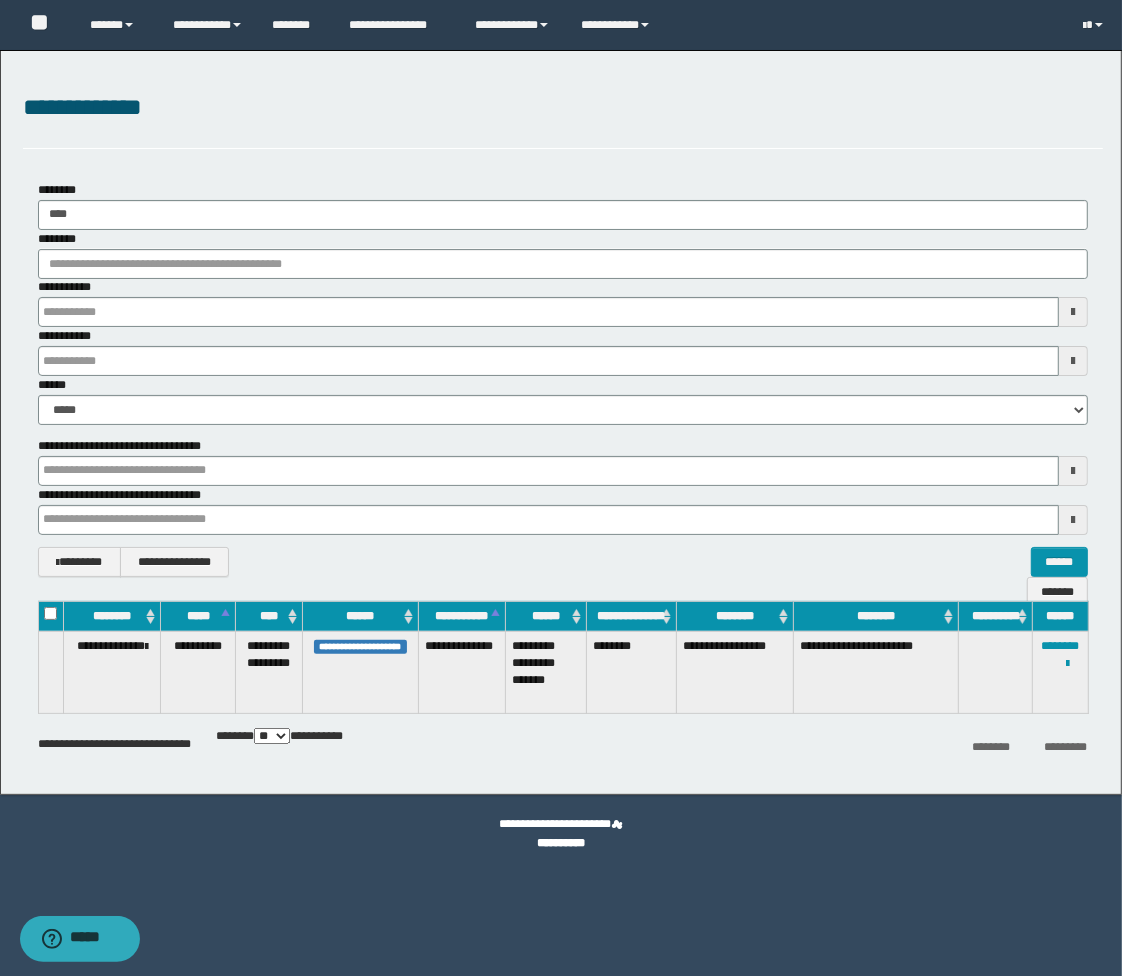 click at bounding box center [0, 0] 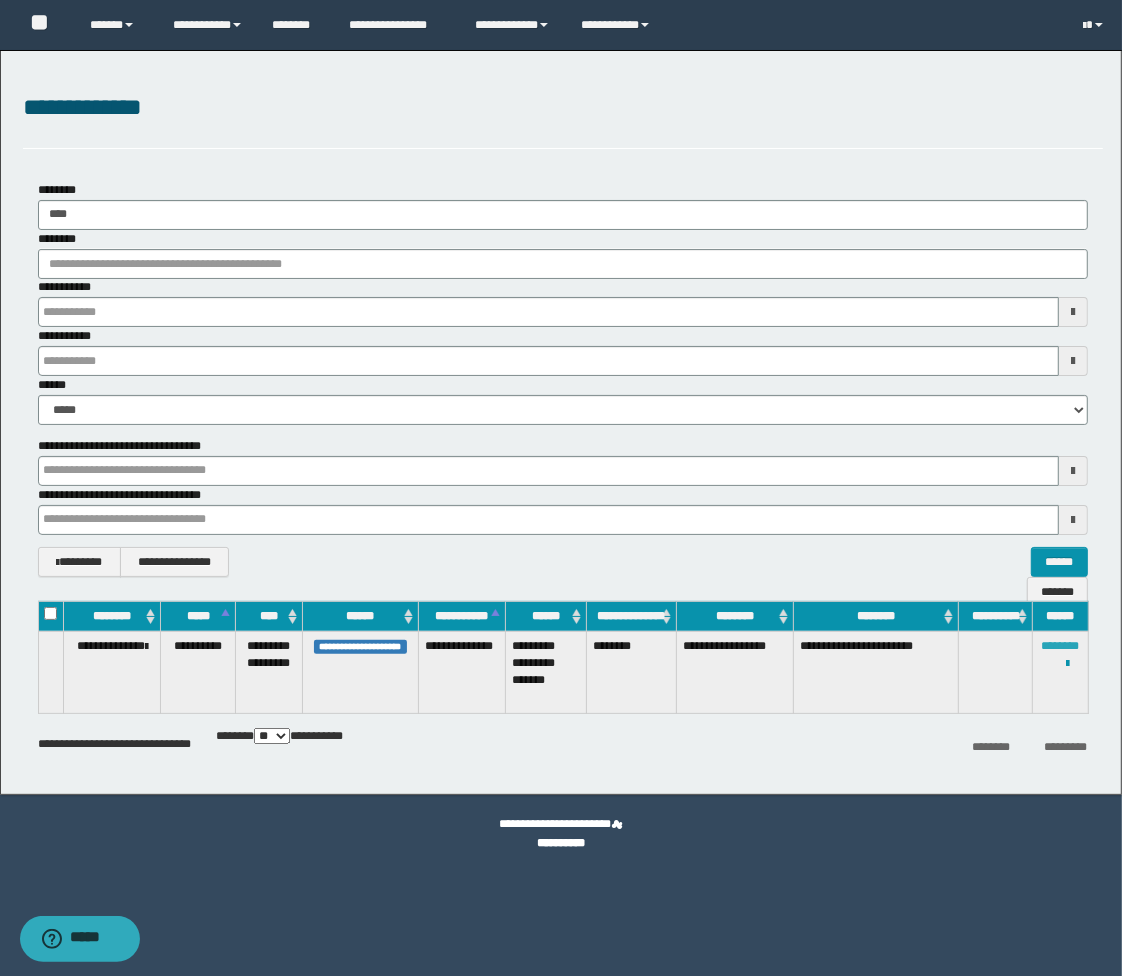 click on "********" at bounding box center (1061, 646) 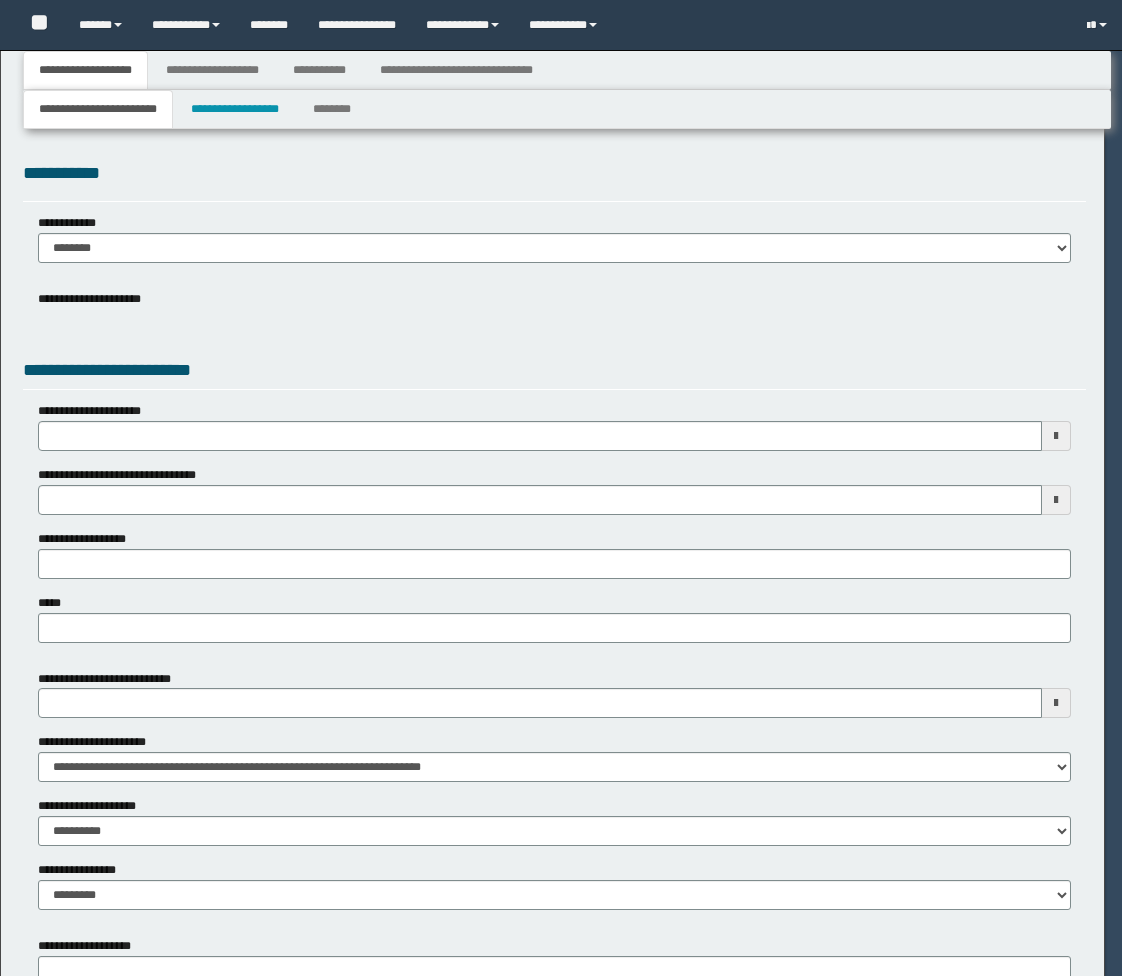 type 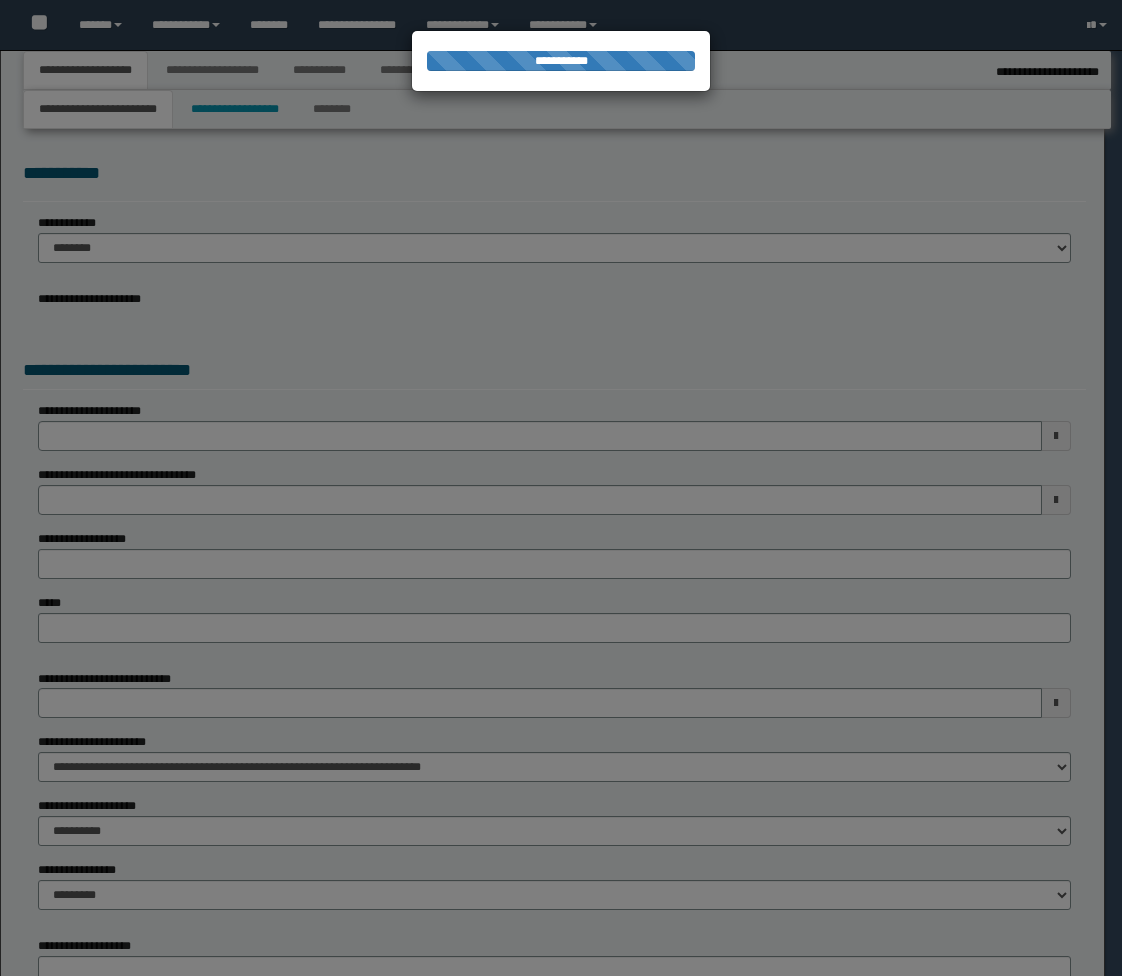 type on "**********" 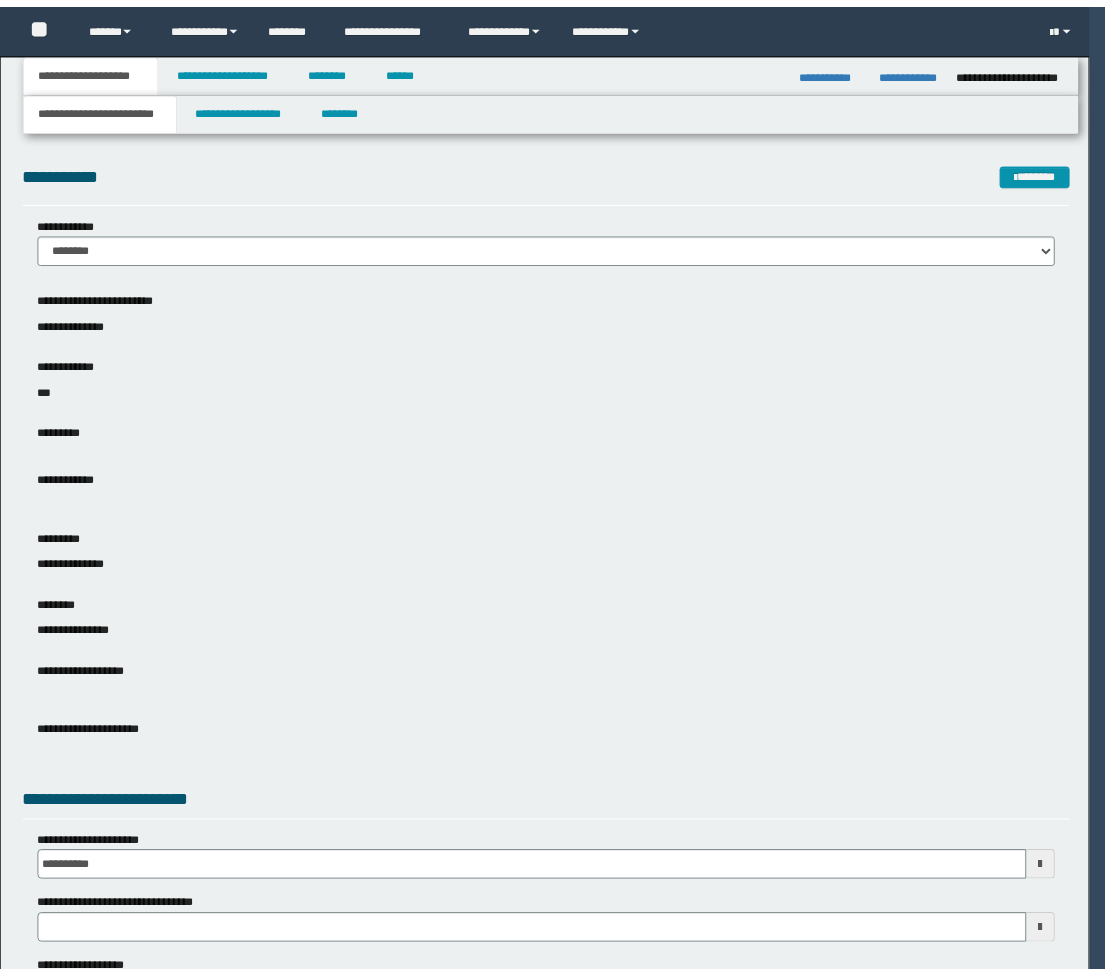 scroll, scrollTop: 0, scrollLeft: 0, axis: both 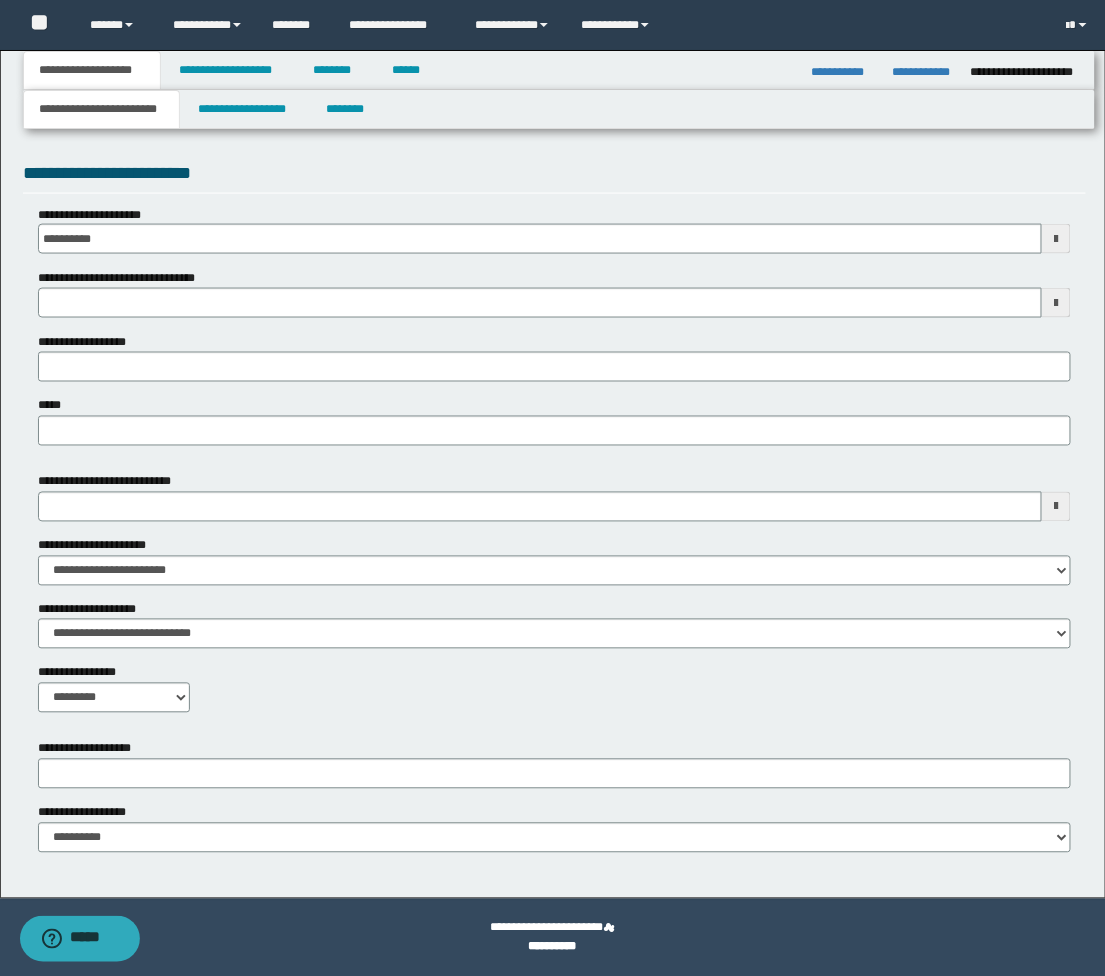 type 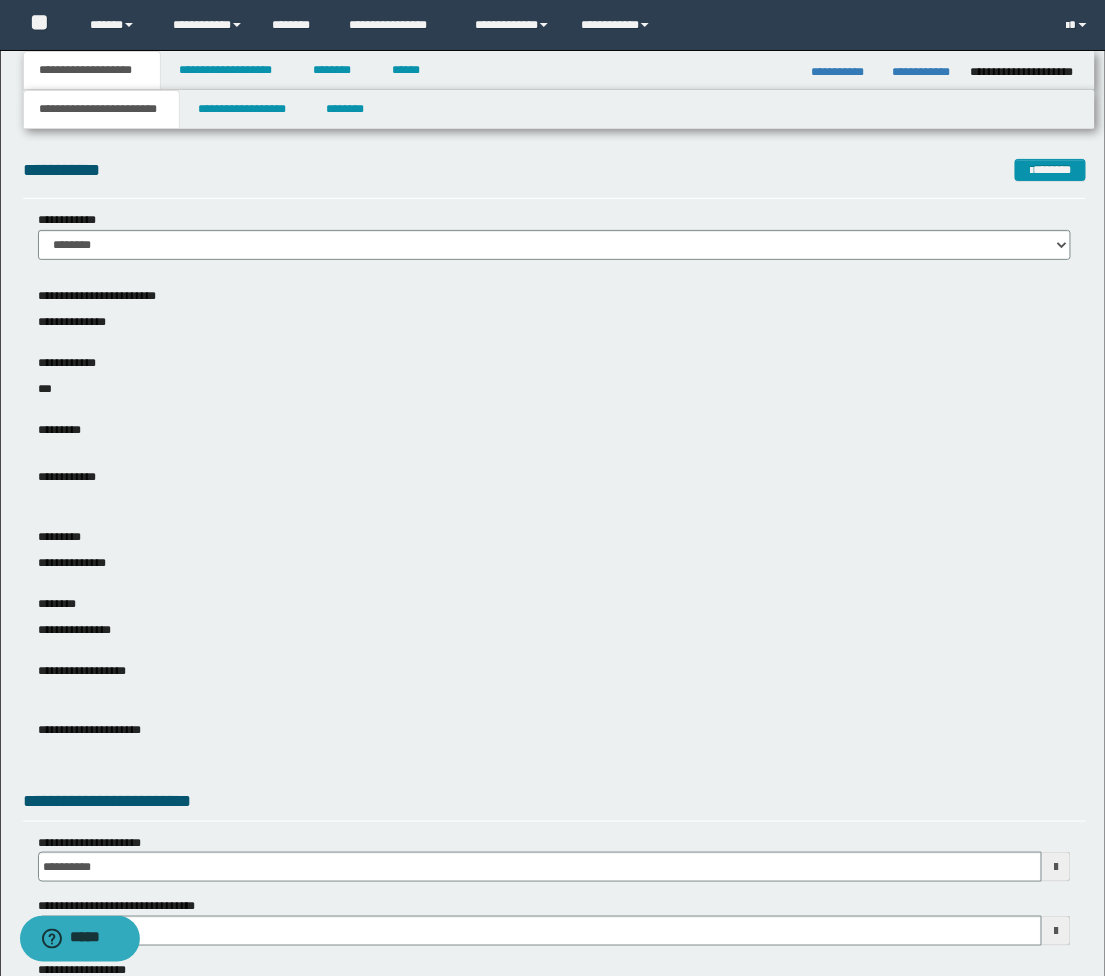 scroll, scrollTop: 0, scrollLeft: 0, axis: both 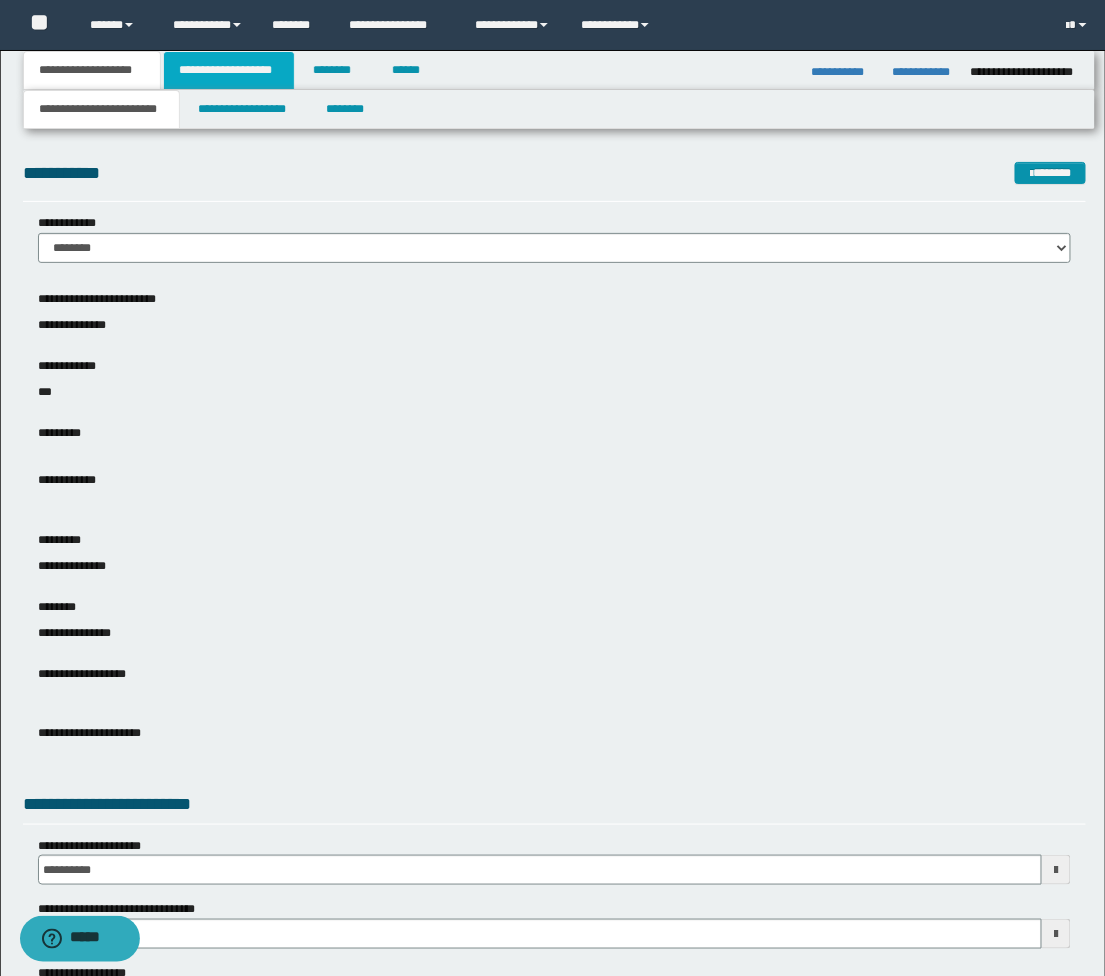 click on "**********" at bounding box center (229, 70) 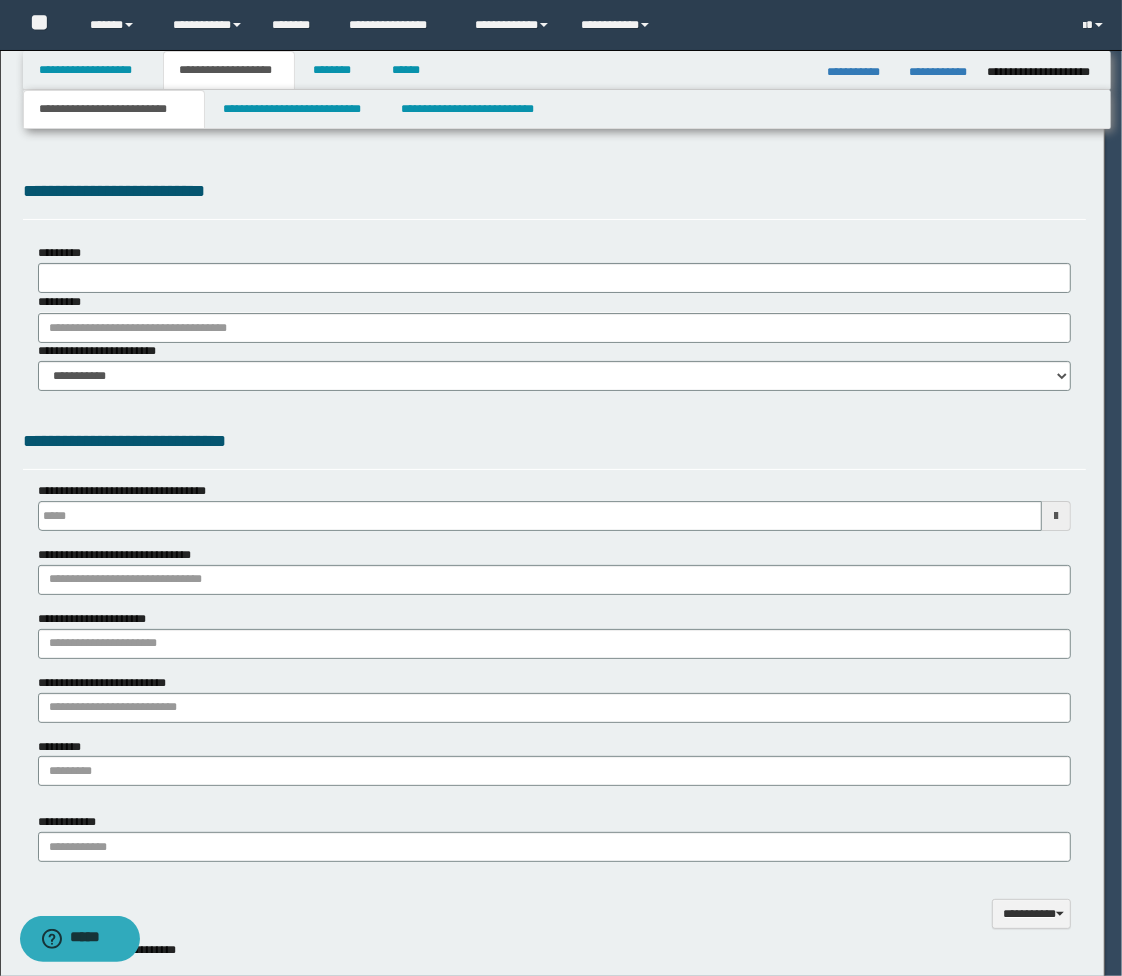 type 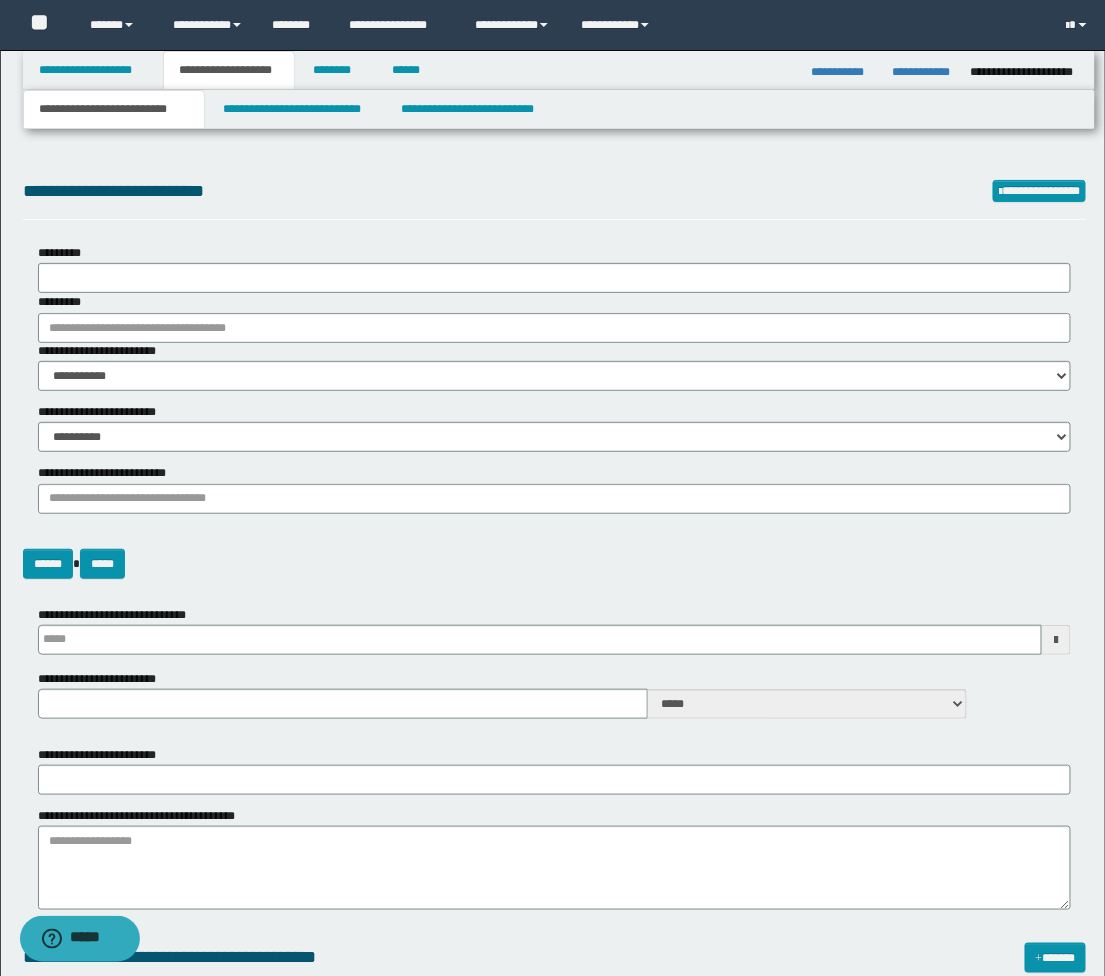 select on "*" 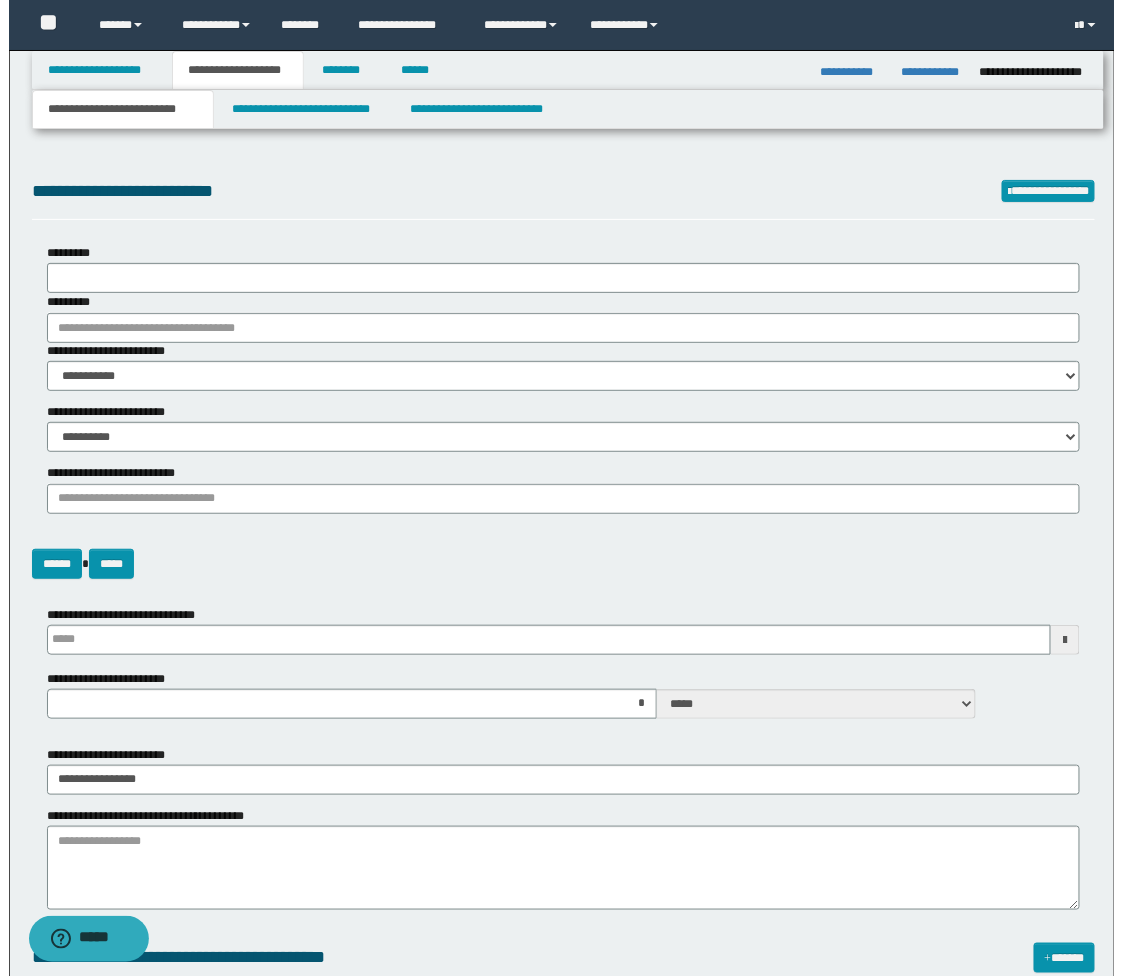 scroll, scrollTop: 0, scrollLeft: 0, axis: both 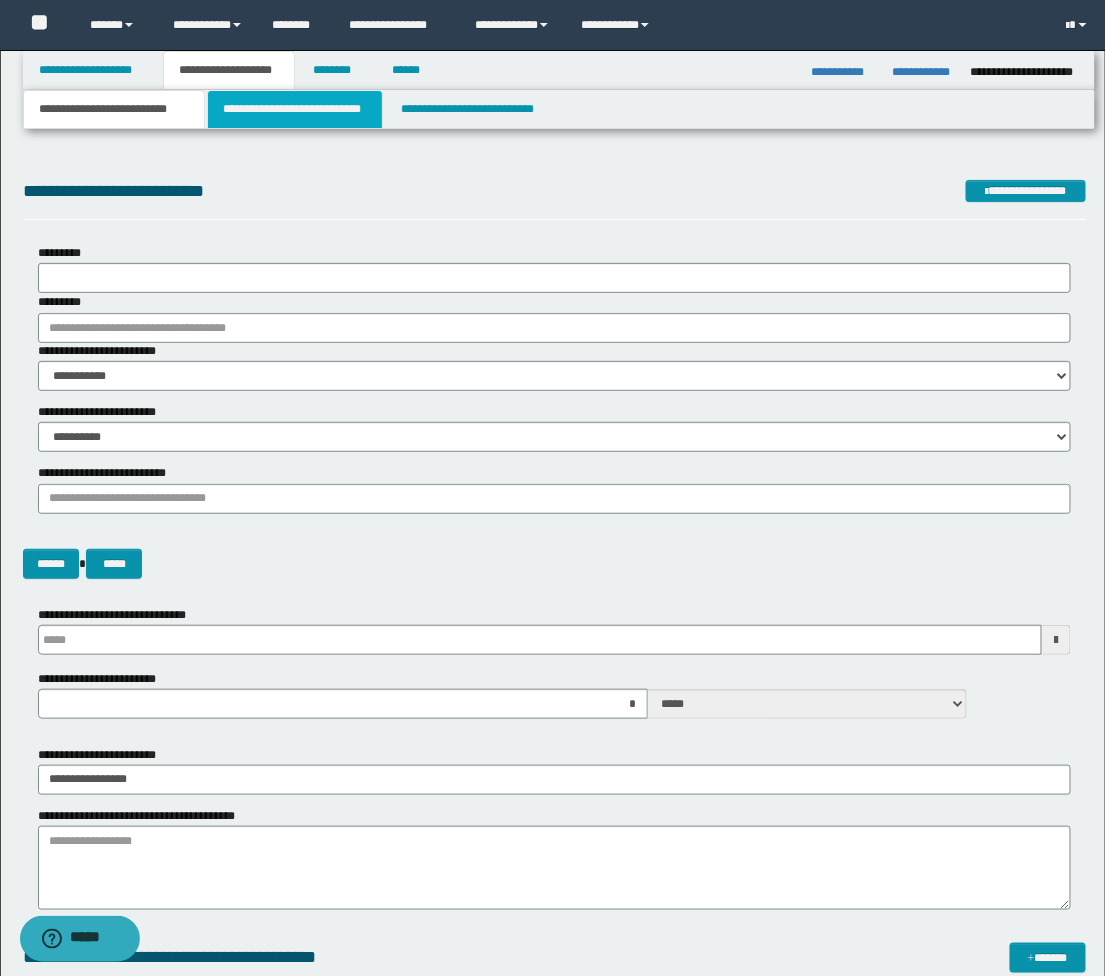 click on "**********" at bounding box center [295, 109] 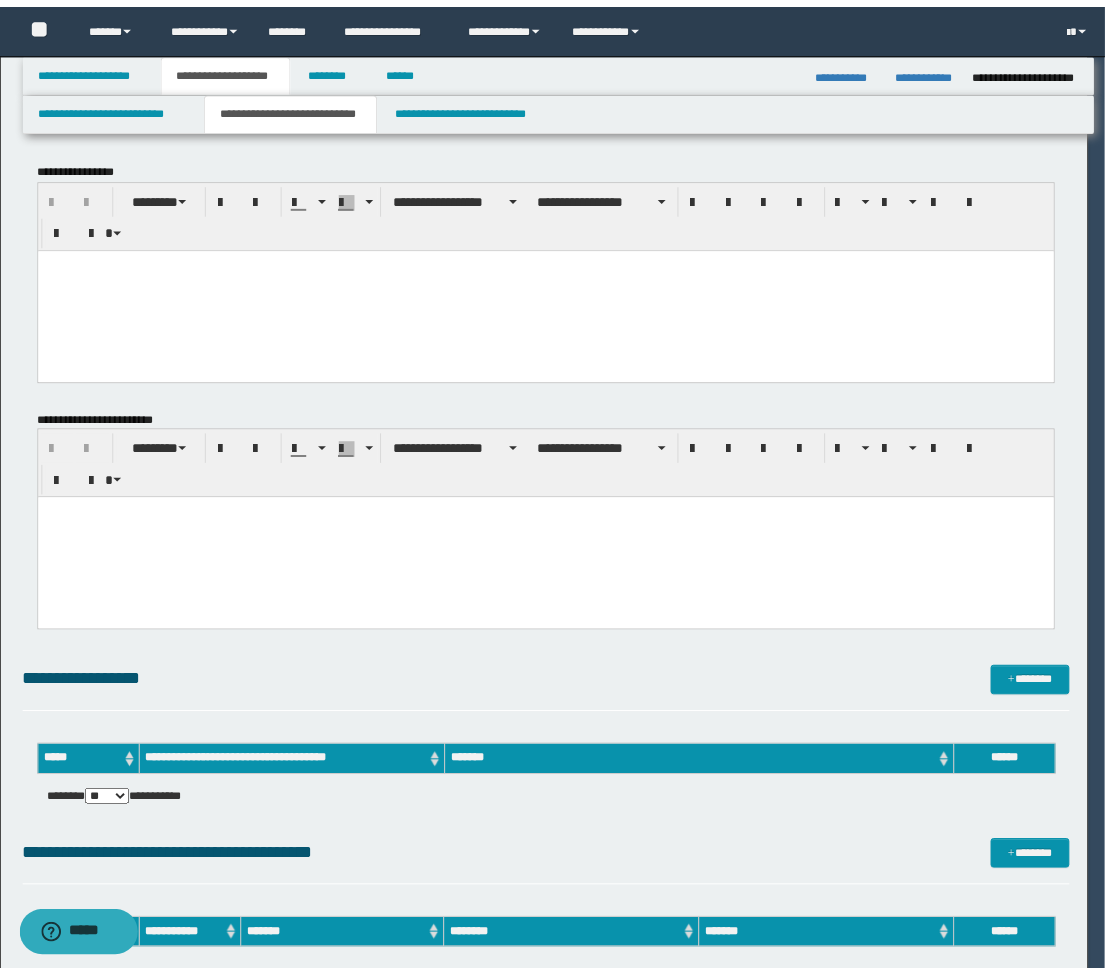 scroll, scrollTop: 0, scrollLeft: 0, axis: both 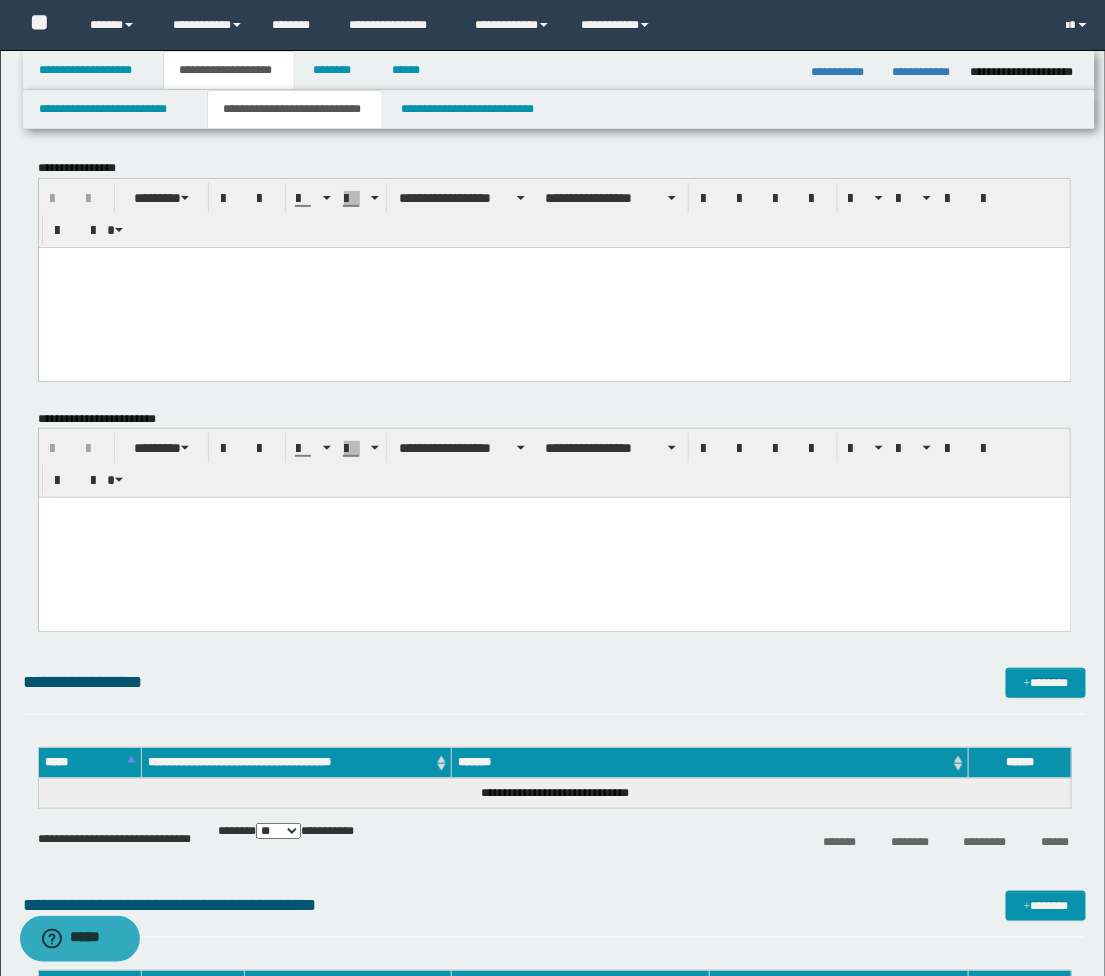 click at bounding box center [554, 287] 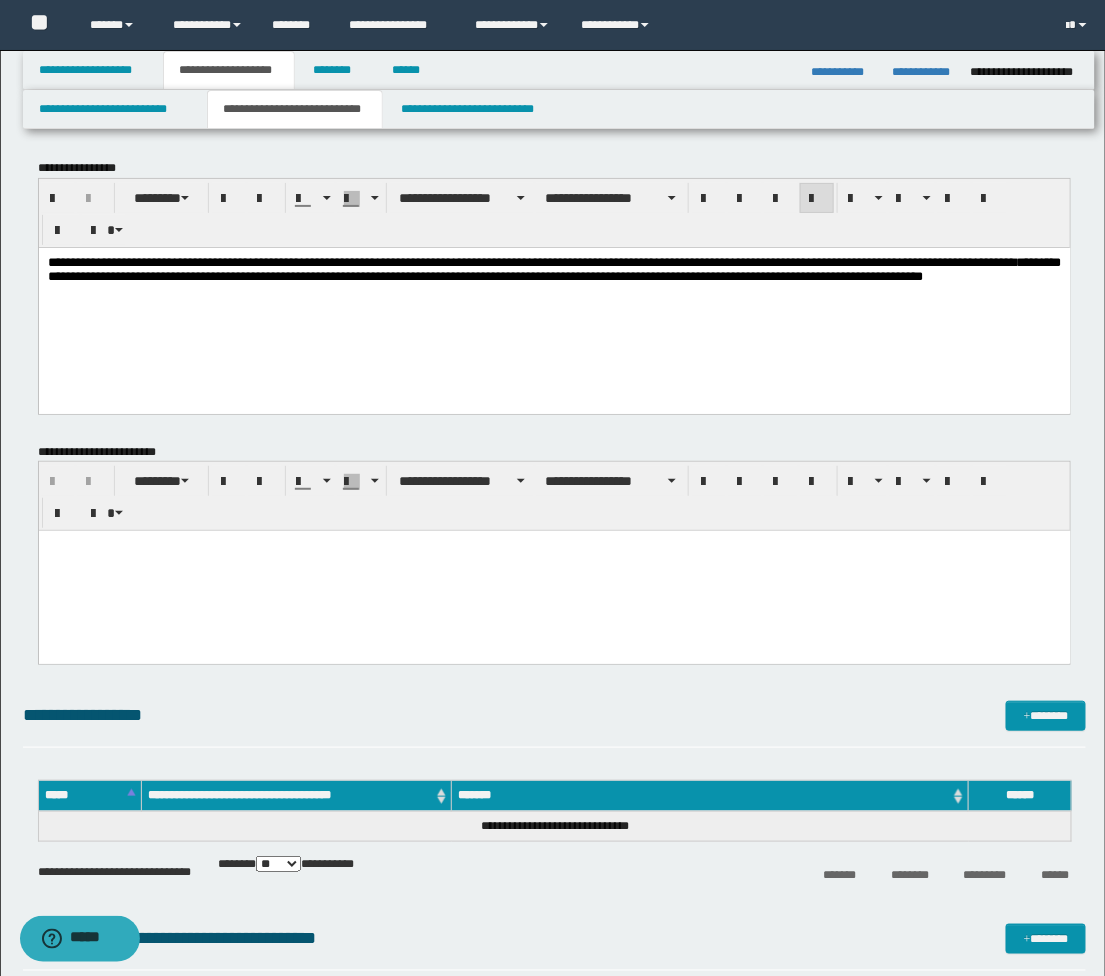 click at bounding box center (554, 571) 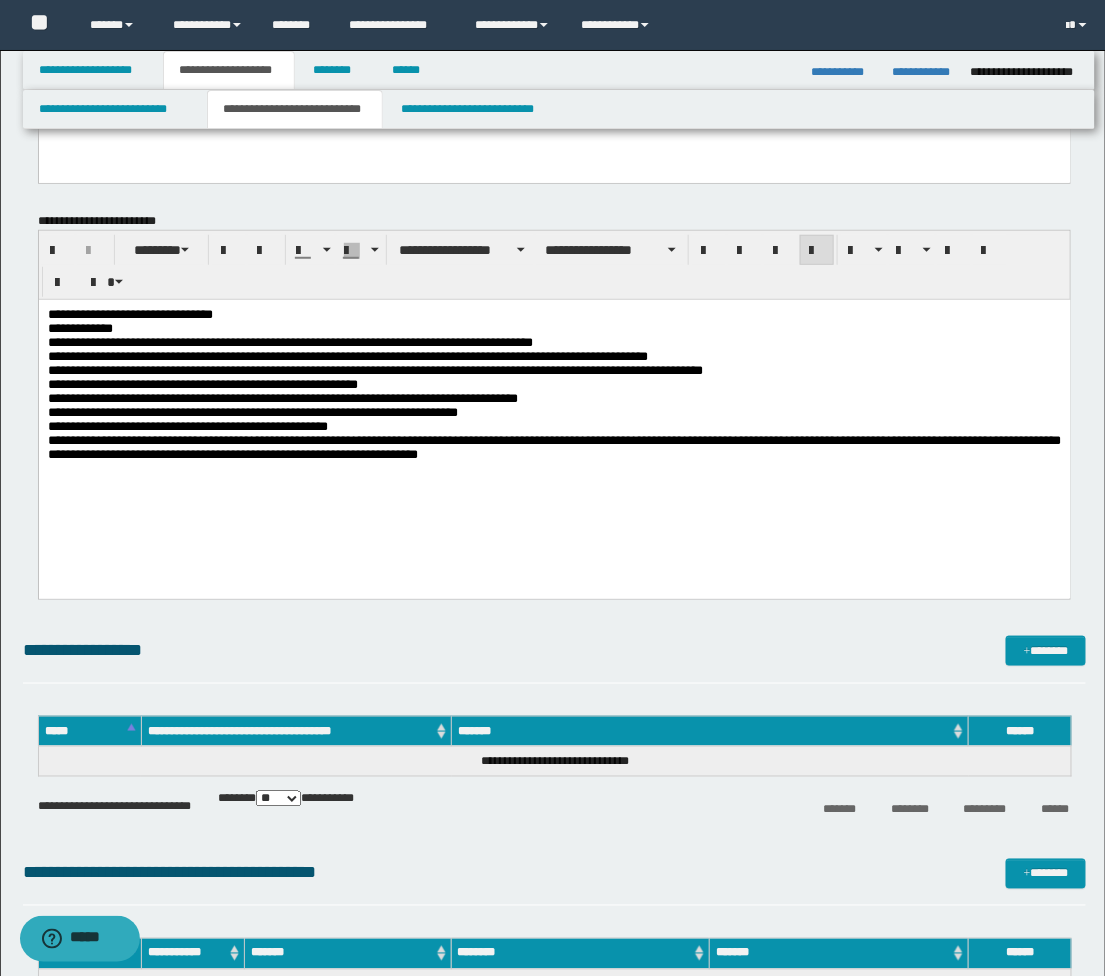 scroll, scrollTop: 0, scrollLeft: 0, axis: both 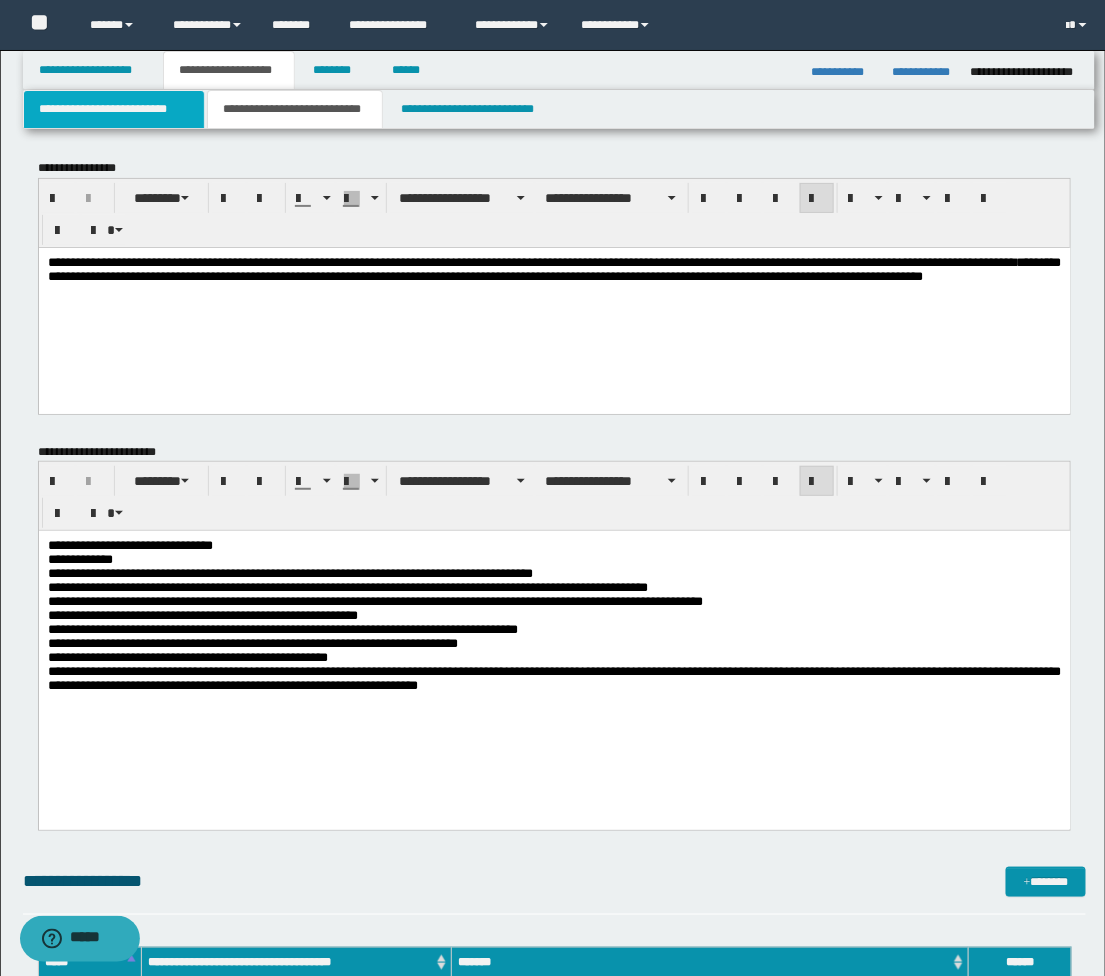 click on "**********" at bounding box center [114, 109] 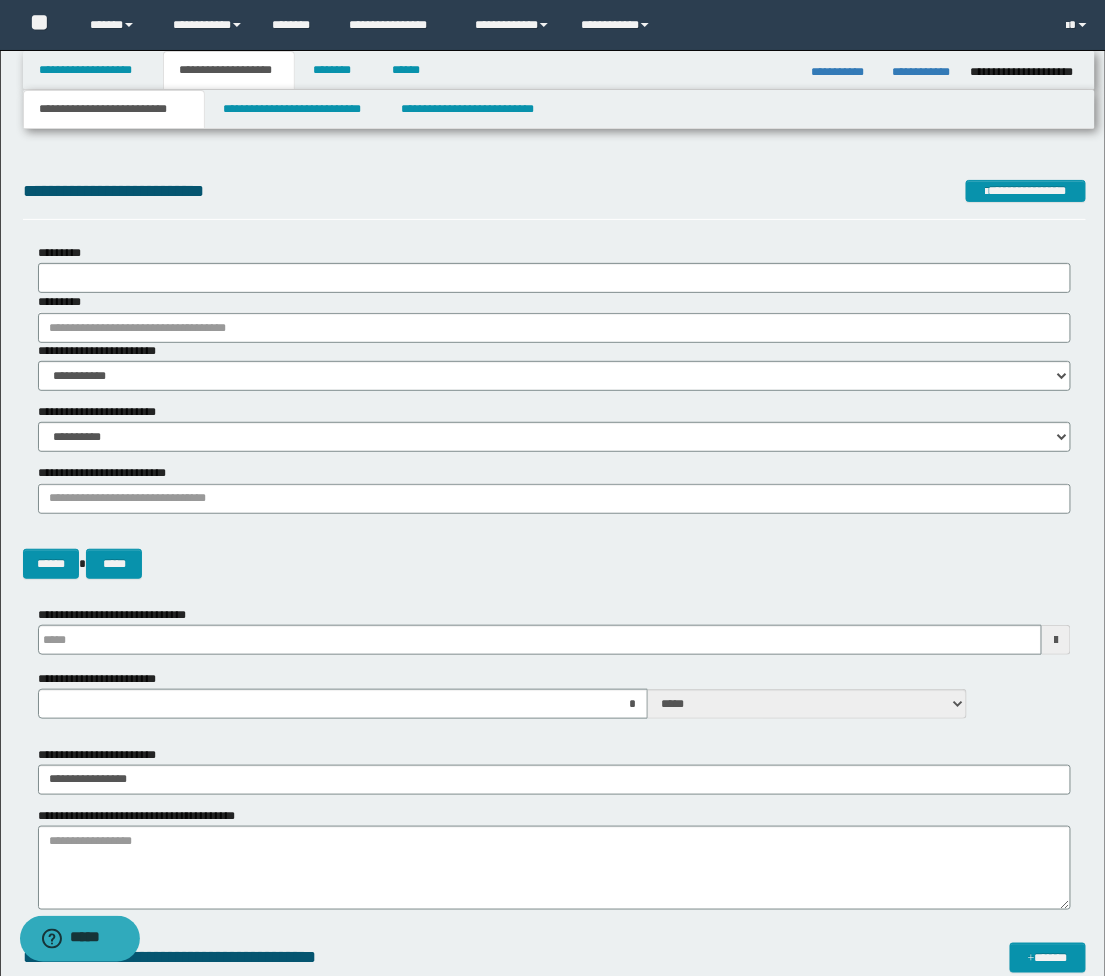 type 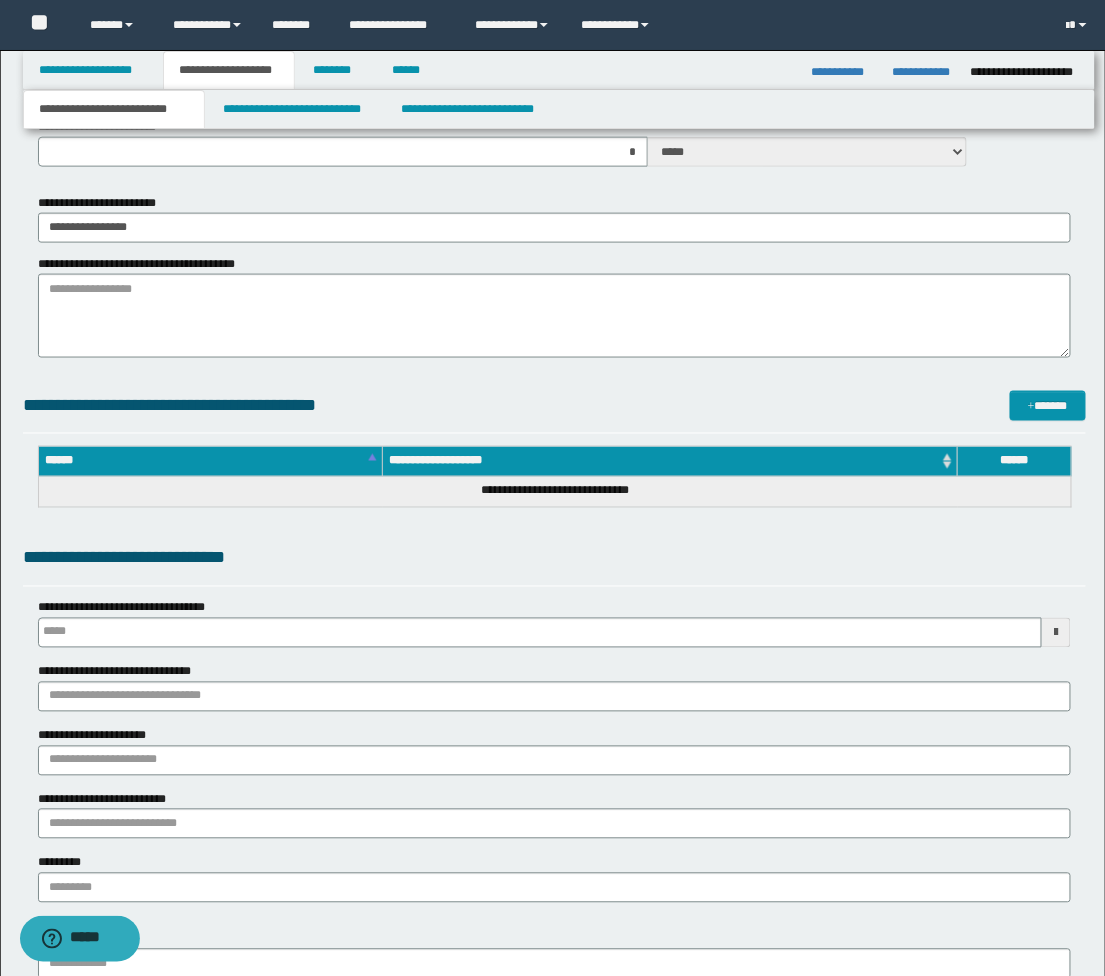 scroll, scrollTop: 555, scrollLeft: 0, axis: vertical 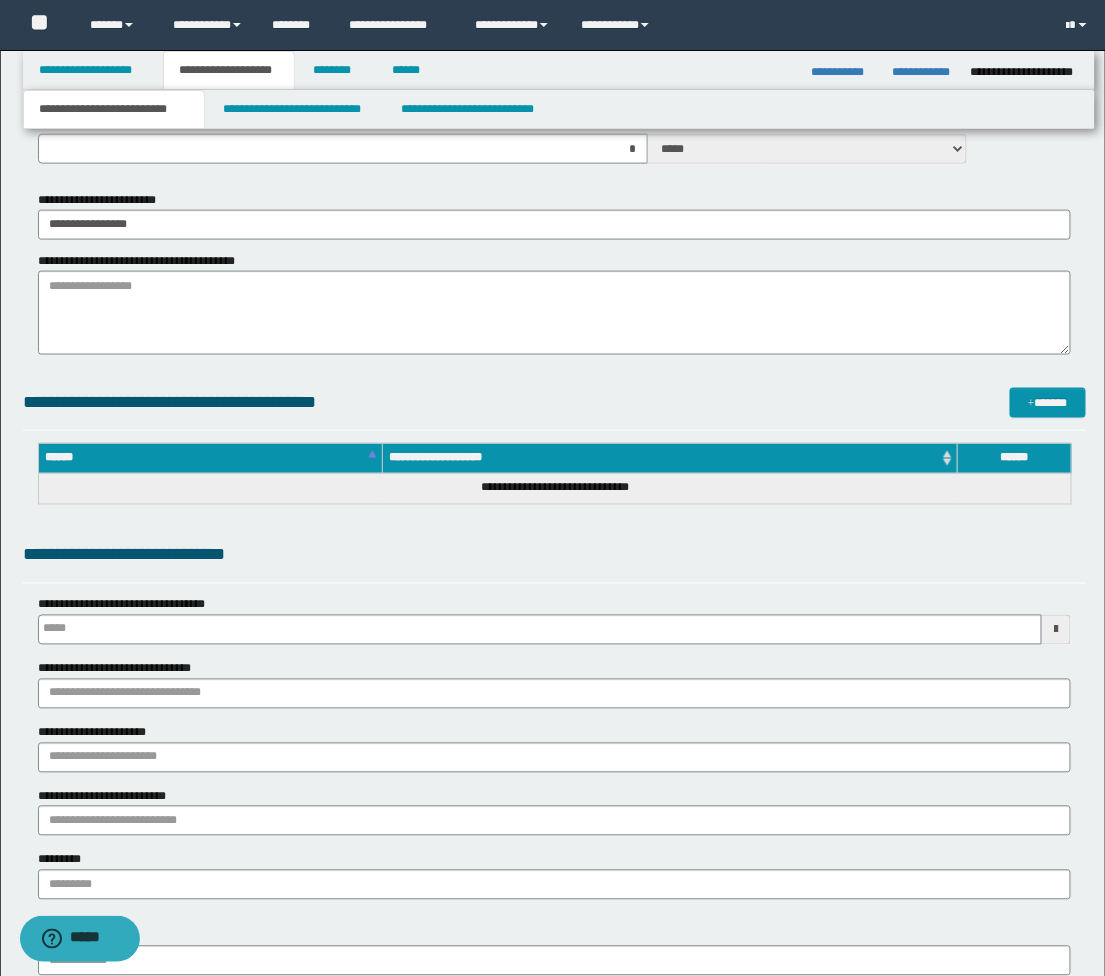 type 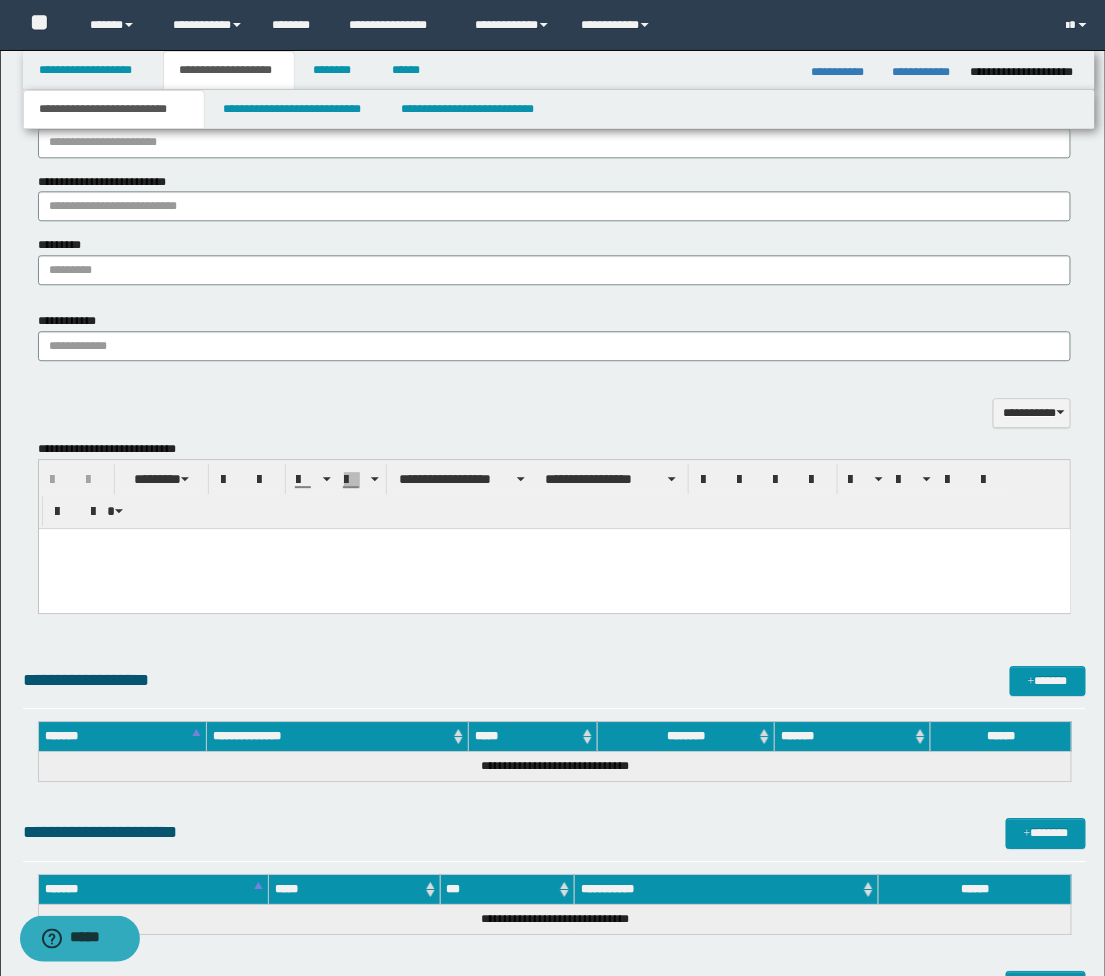 scroll, scrollTop: 1222, scrollLeft: 0, axis: vertical 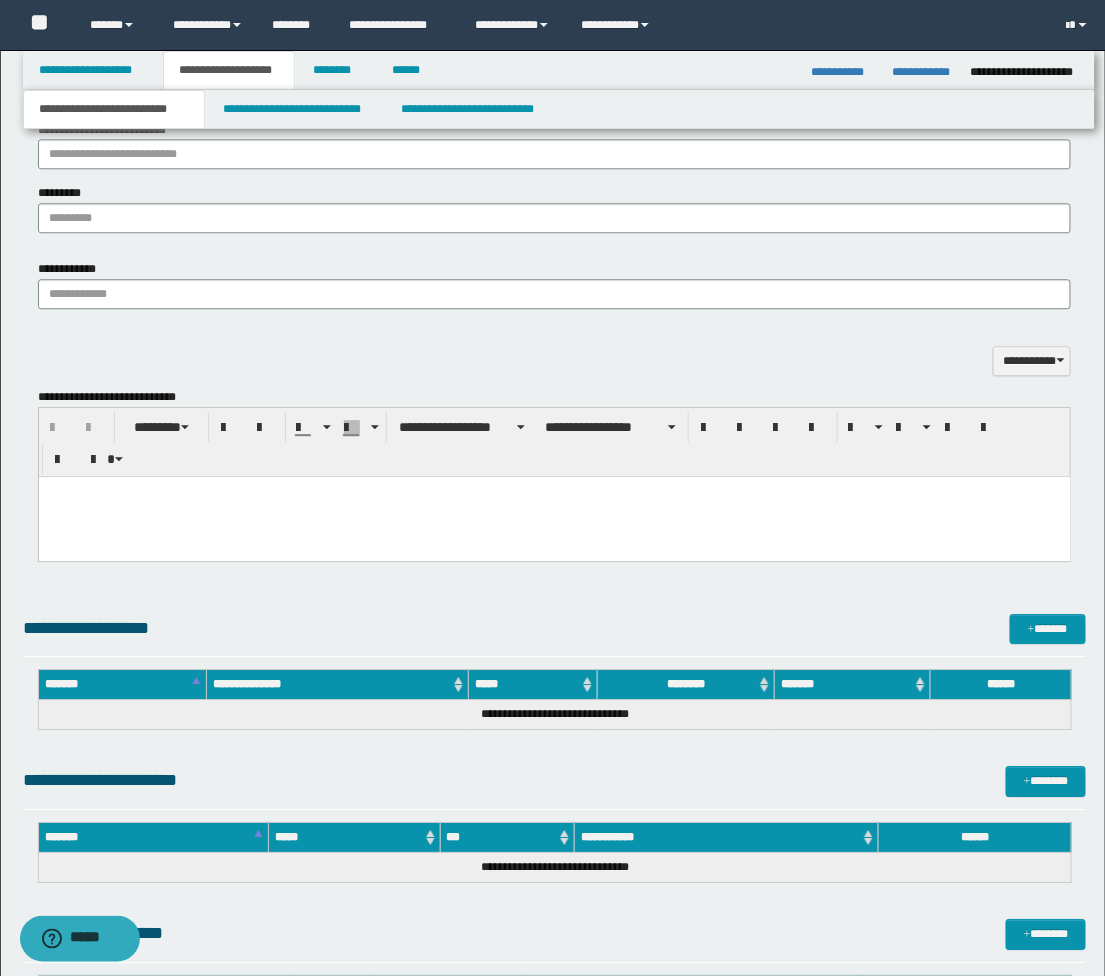 click at bounding box center (554, 491) 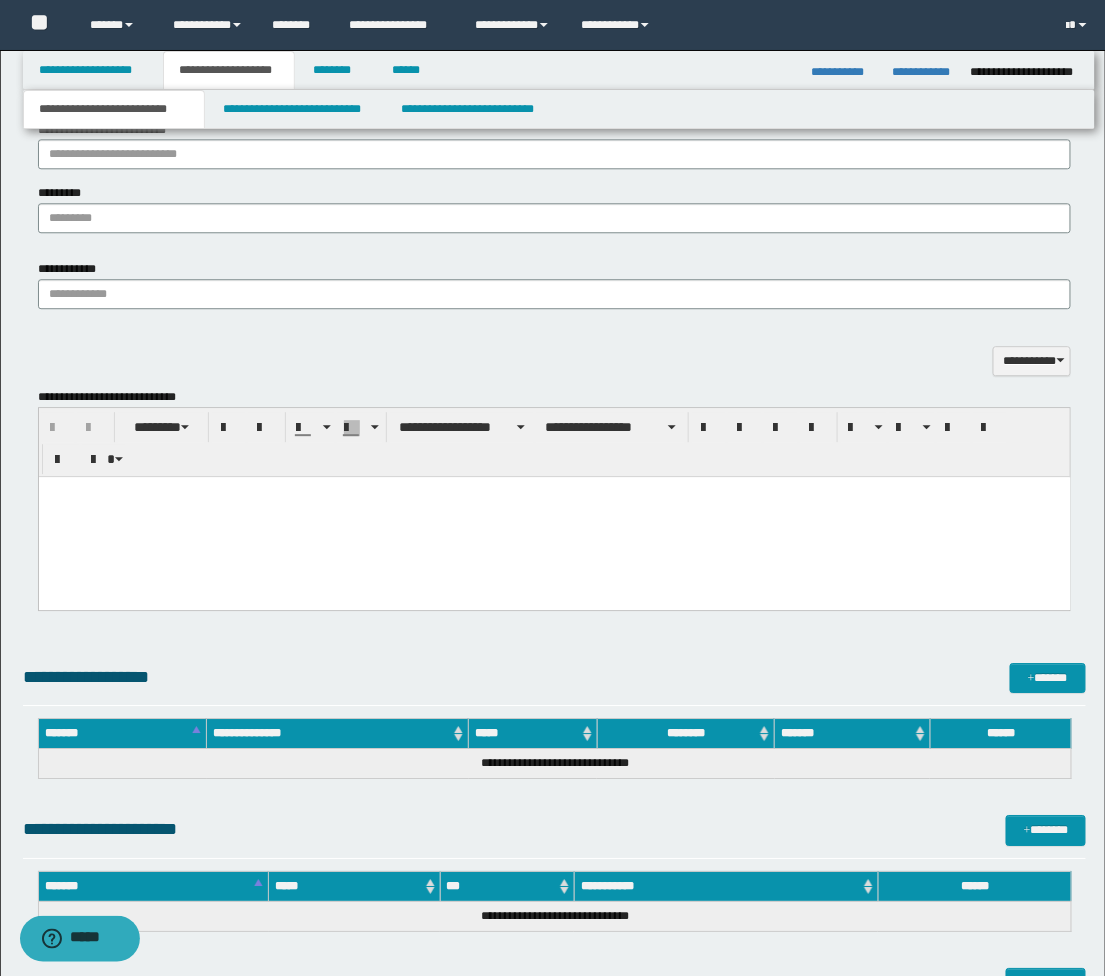 type 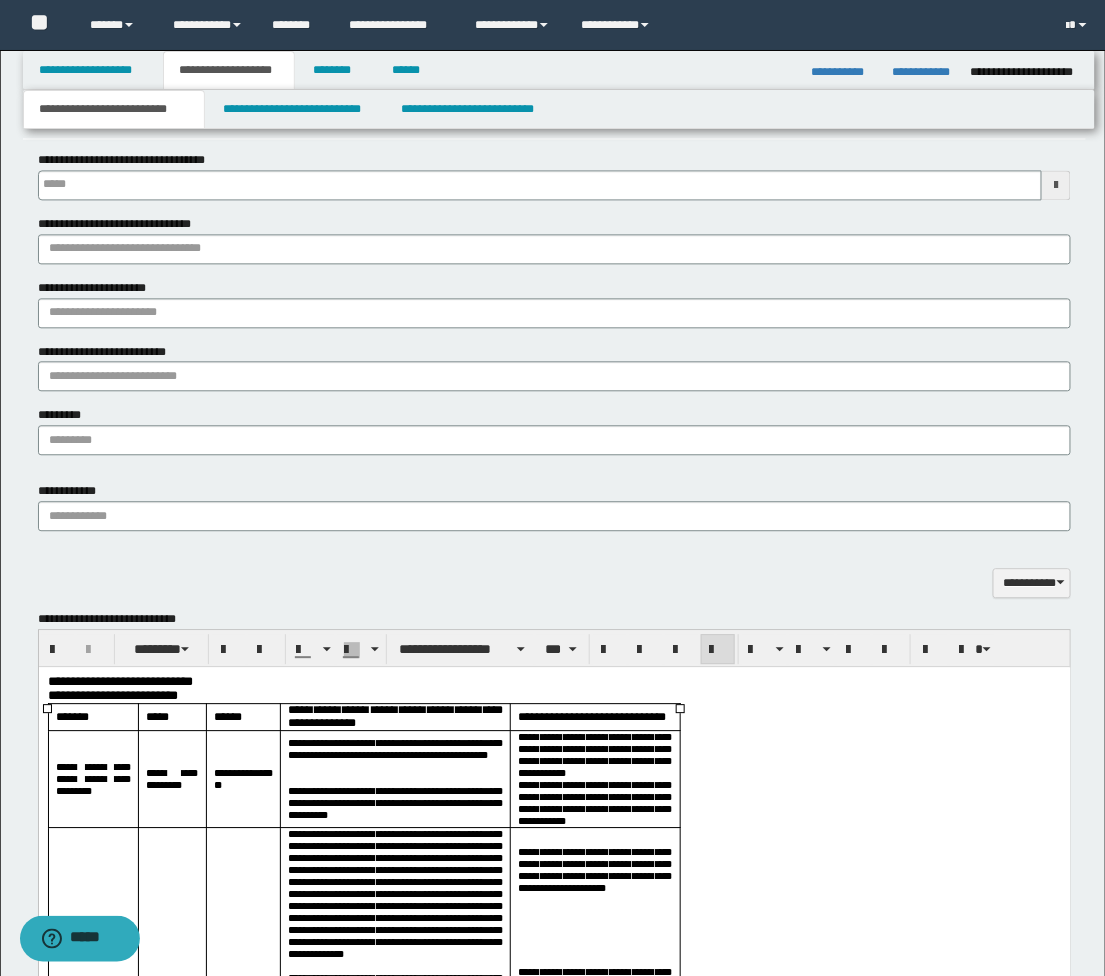 scroll, scrollTop: 444, scrollLeft: 0, axis: vertical 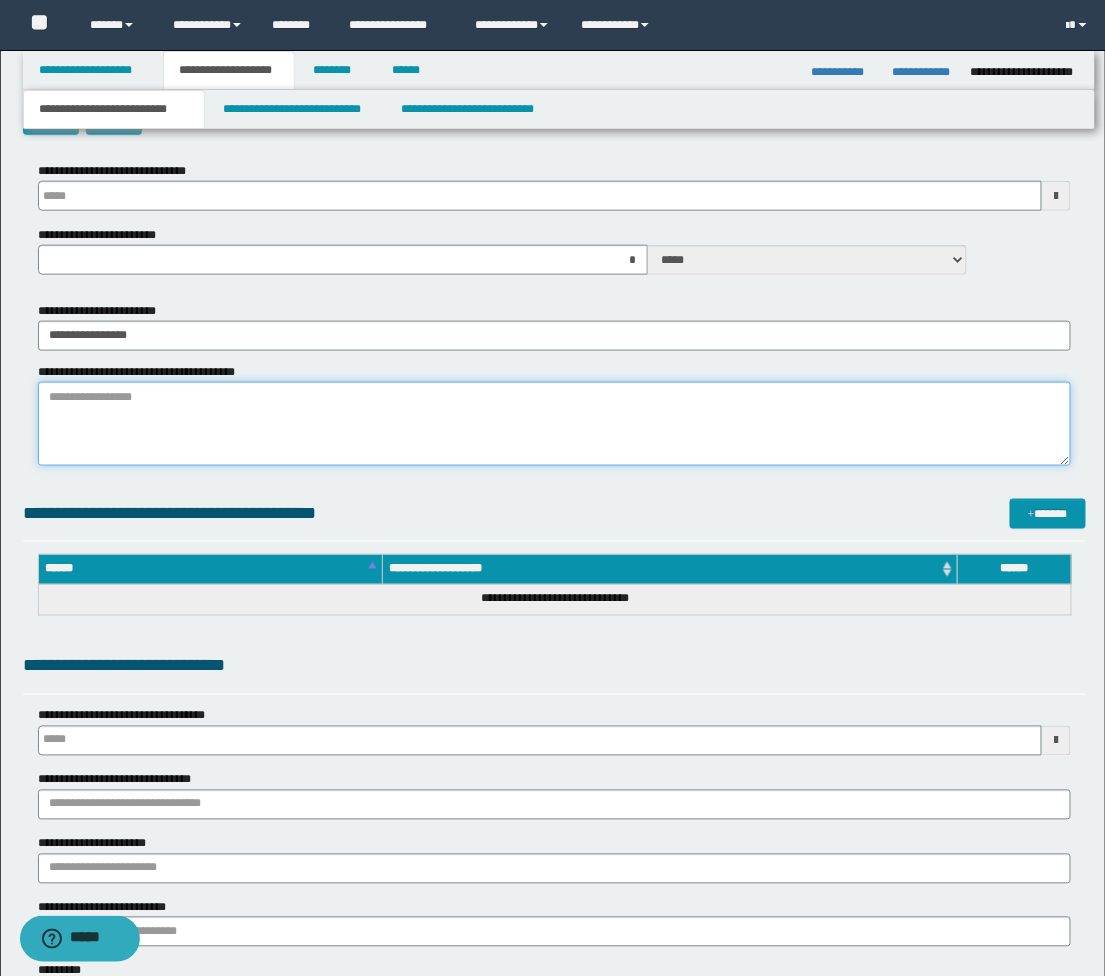 click on "**********" at bounding box center (555, 424) 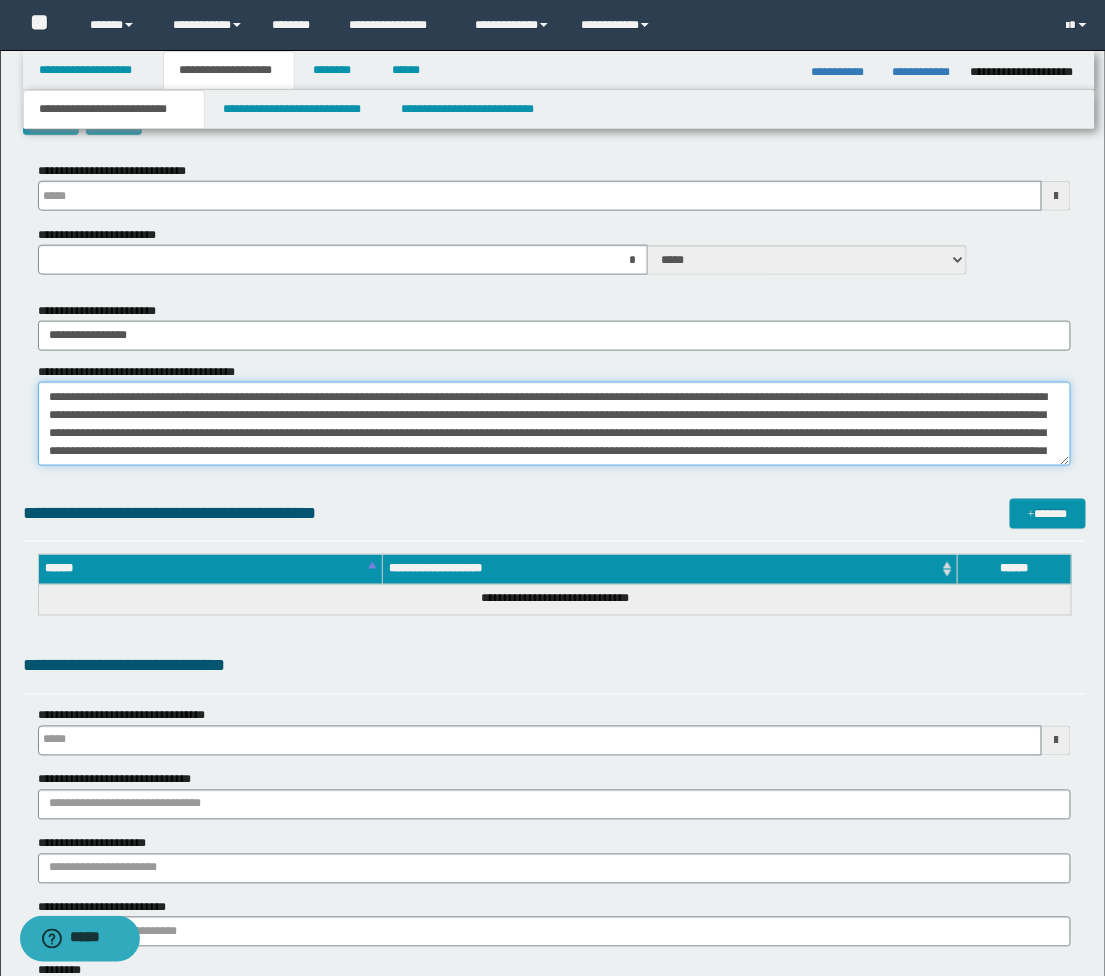 scroll, scrollTop: 390, scrollLeft: 0, axis: vertical 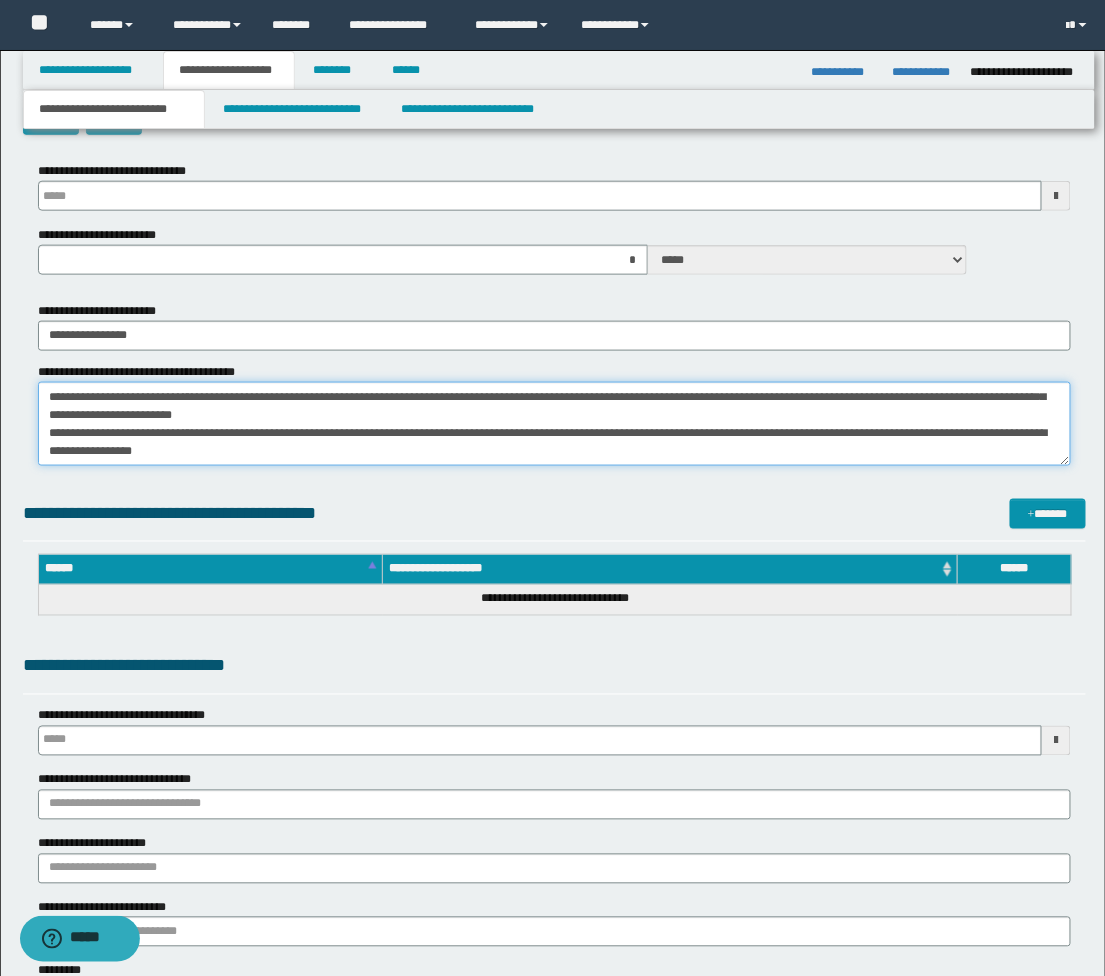 type on "**********" 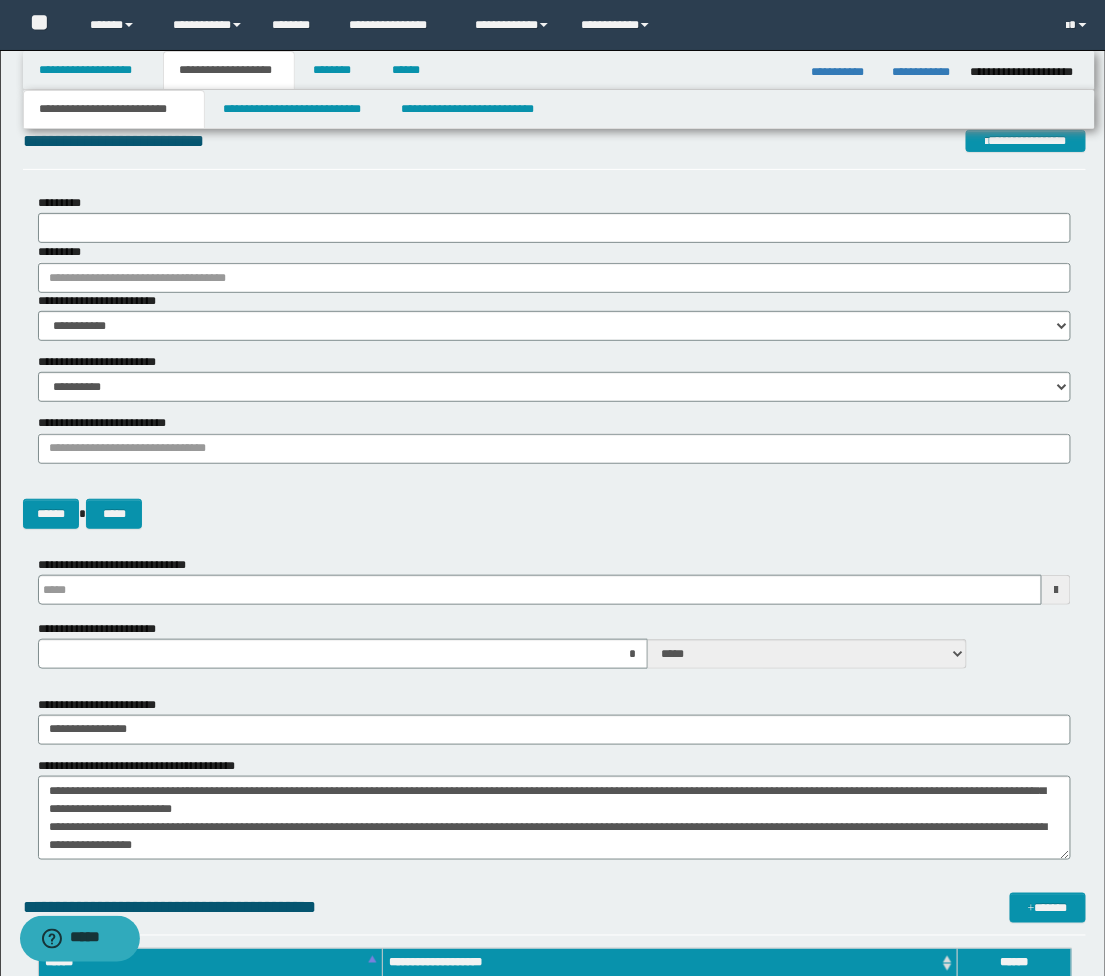 scroll, scrollTop: 0, scrollLeft: 0, axis: both 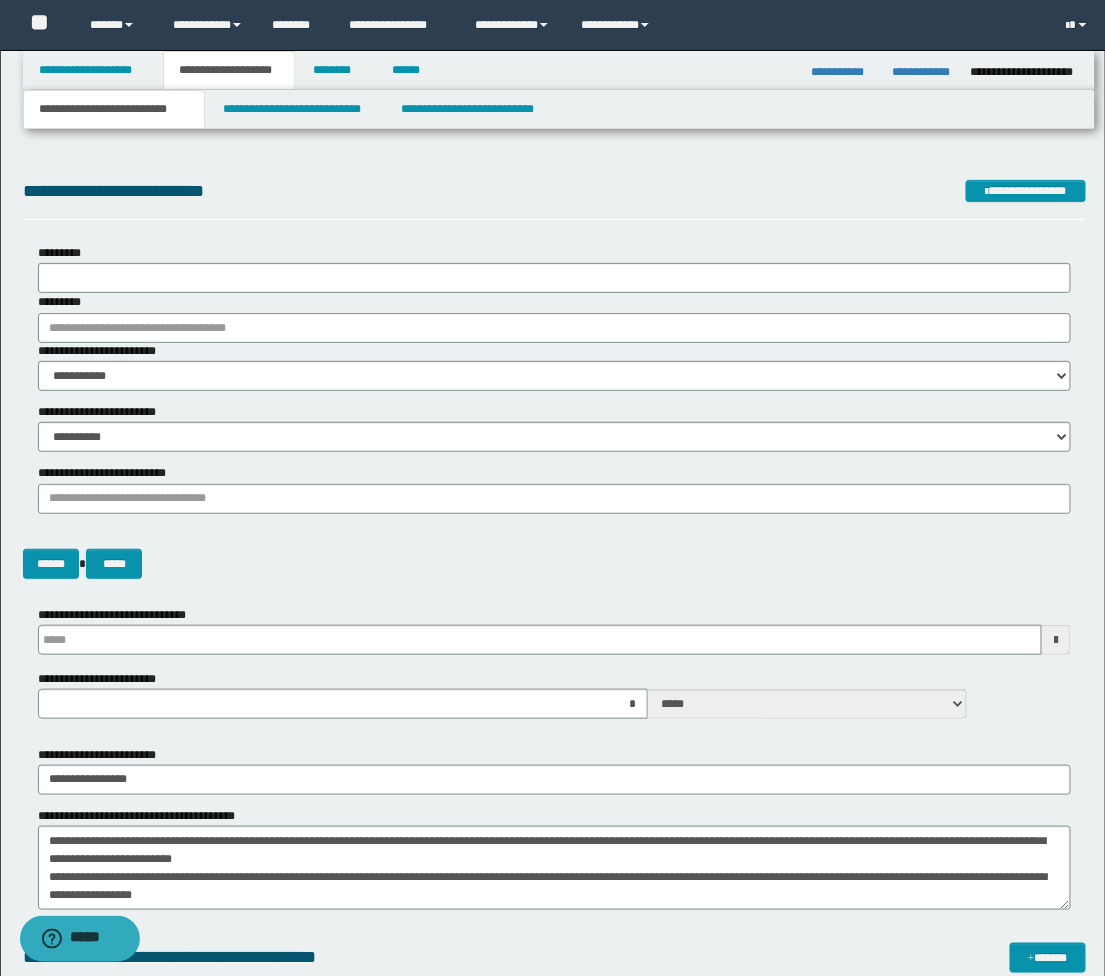 type 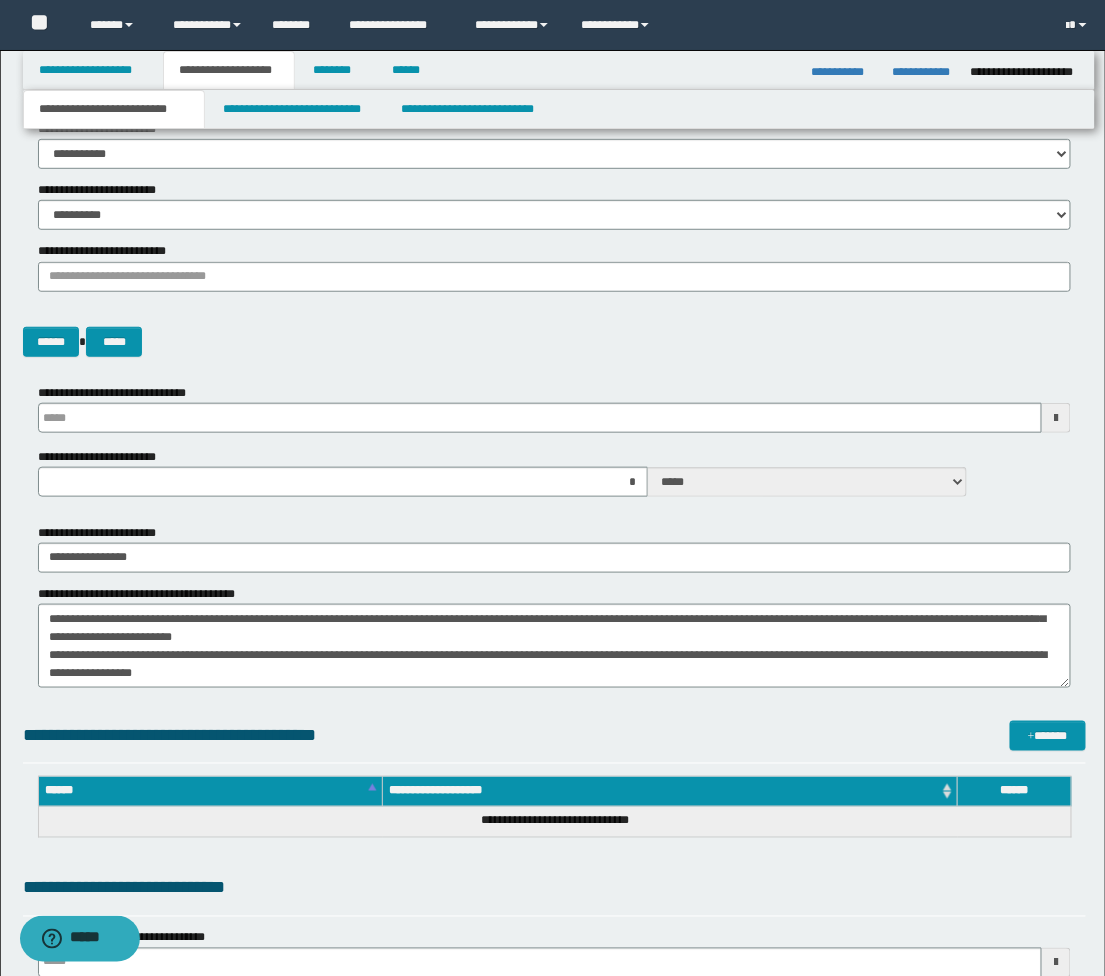 scroll, scrollTop: 0, scrollLeft: 0, axis: both 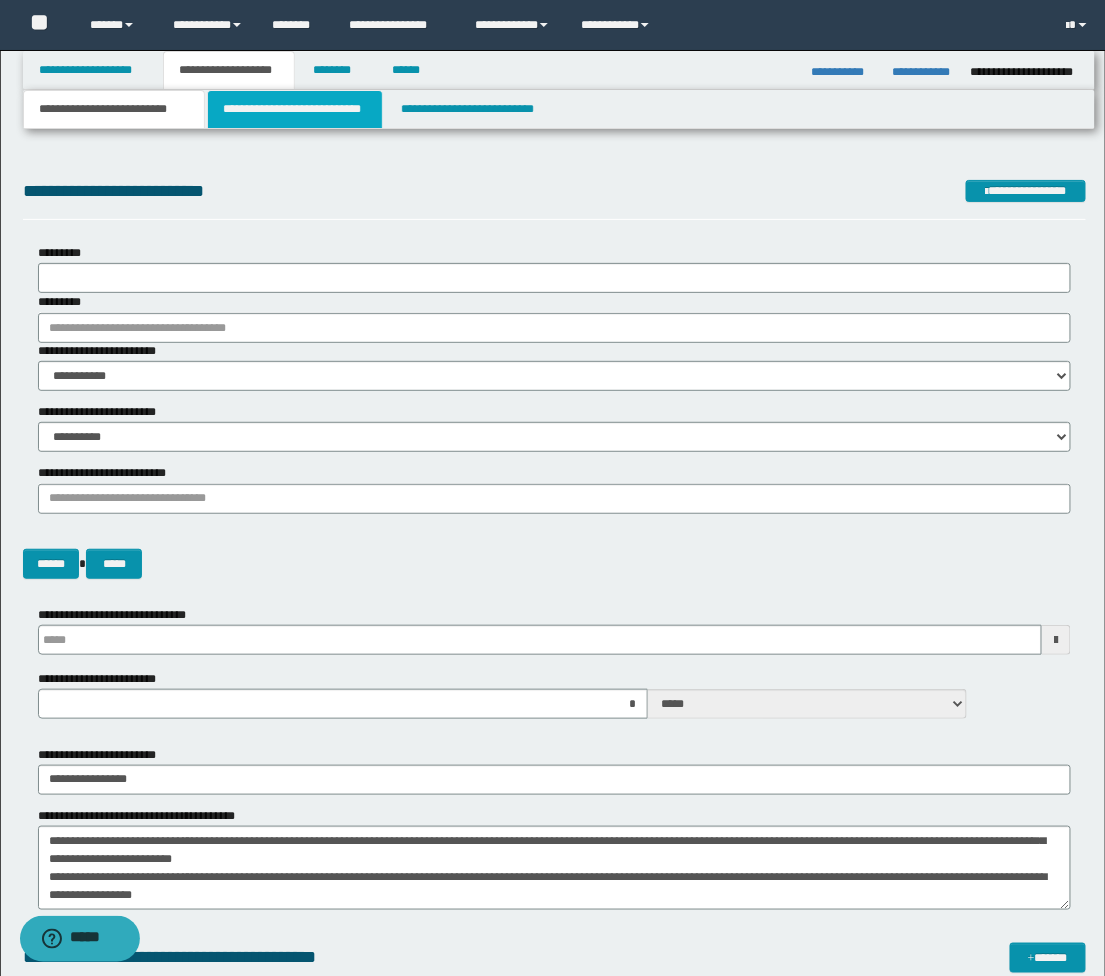click on "**********" at bounding box center (295, 109) 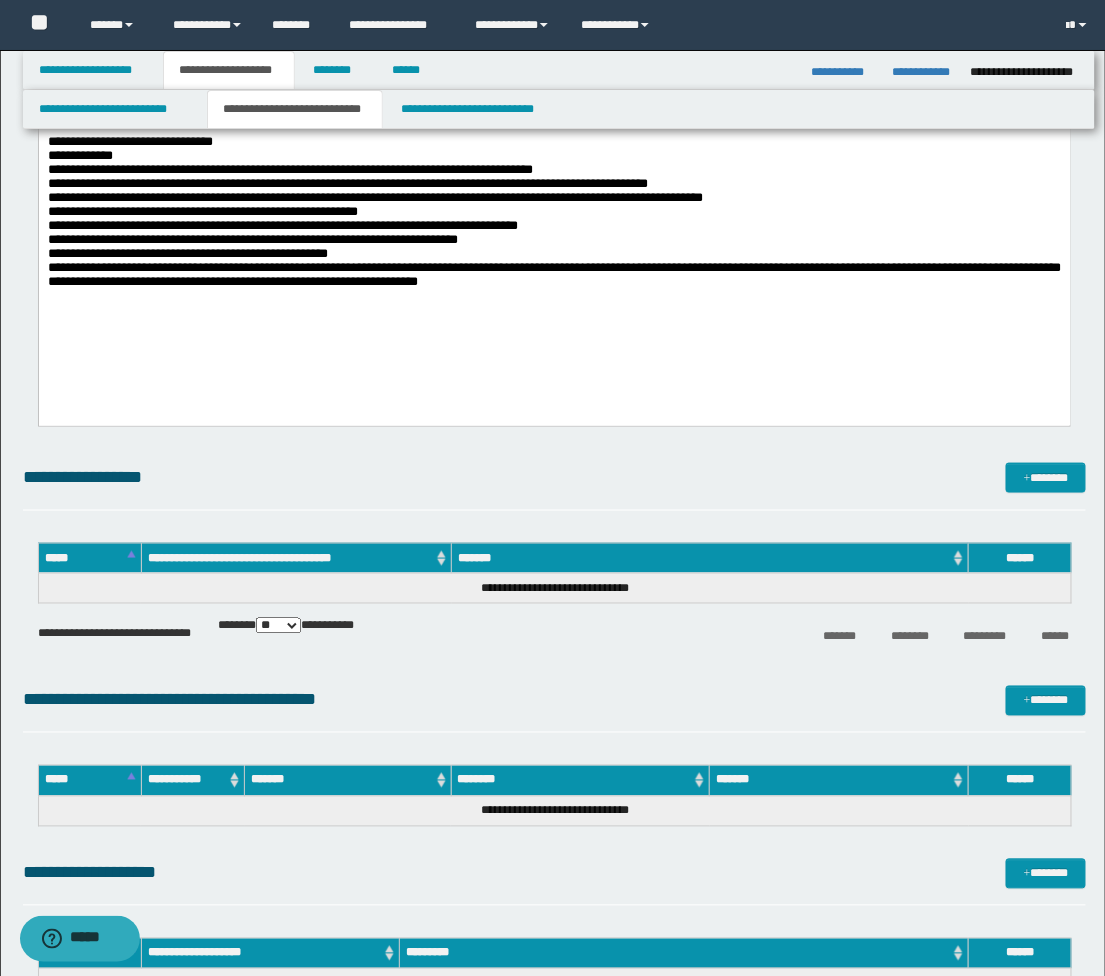 scroll, scrollTop: 444, scrollLeft: 0, axis: vertical 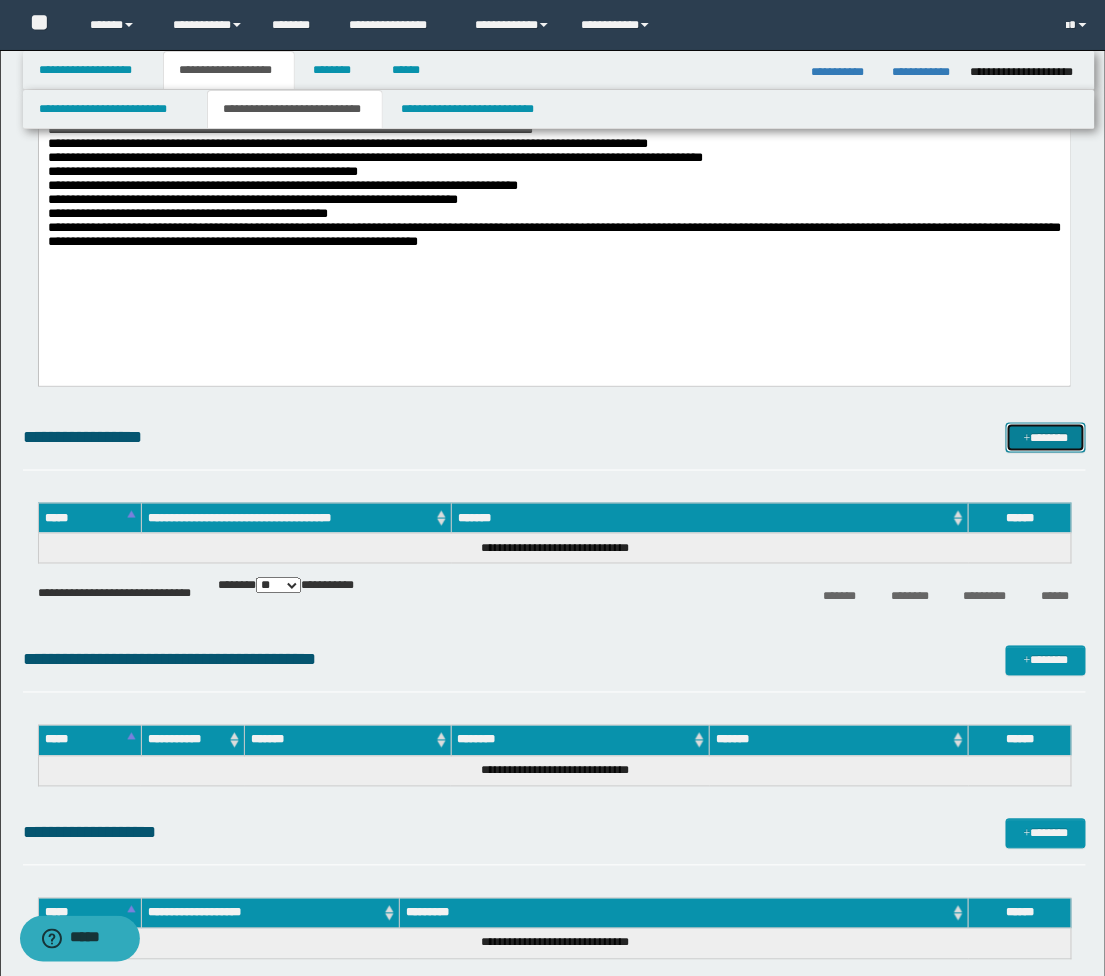 click on "*******" at bounding box center [1046, 438] 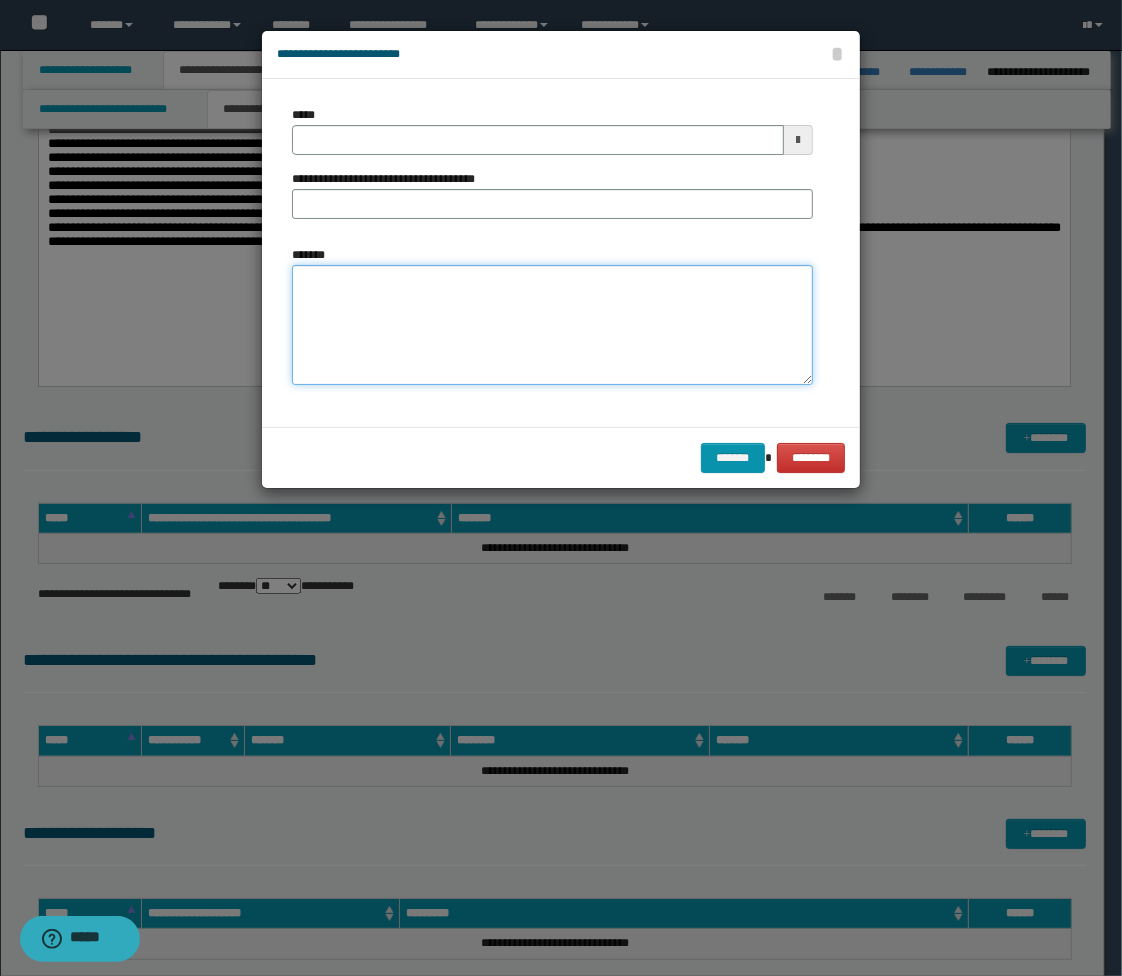click on "*******" at bounding box center (552, 325) 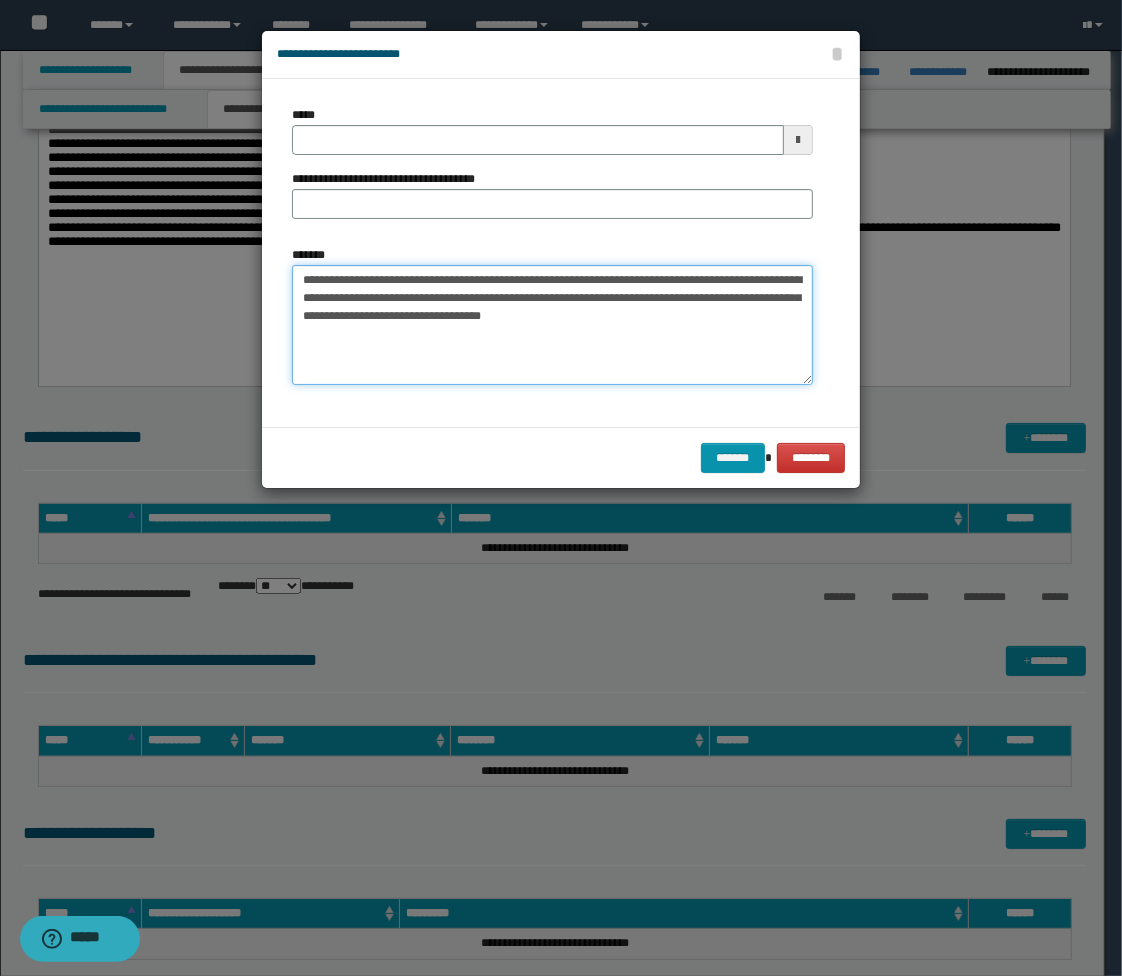 type on "**********" 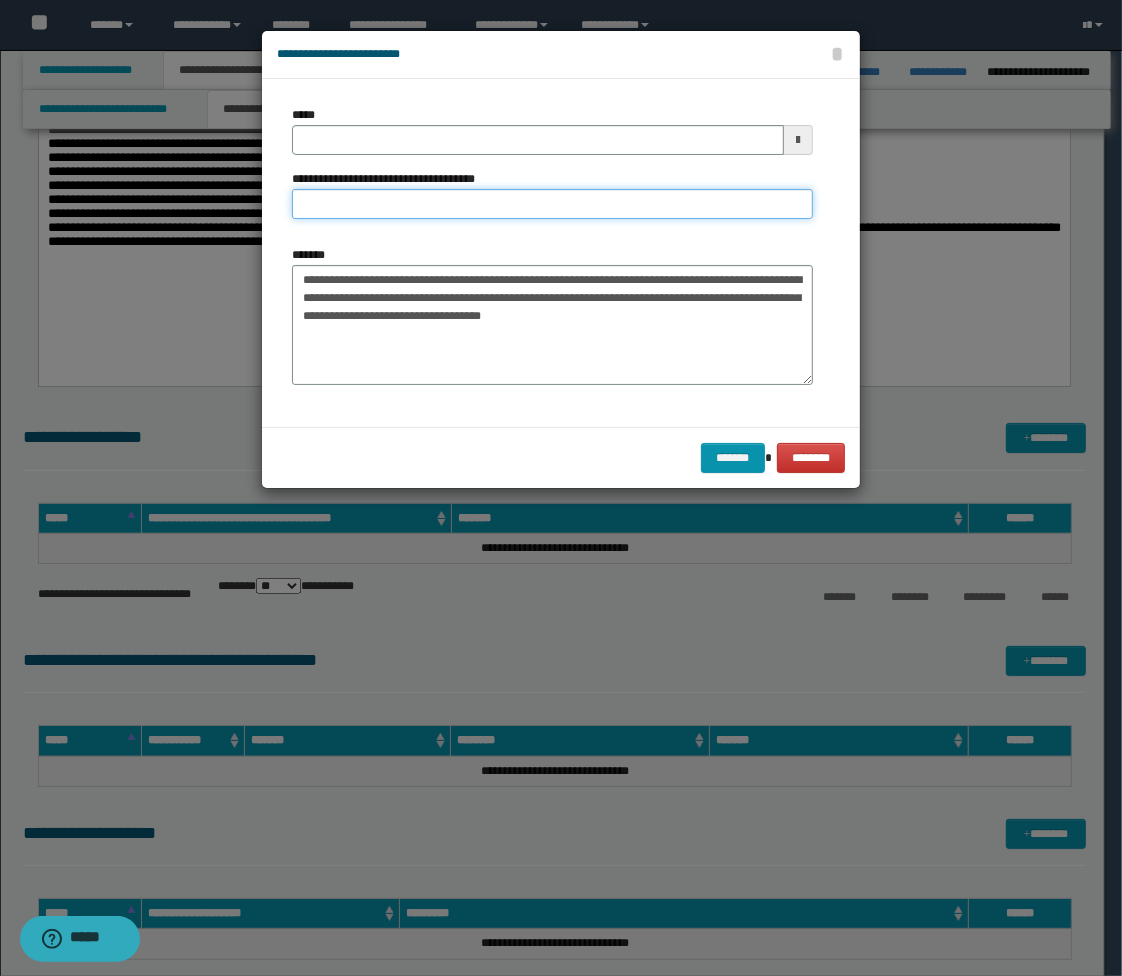 click on "**********" at bounding box center [552, 204] 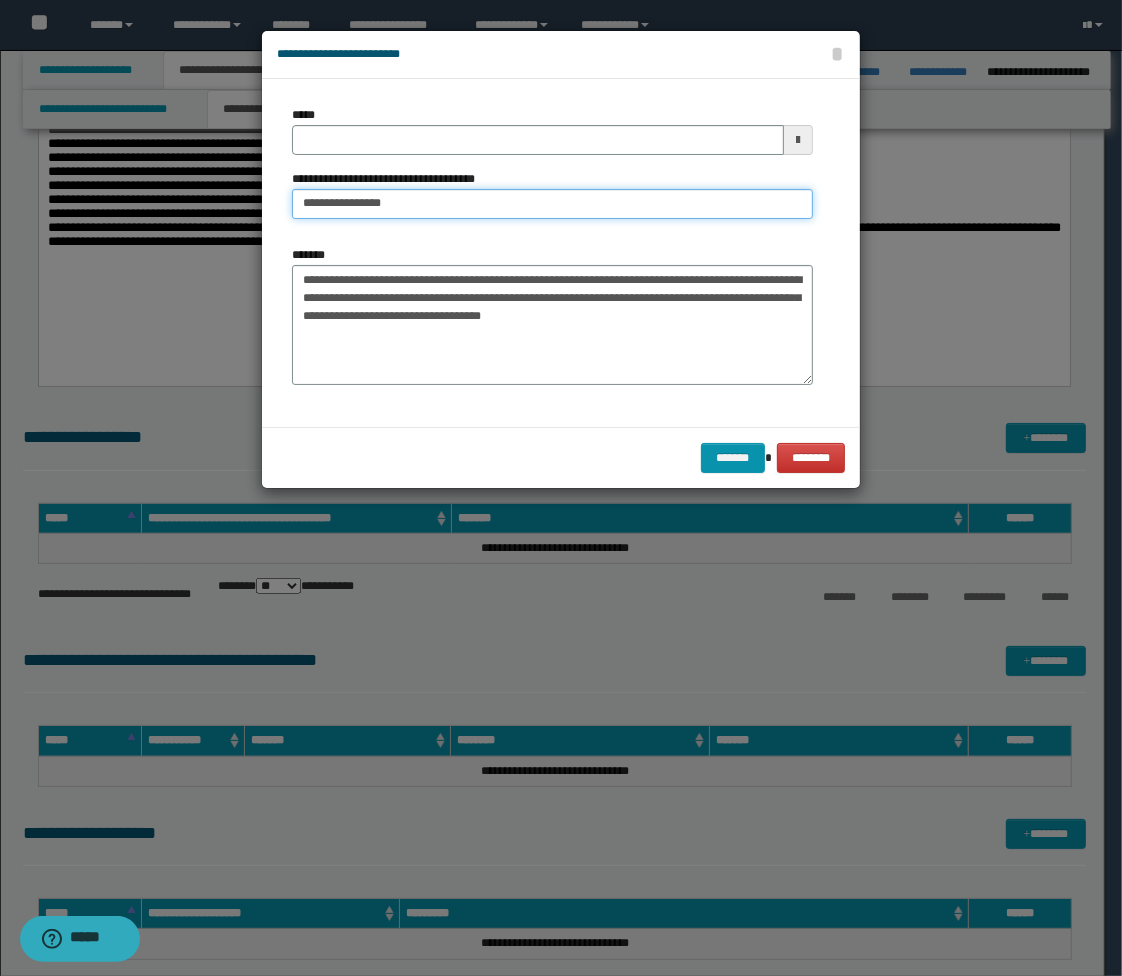 type 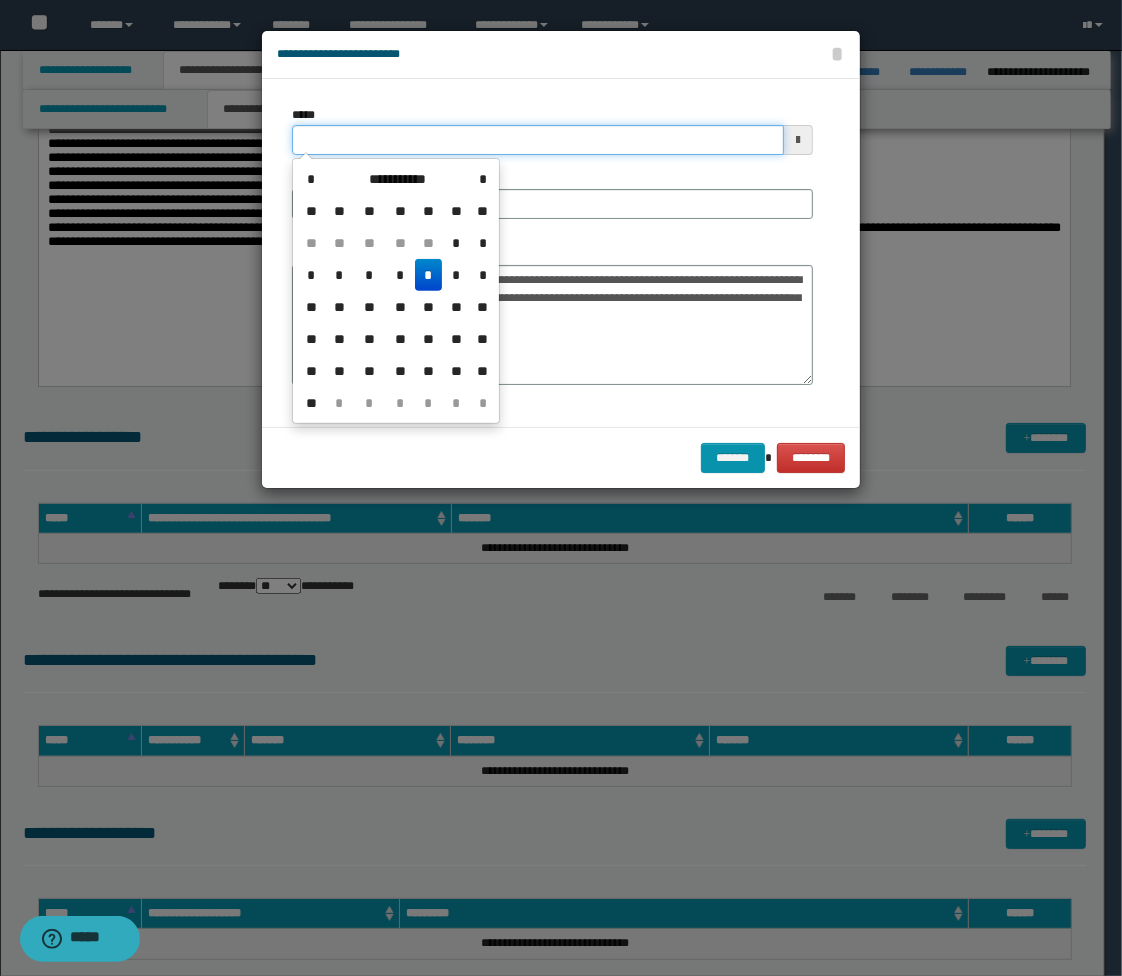 click on "*****" at bounding box center (538, 140) 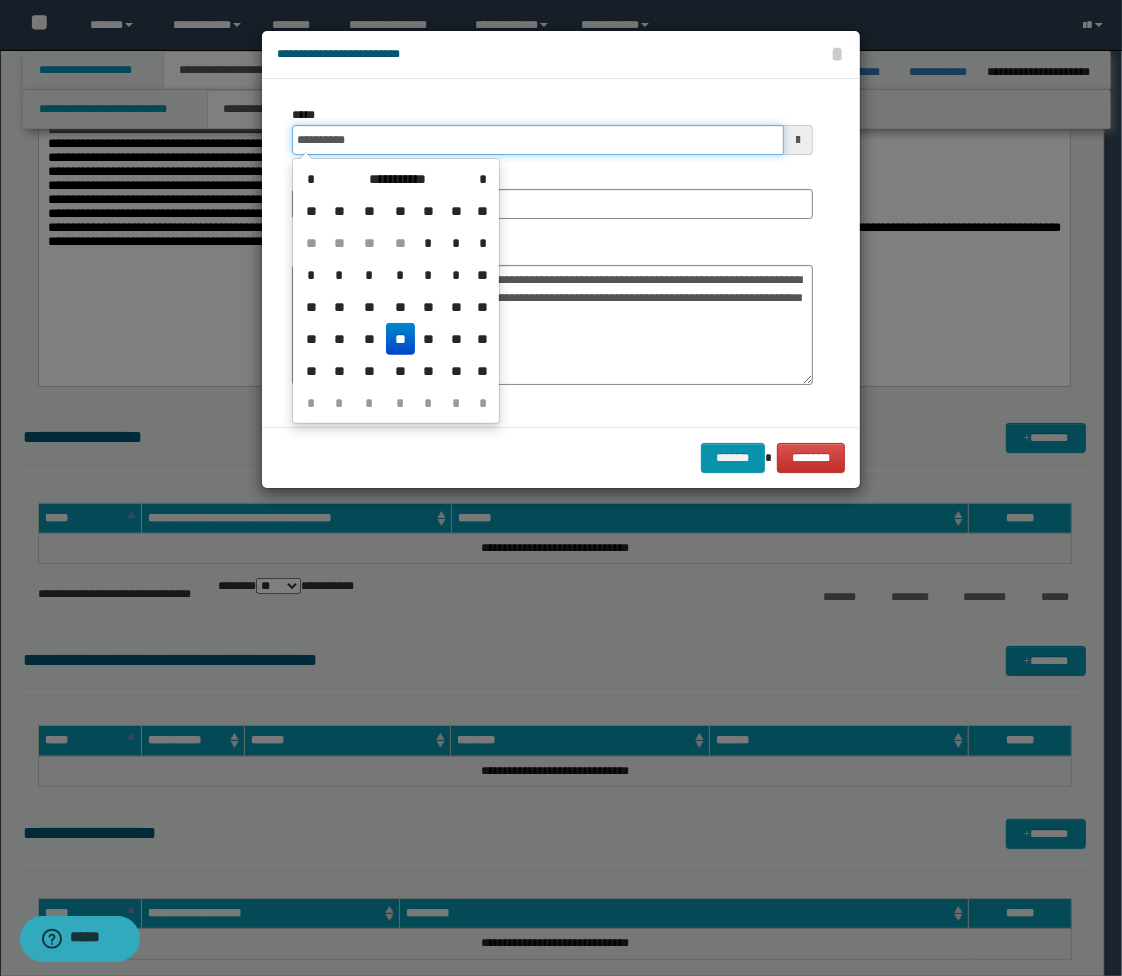 type on "**********" 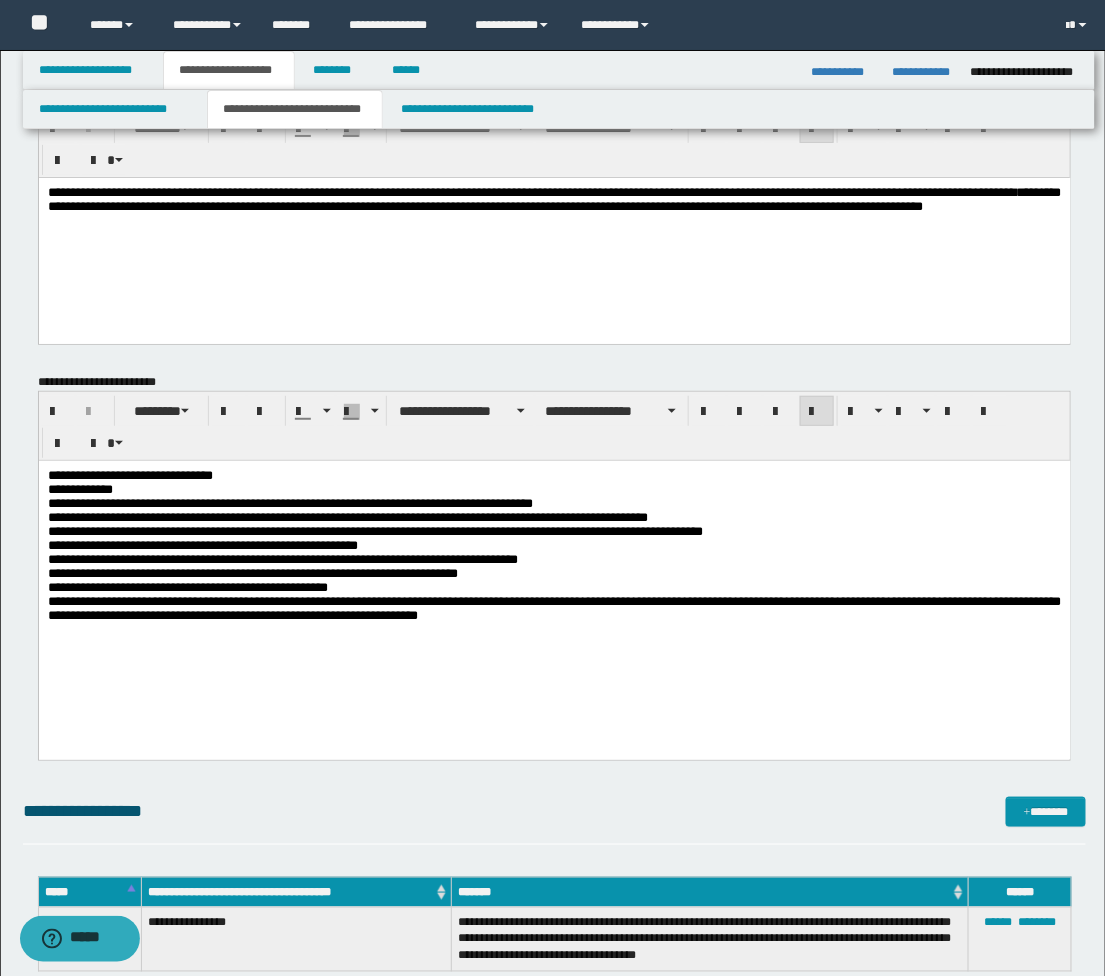 scroll, scrollTop: 333, scrollLeft: 0, axis: vertical 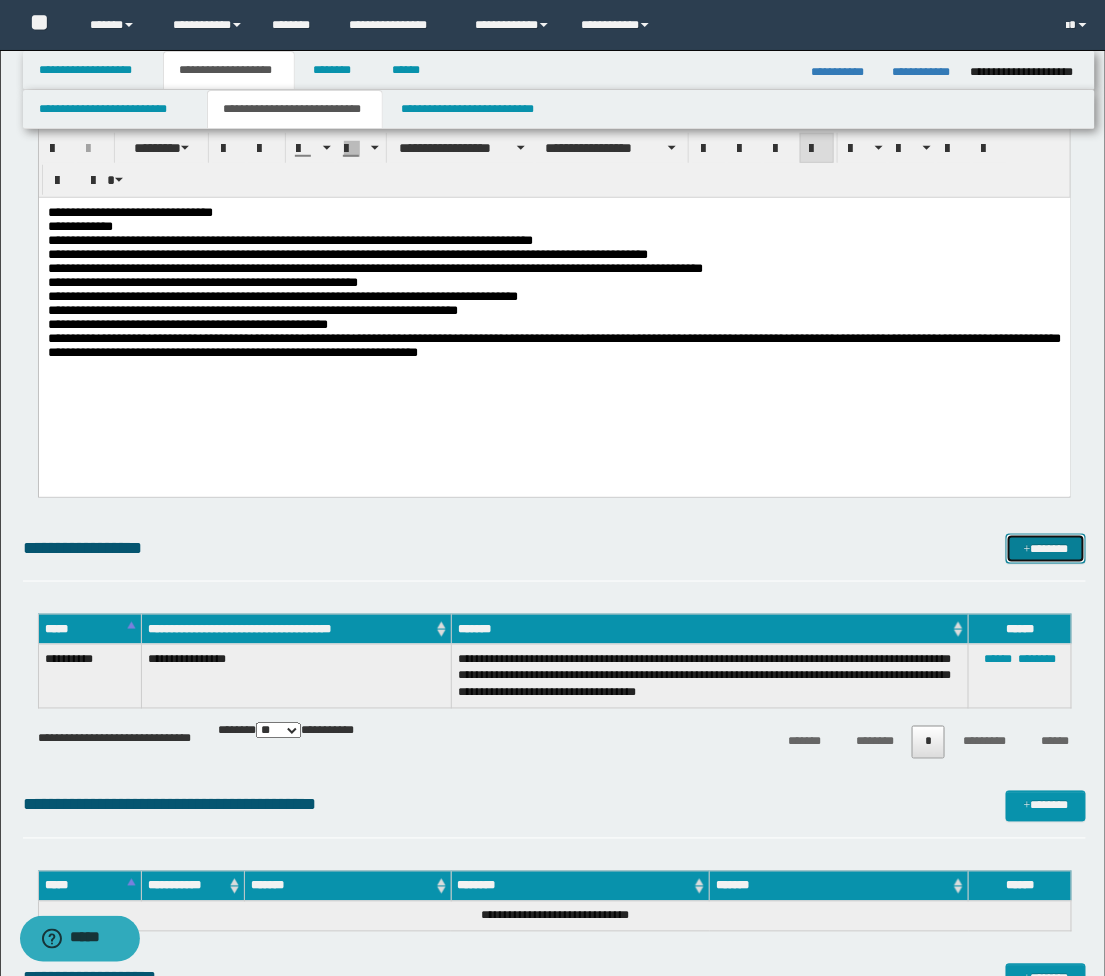 click on "*******" at bounding box center (1046, 549) 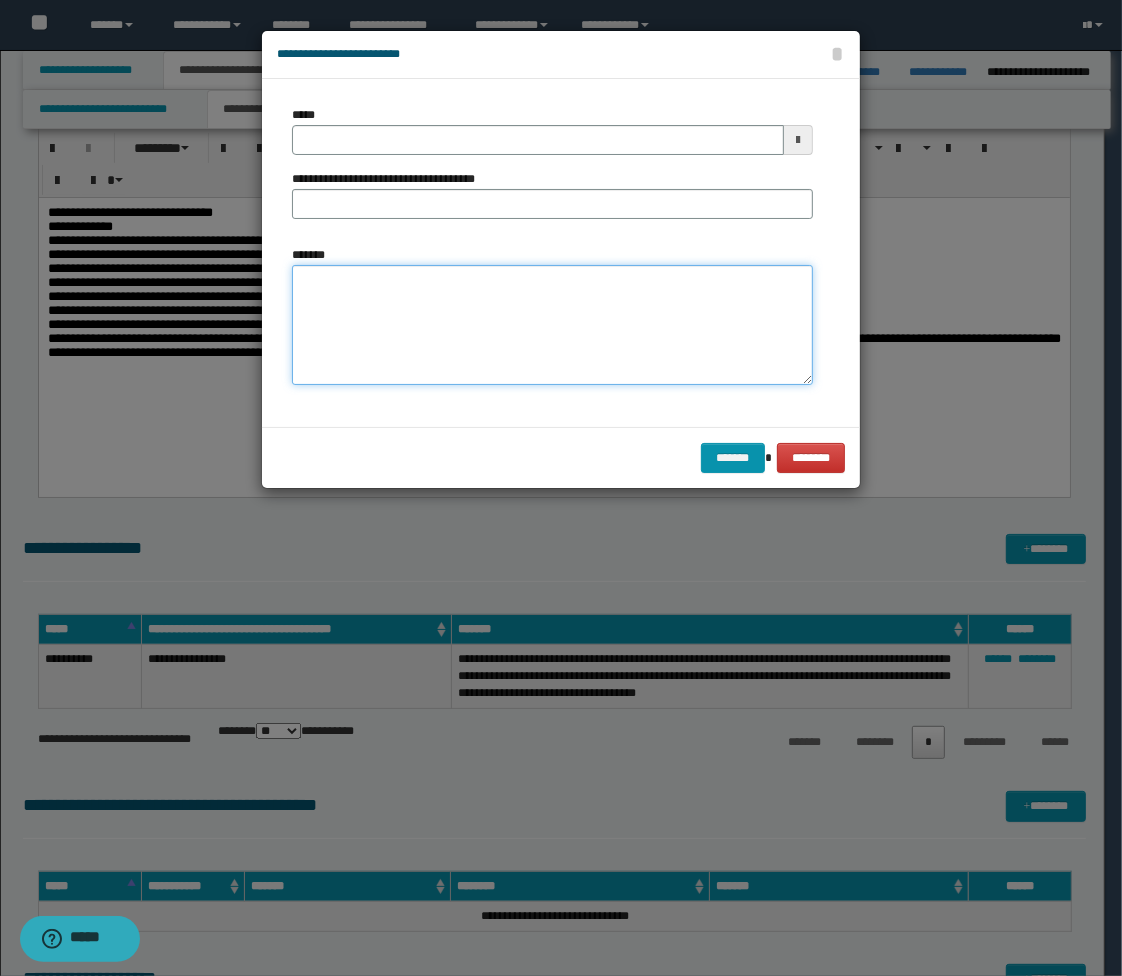 click on "*******" at bounding box center (552, 325) 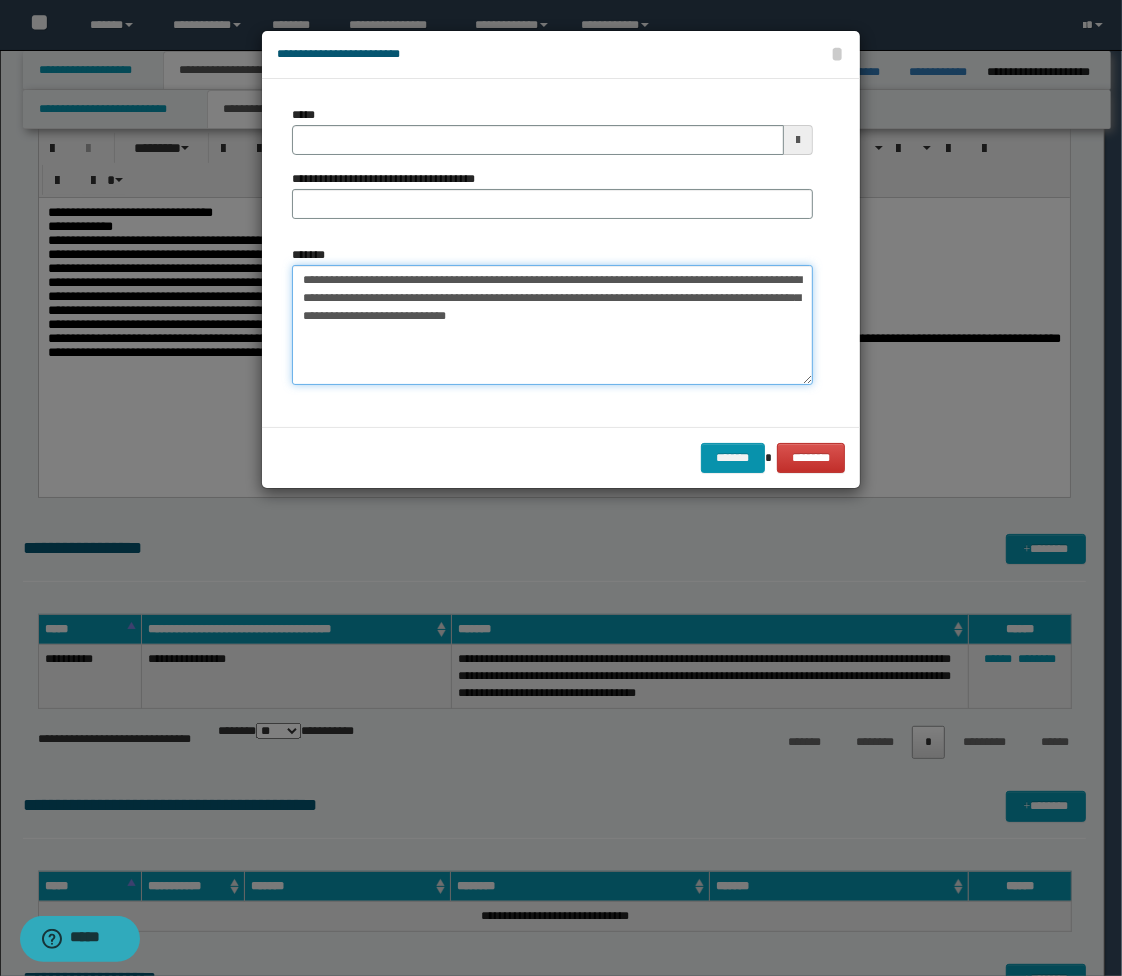 type on "**********" 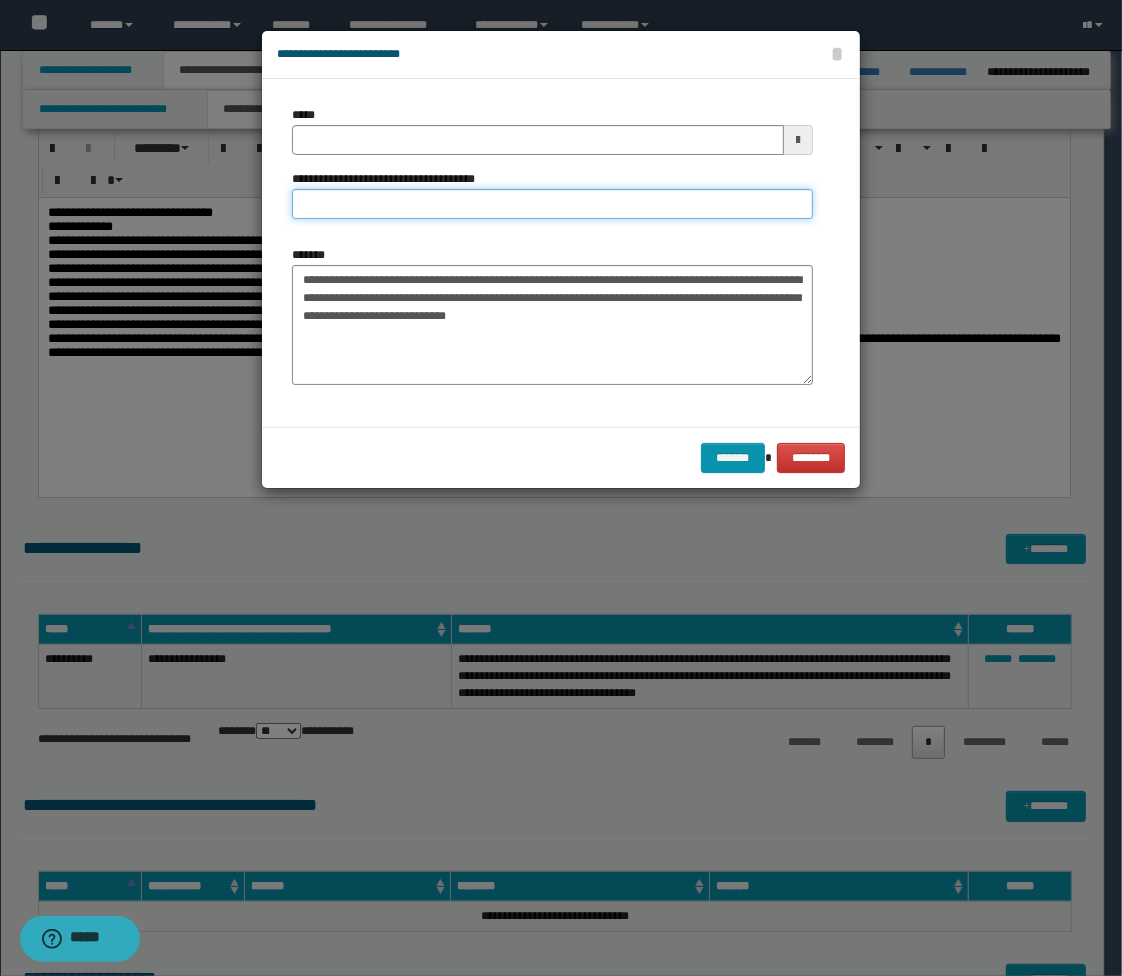 click on "**********" at bounding box center (552, 204) 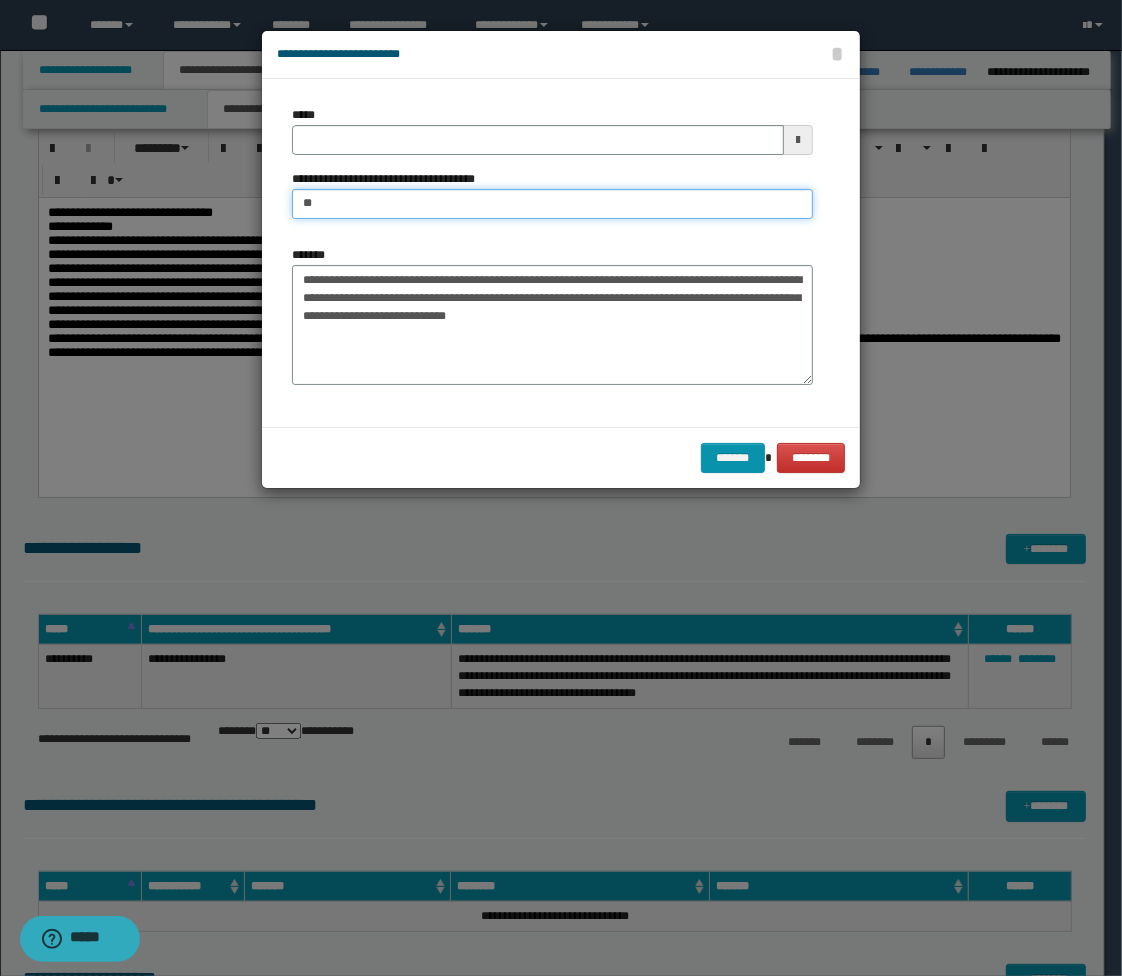 type on "*********" 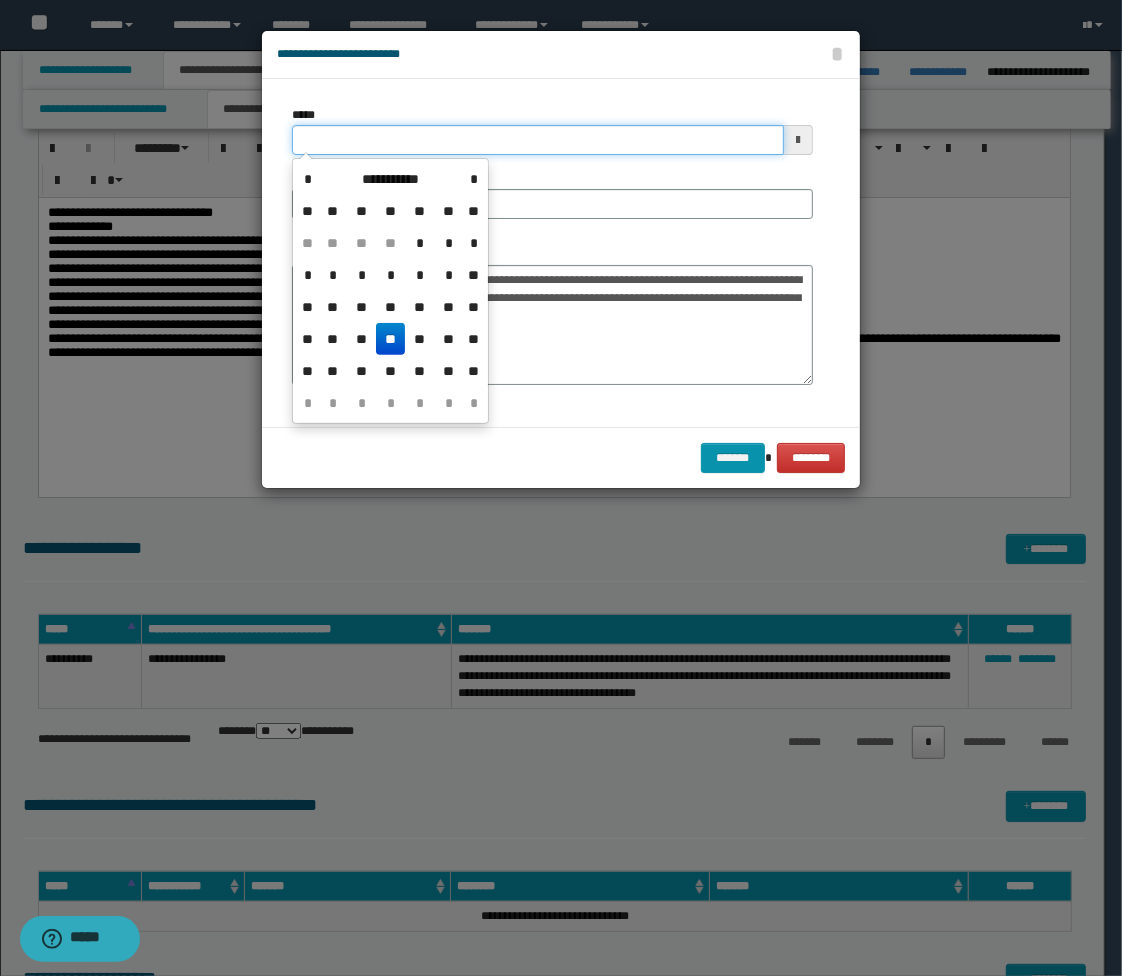 click on "*****" at bounding box center [538, 140] 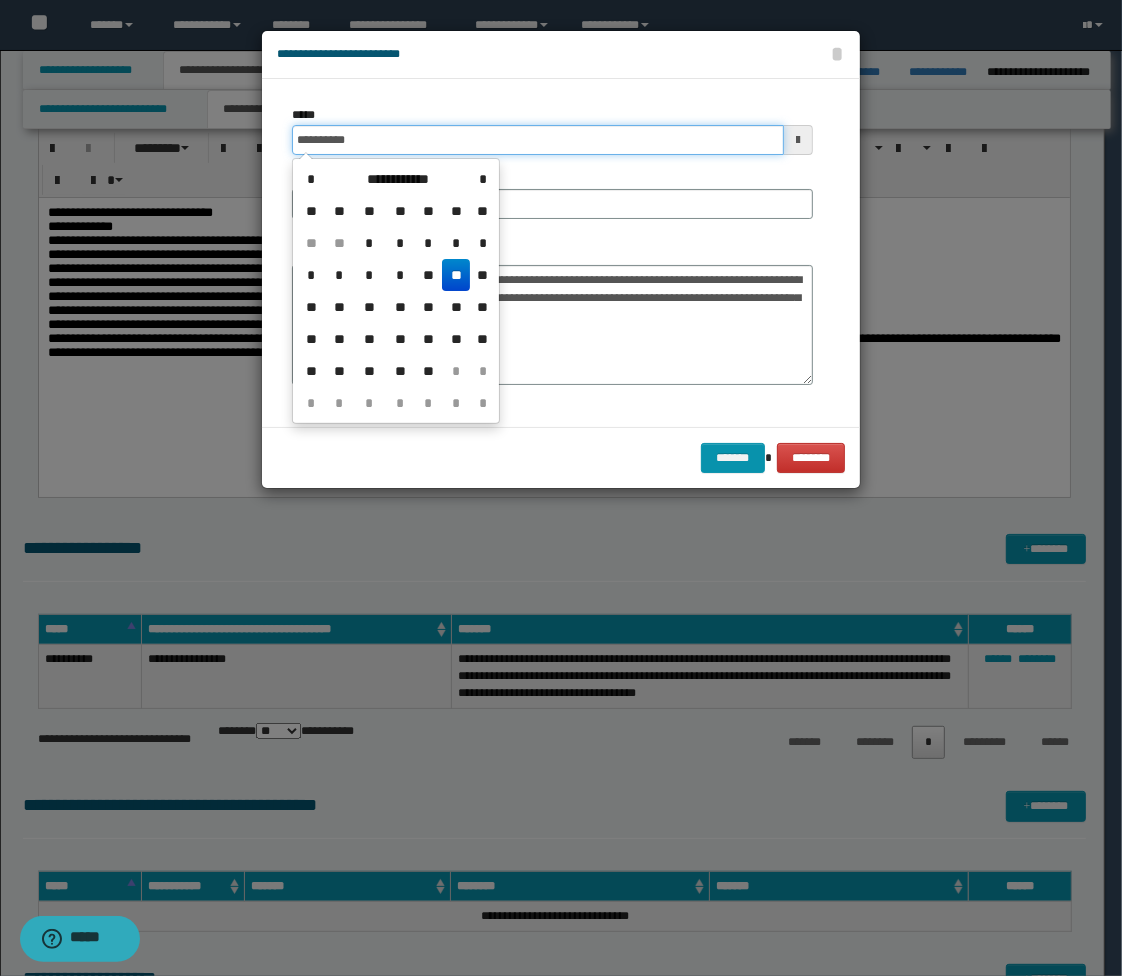 type on "**********" 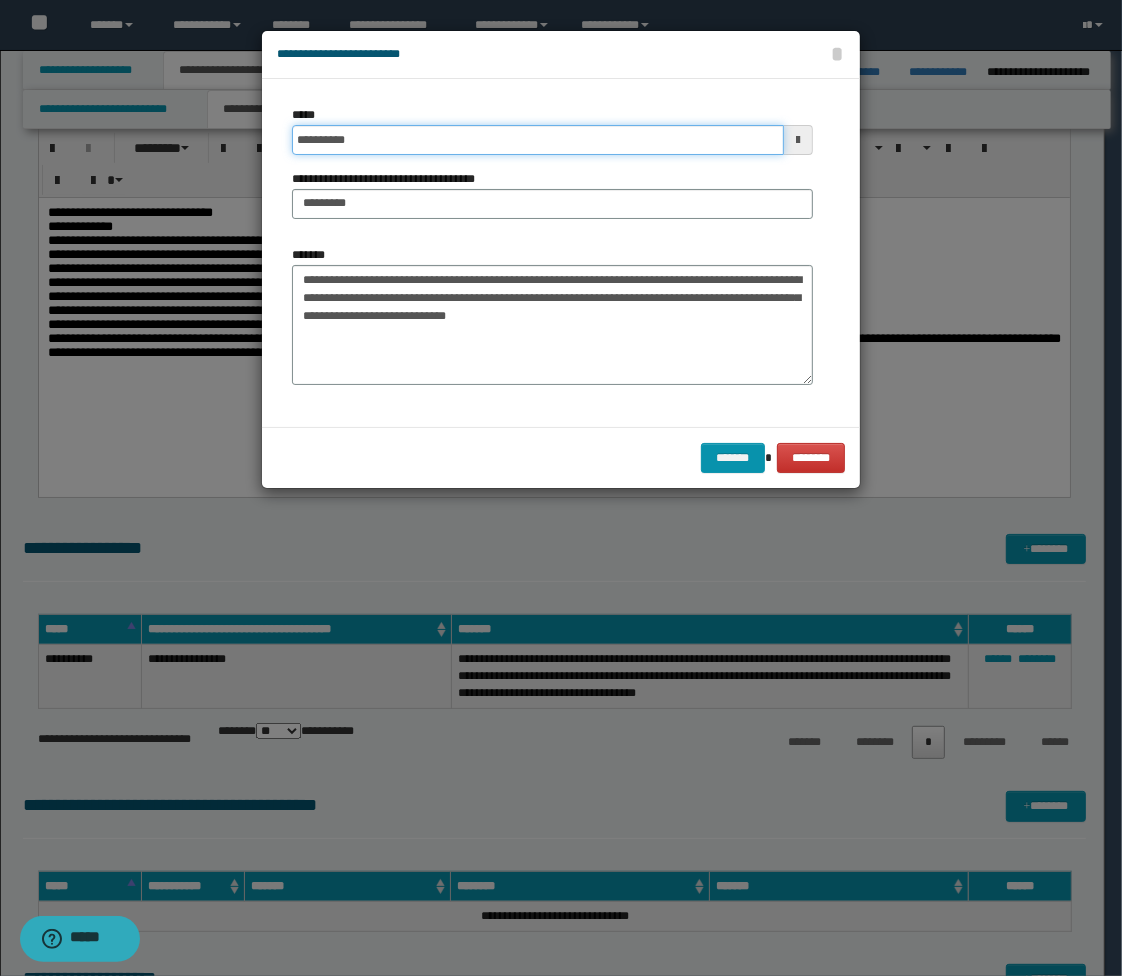 click on "*******" at bounding box center (733, 458) 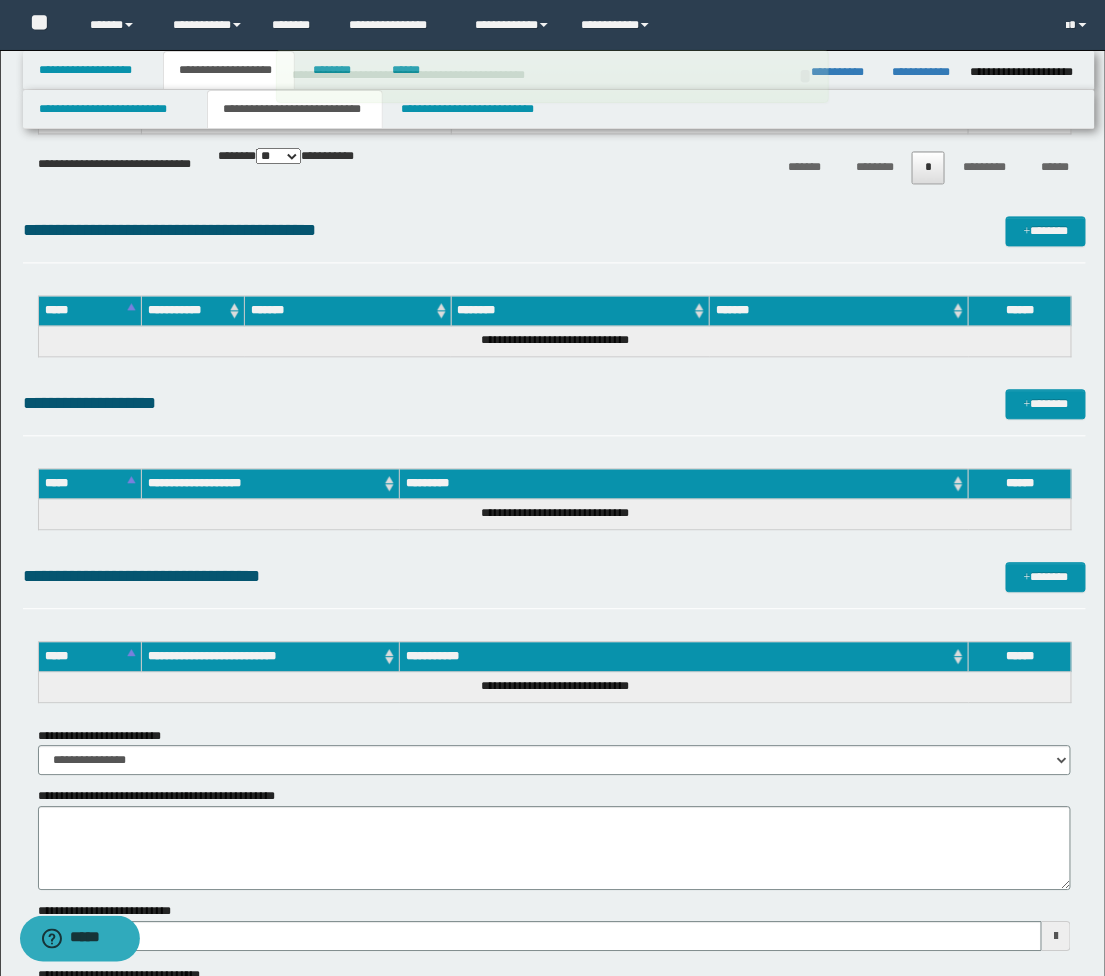 scroll, scrollTop: 1000, scrollLeft: 0, axis: vertical 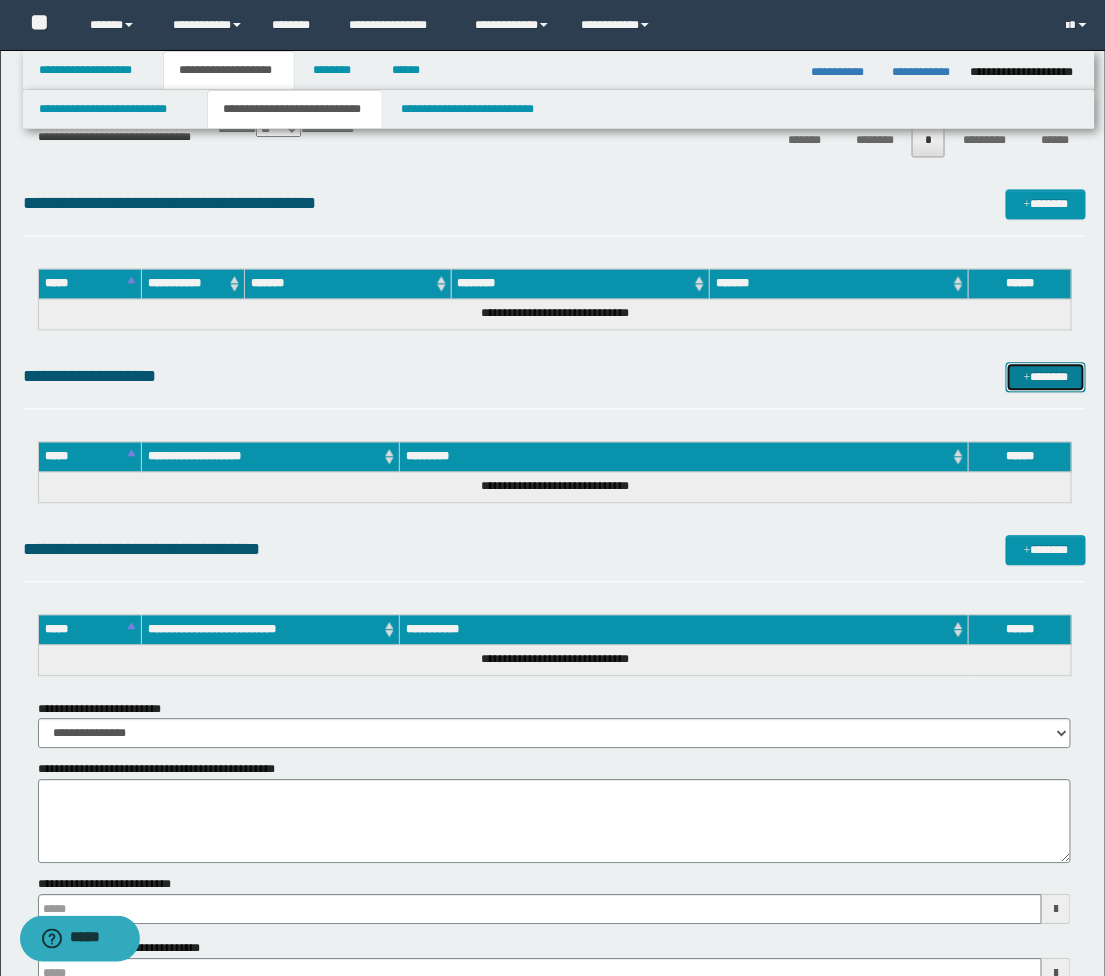click on "*******" at bounding box center [1046, 377] 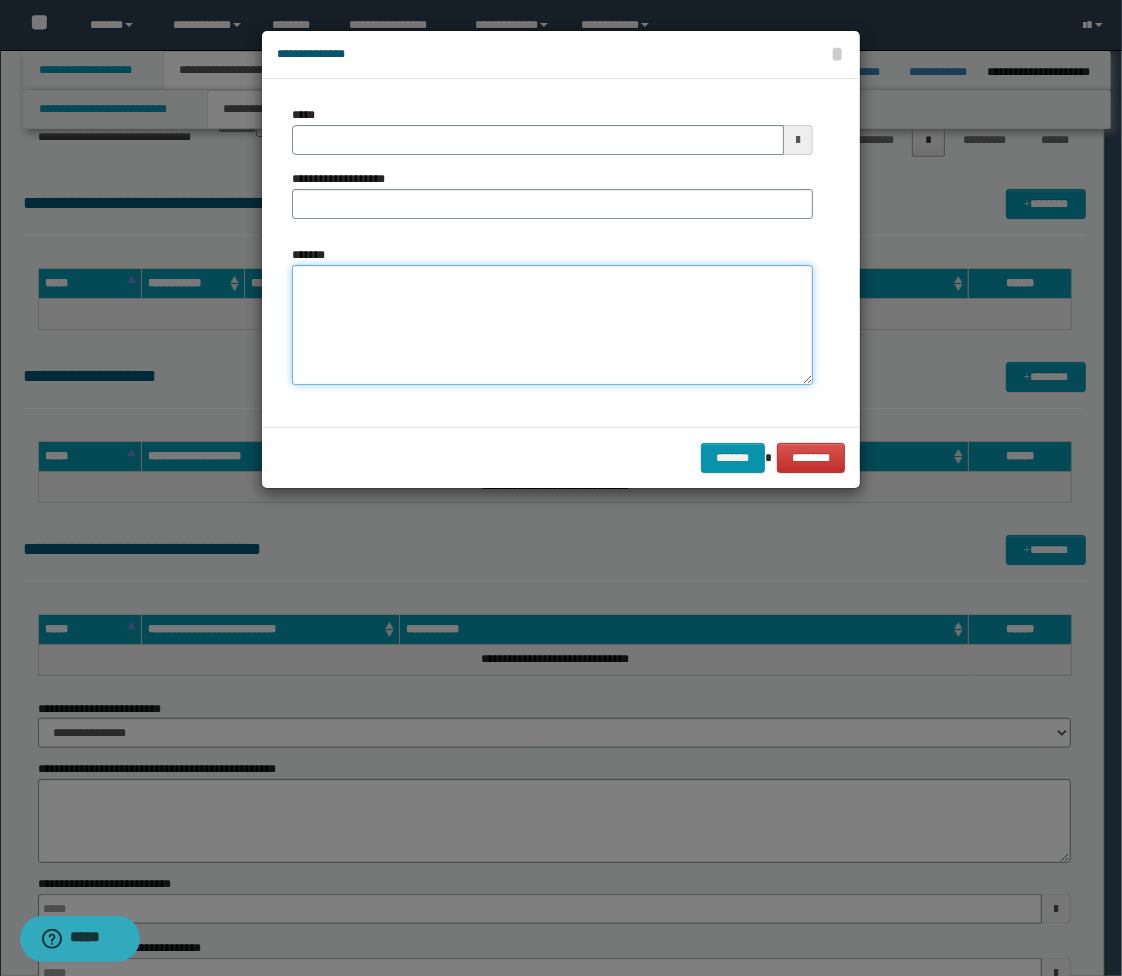 click on "*******" at bounding box center [552, 325] 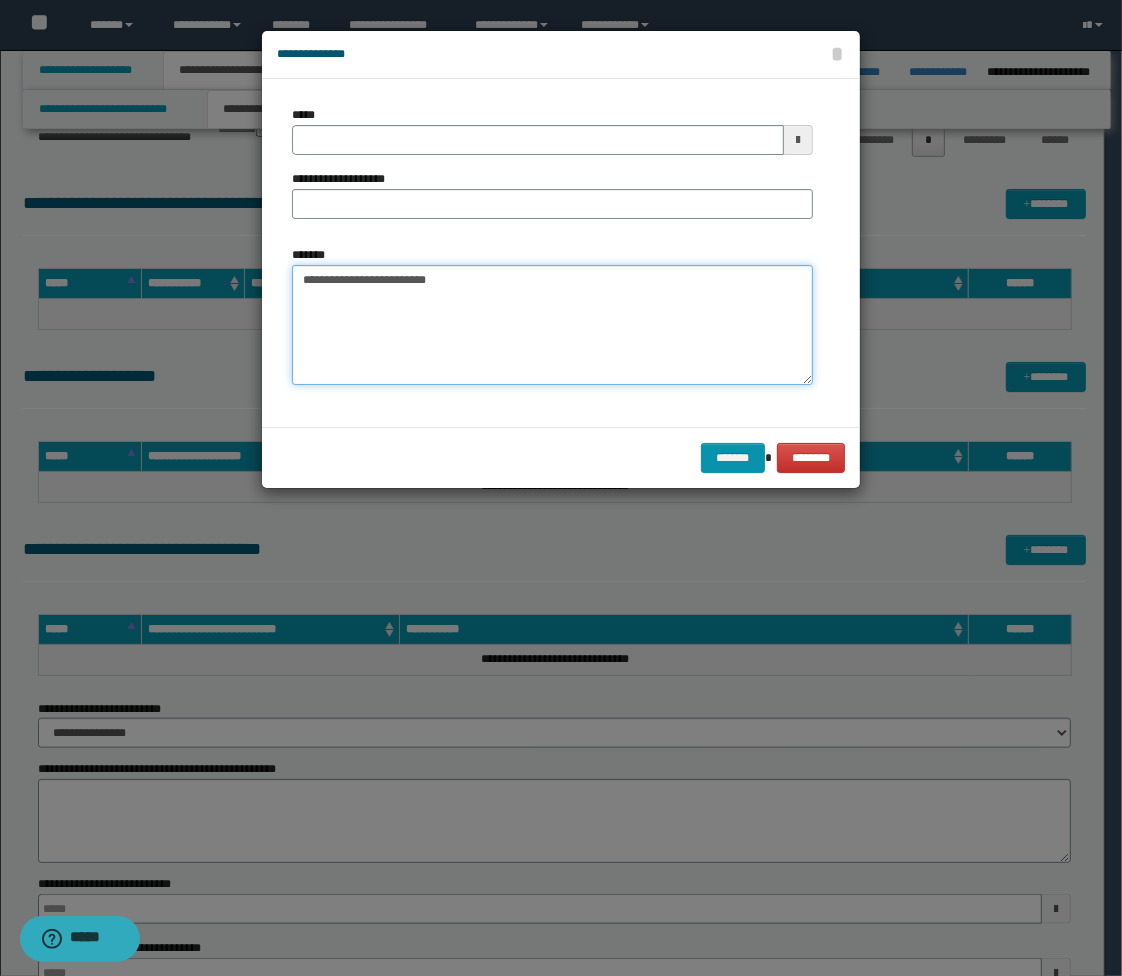 type on "**********" 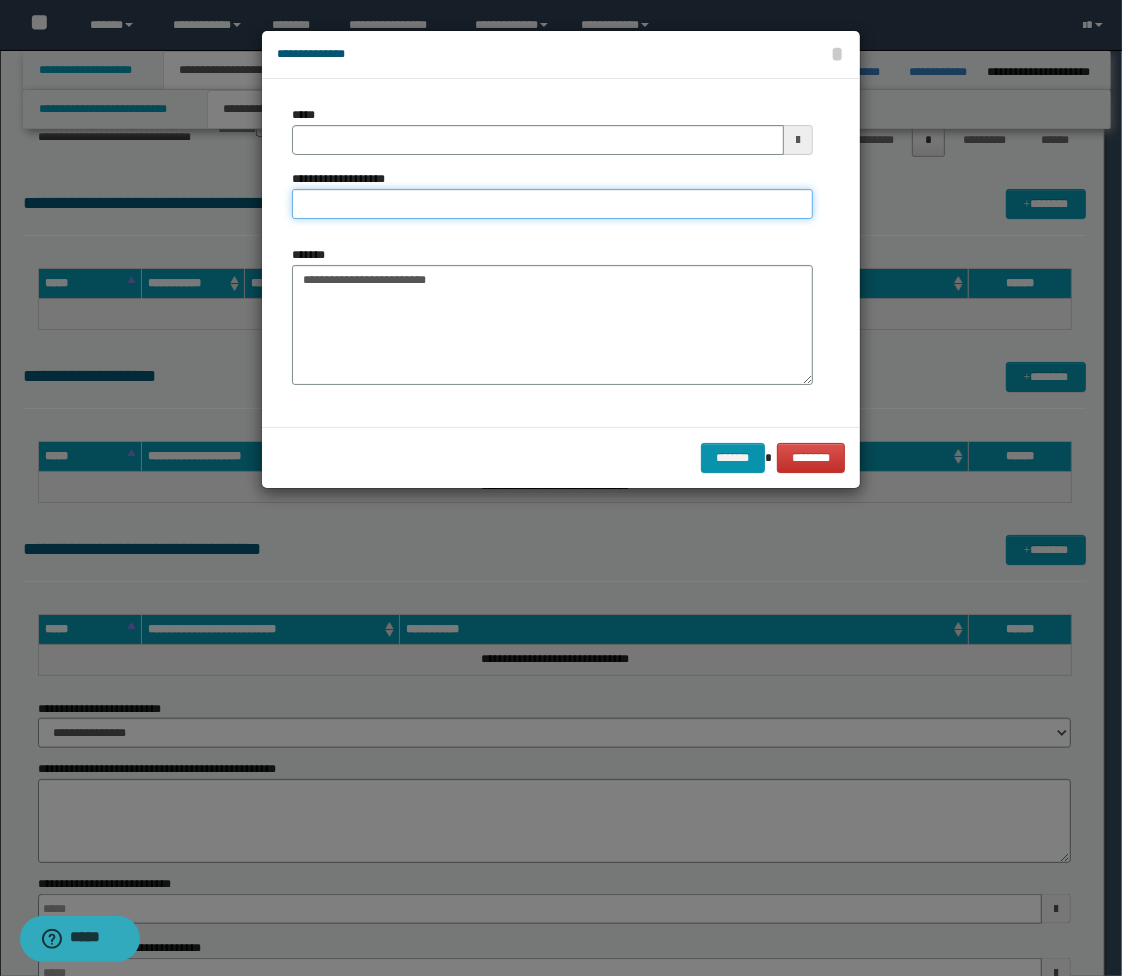 click on "**********" at bounding box center (552, 204) 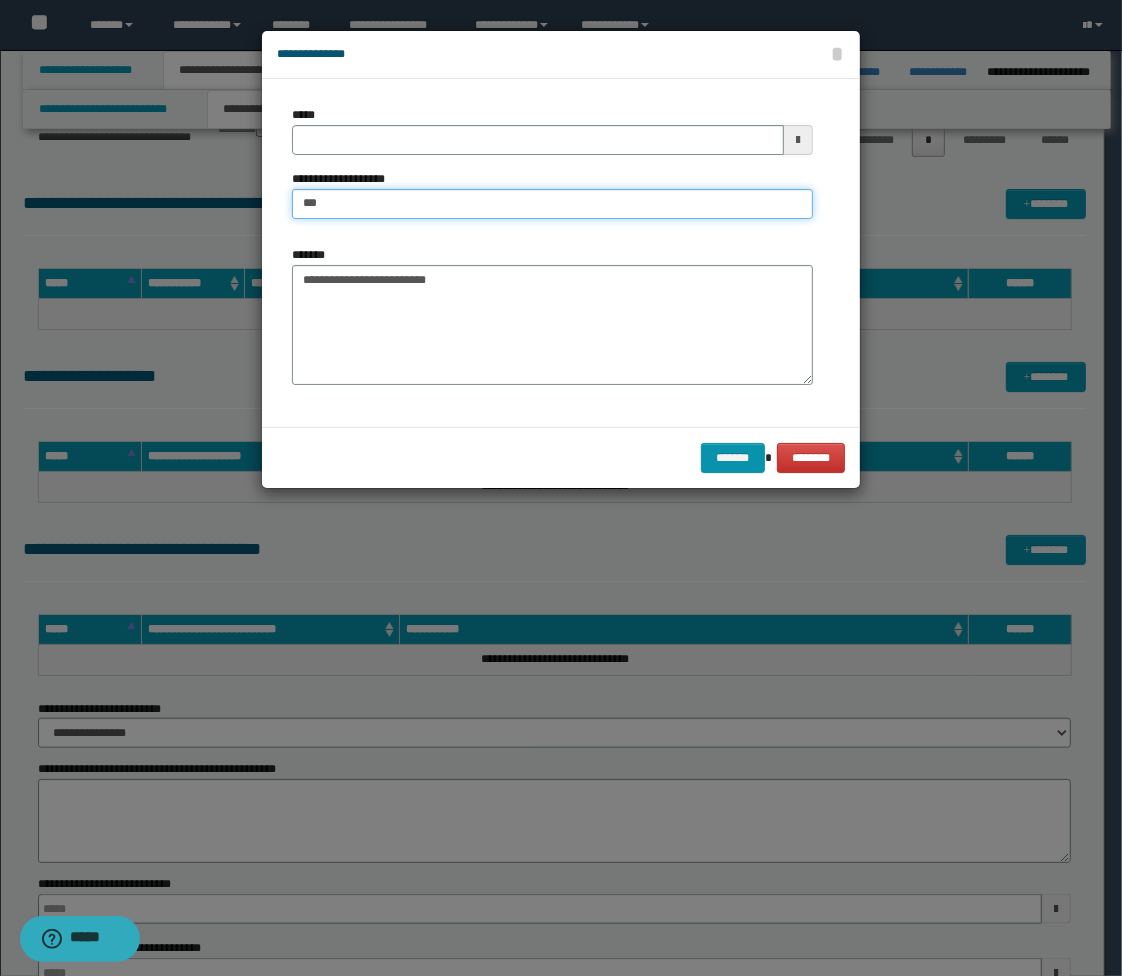 type on "**********" 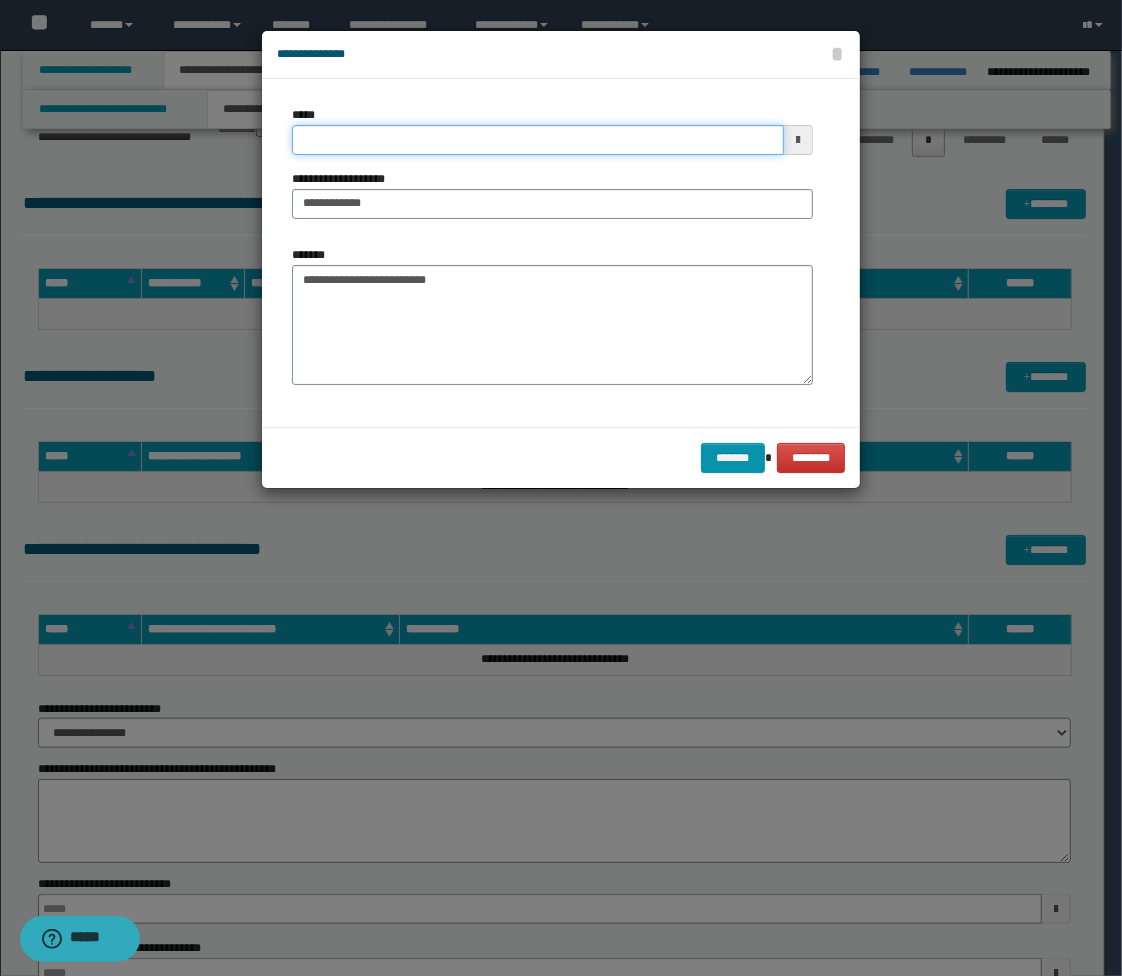 click on "*****" at bounding box center (538, 140) 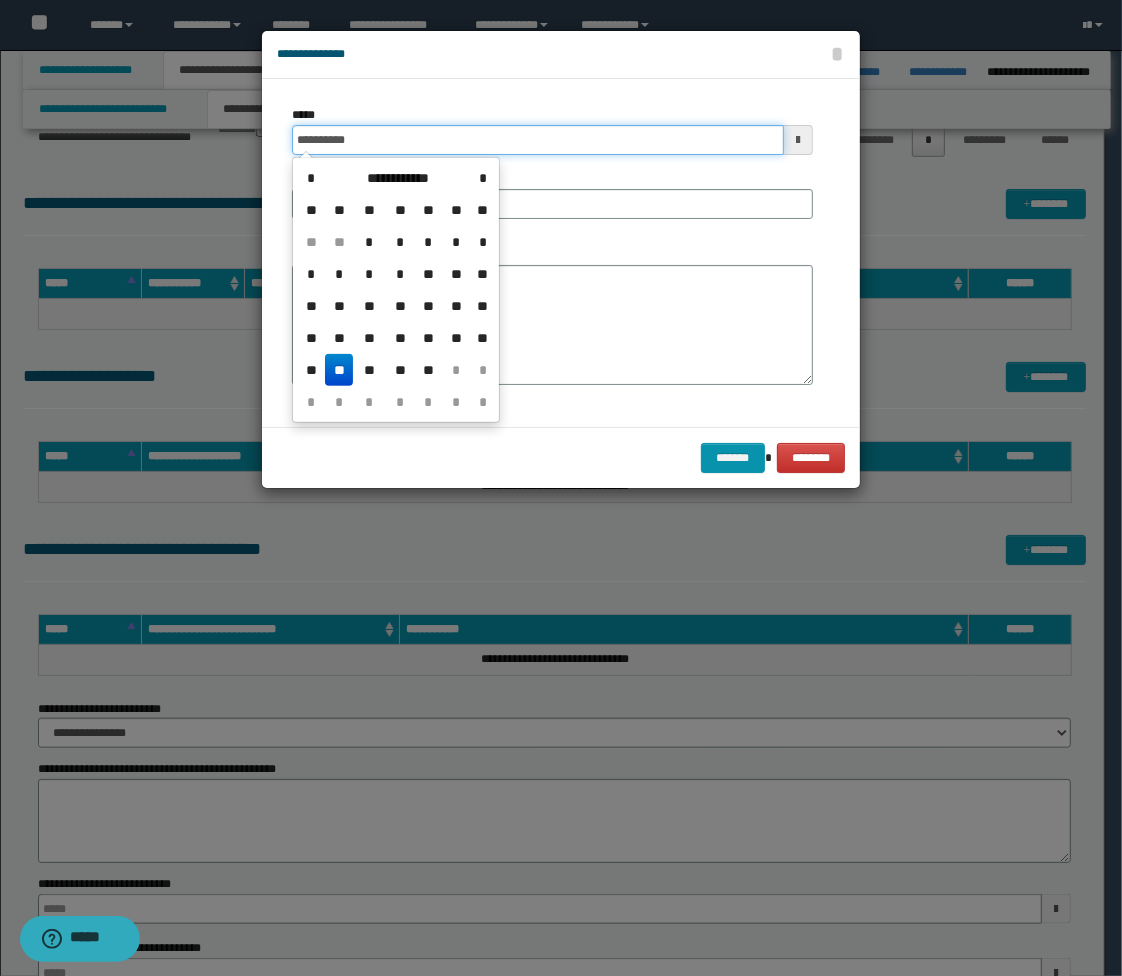 type on "**********" 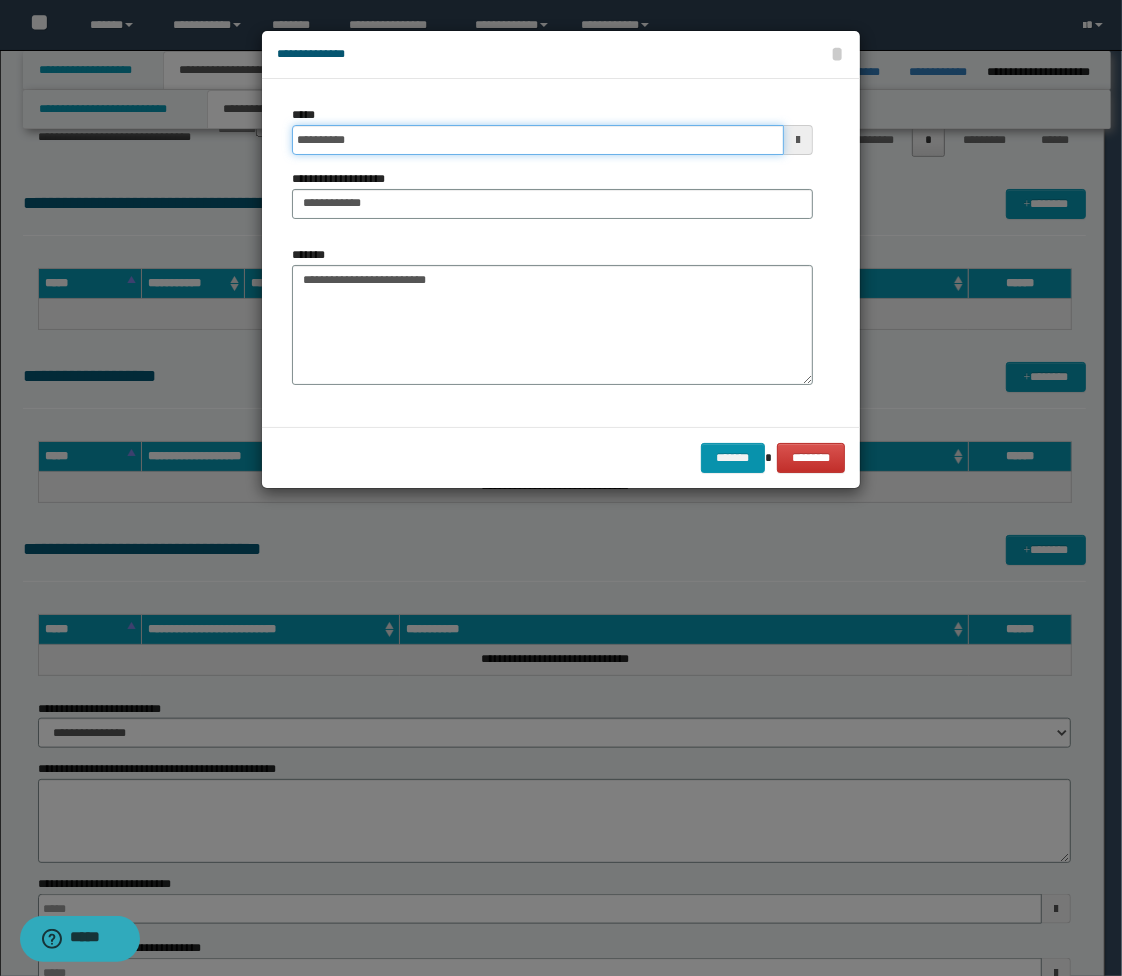 click on "*******" at bounding box center [733, 458] 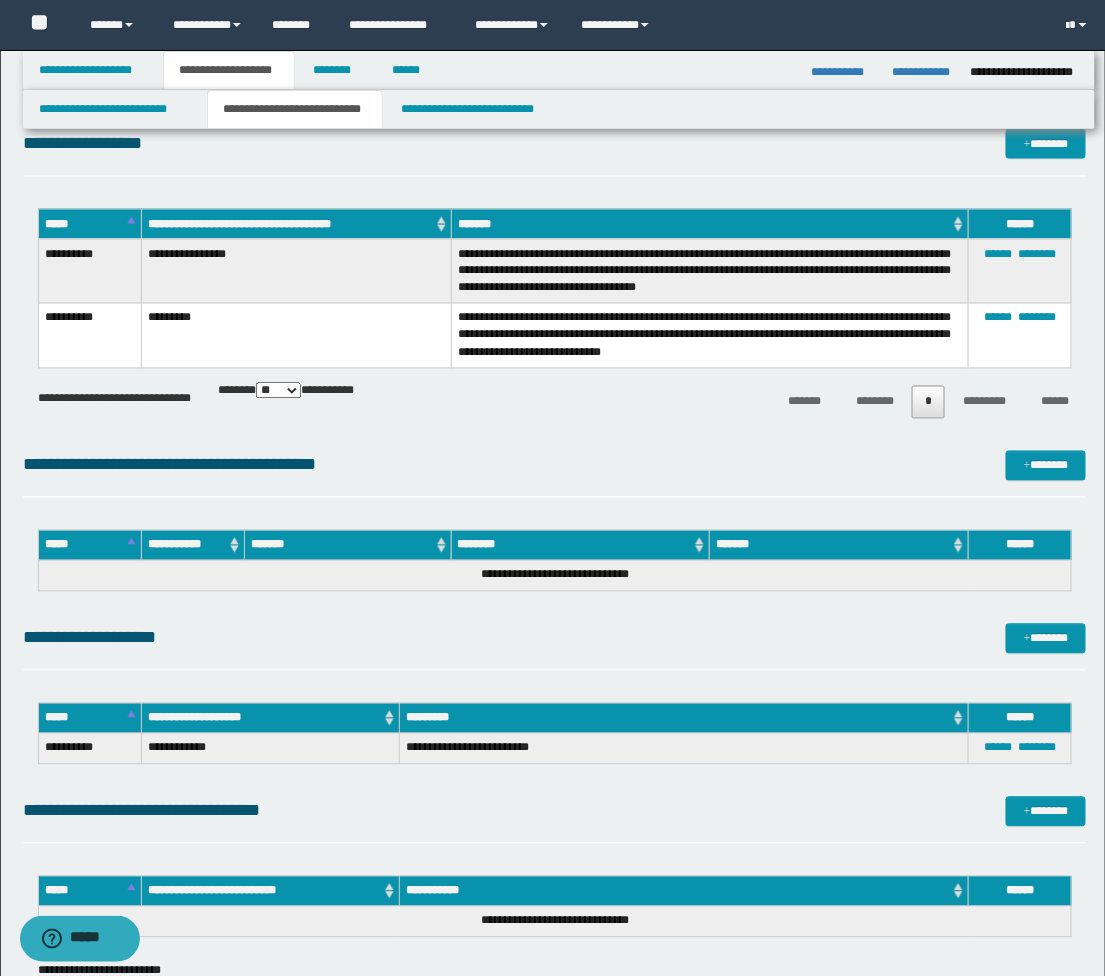 scroll, scrollTop: 777, scrollLeft: 0, axis: vertical 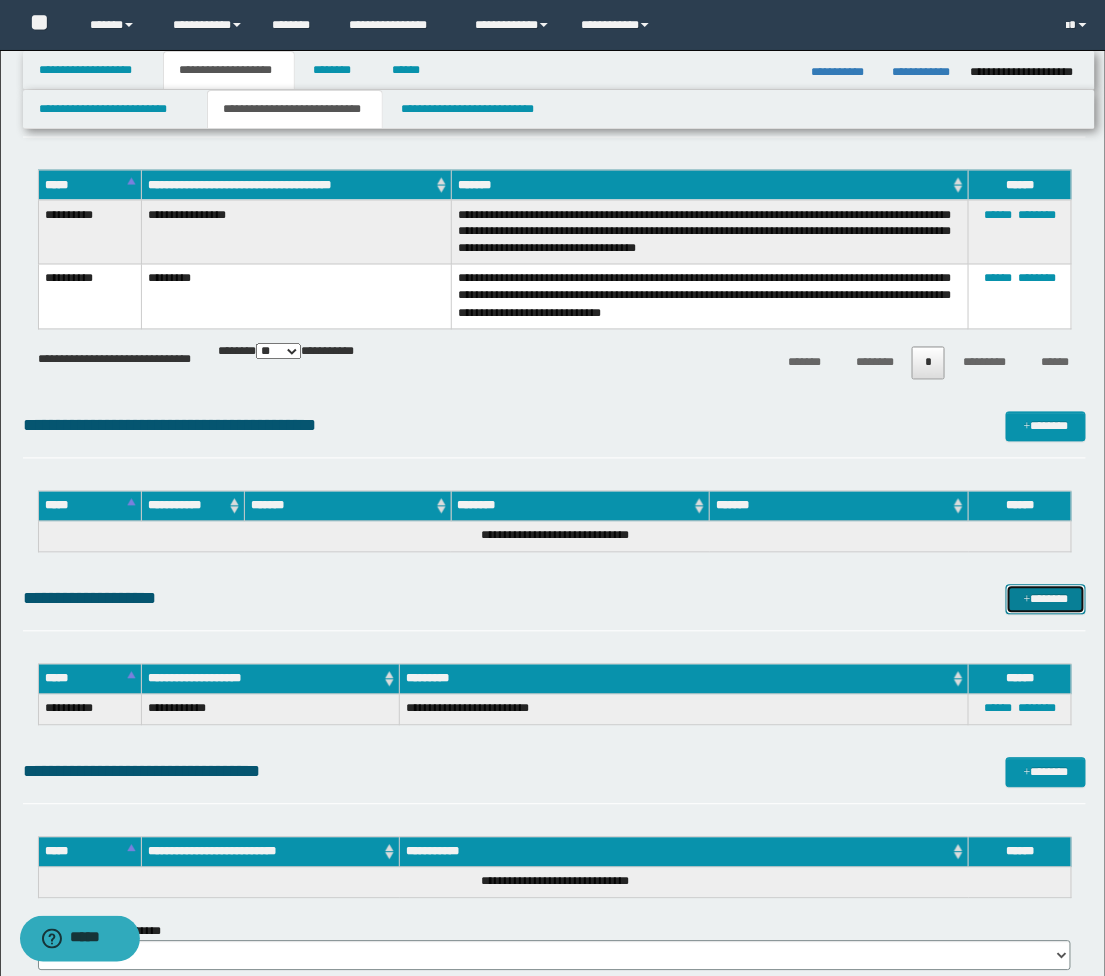 click on "*******" at bounding box center [1046, 600] 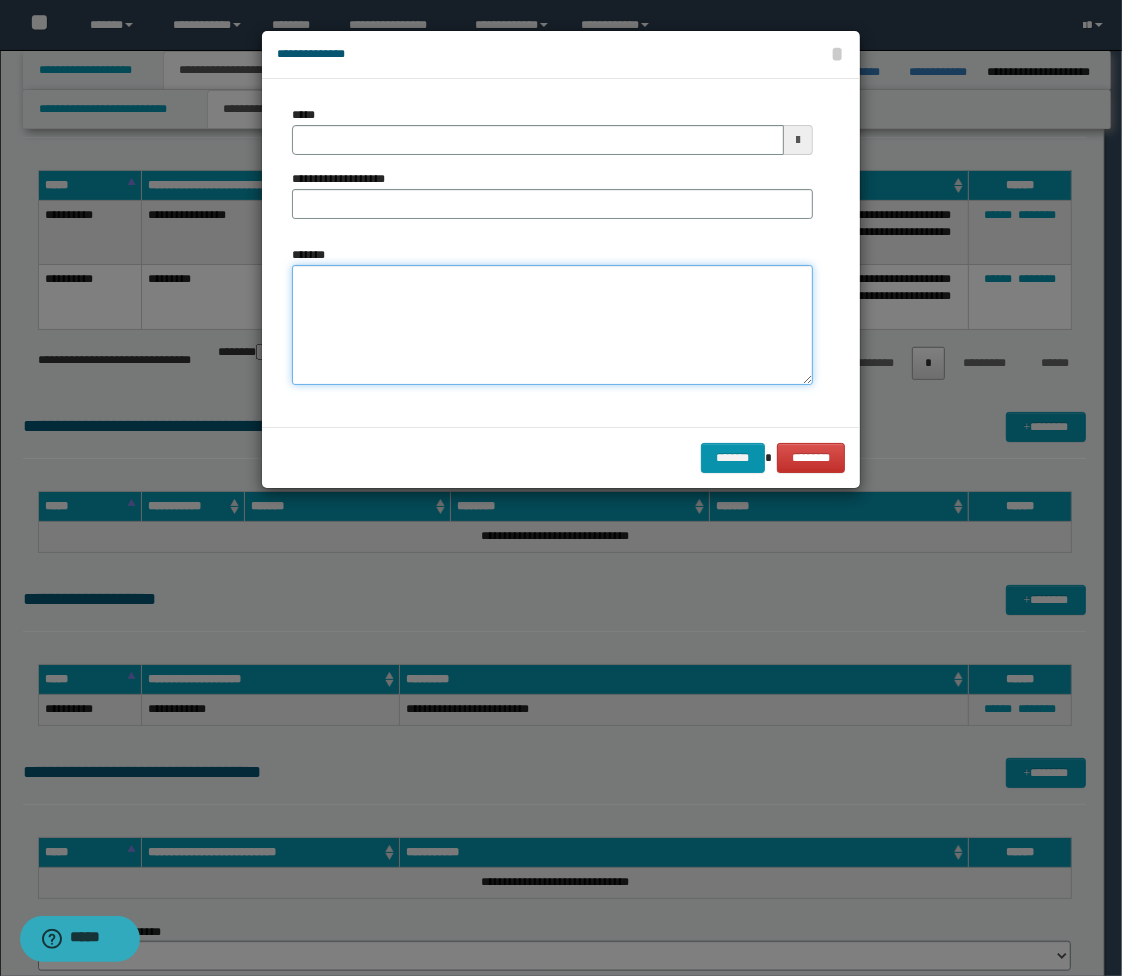 click on "*******" at bounding box center [552, 325] 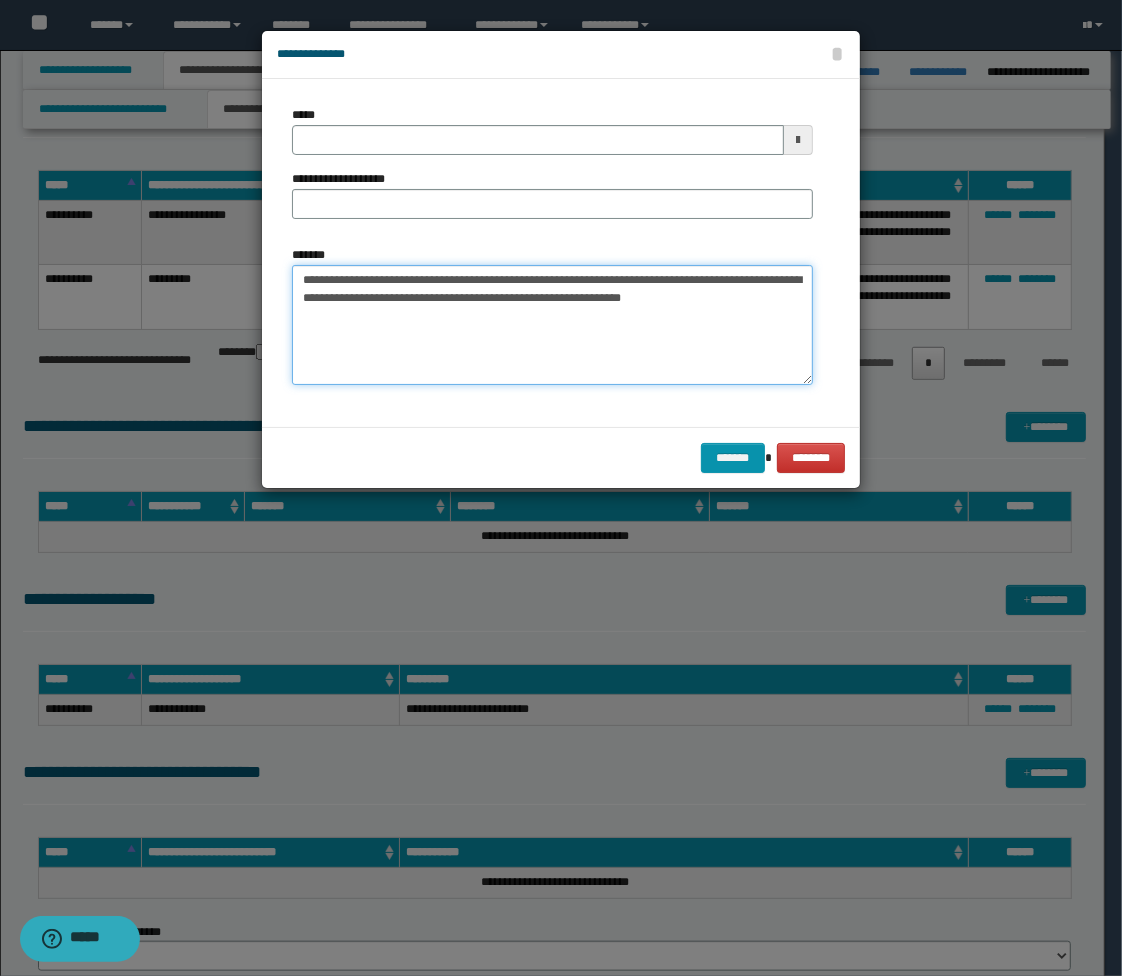 type on "**********" 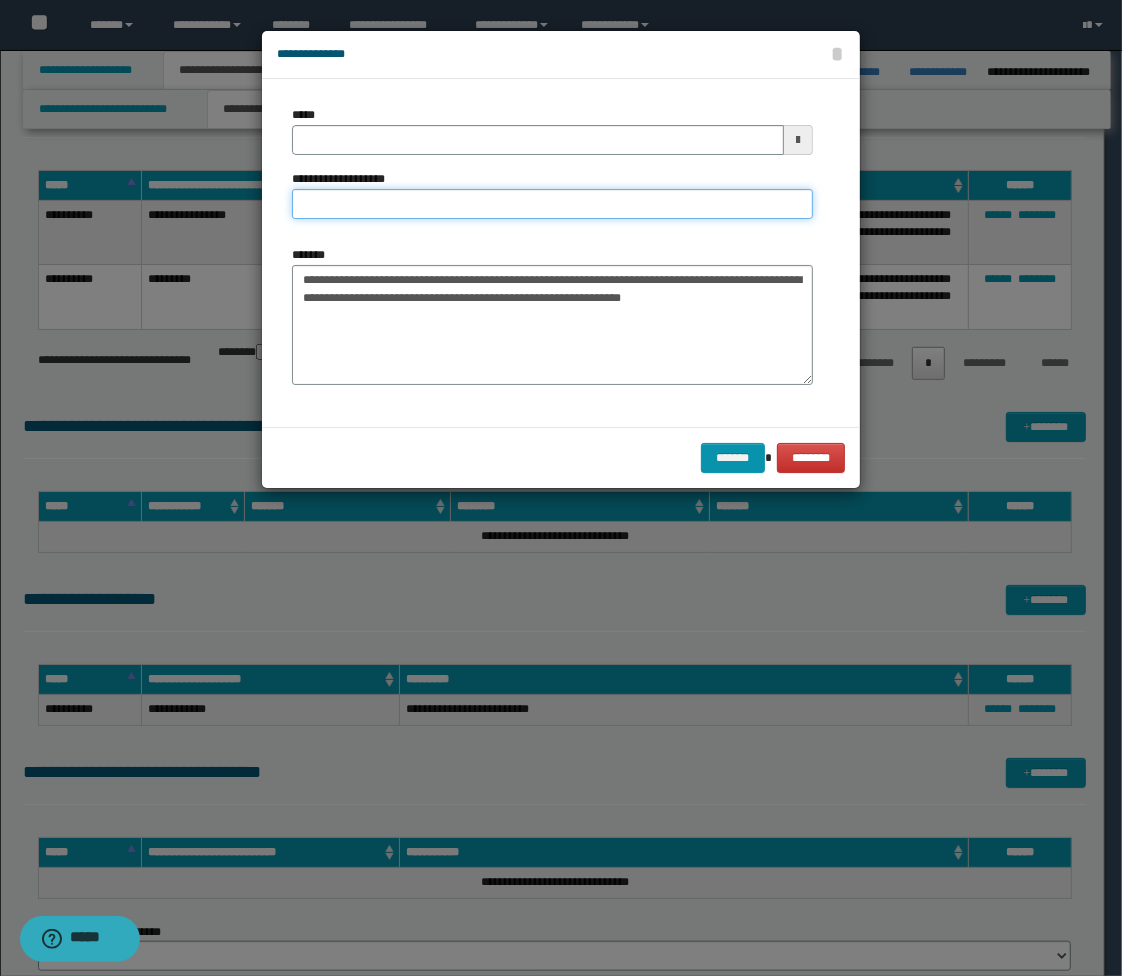 click on "**********" at bounding box center [552, 204] 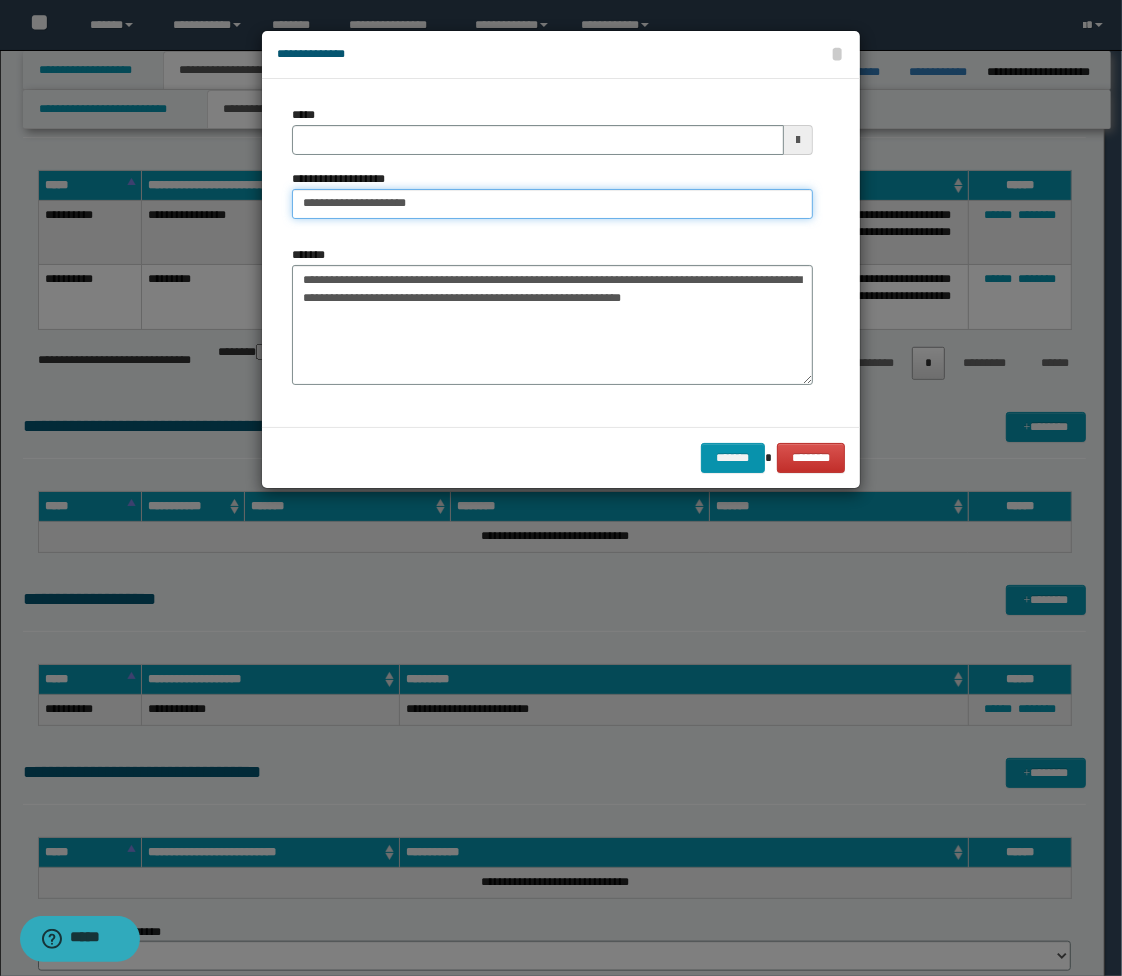 type 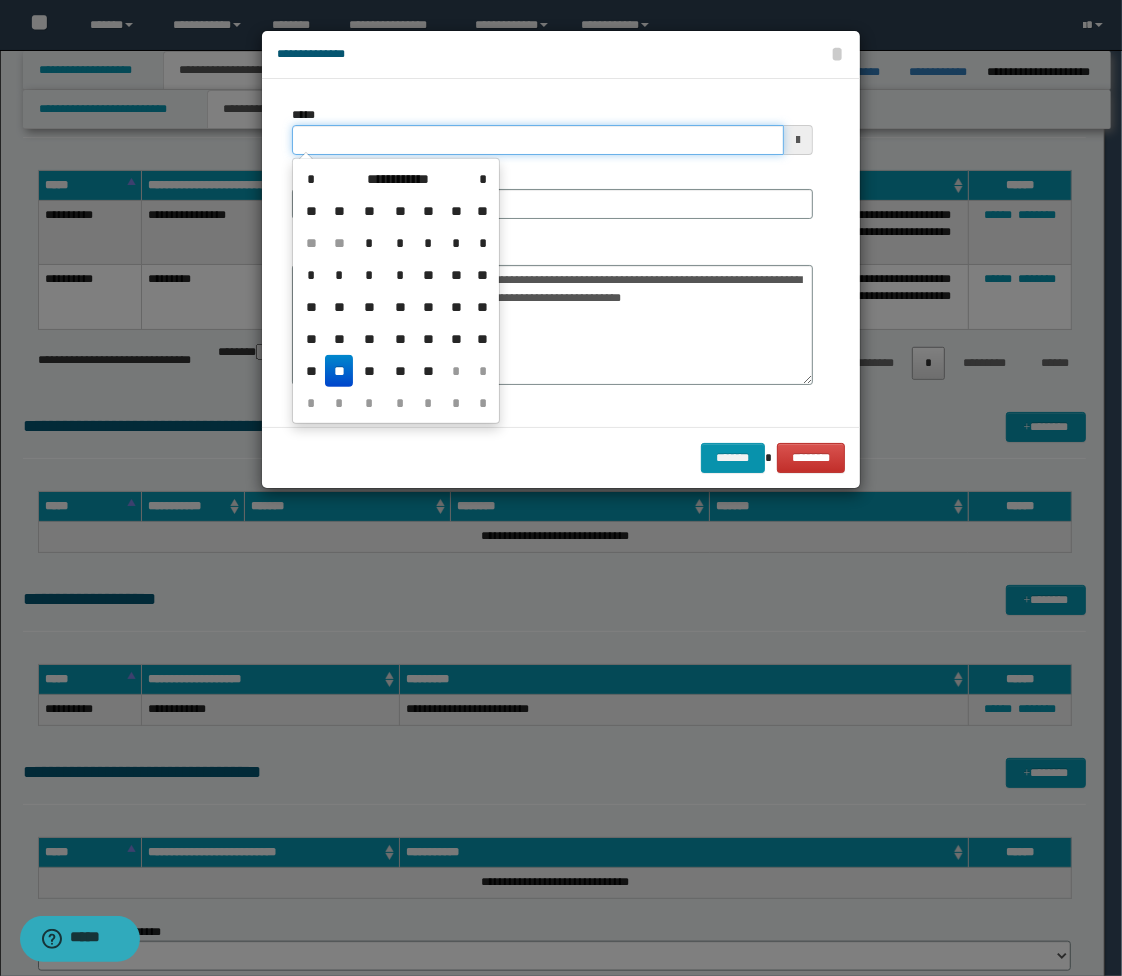 click on "*****" at bounding box center (538, 140) 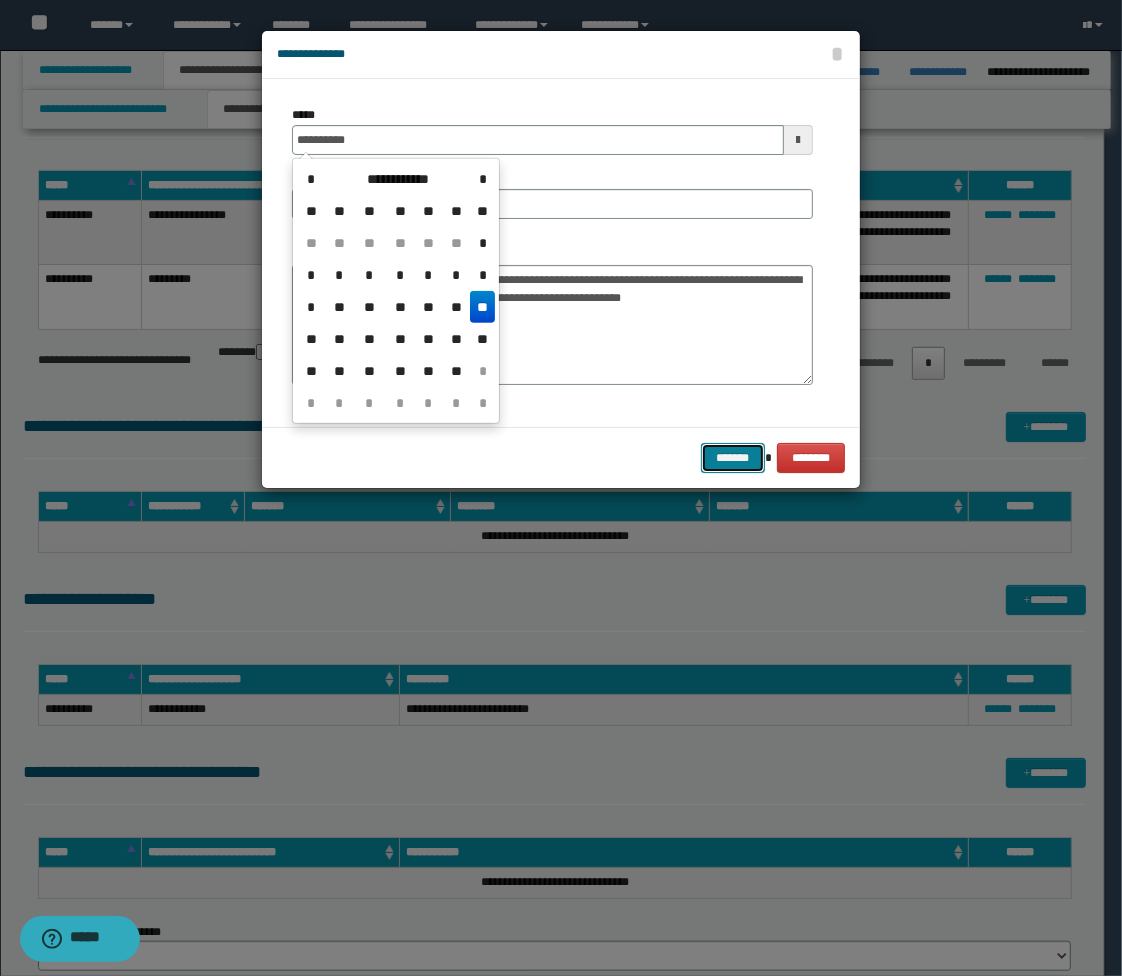 type on "**********" 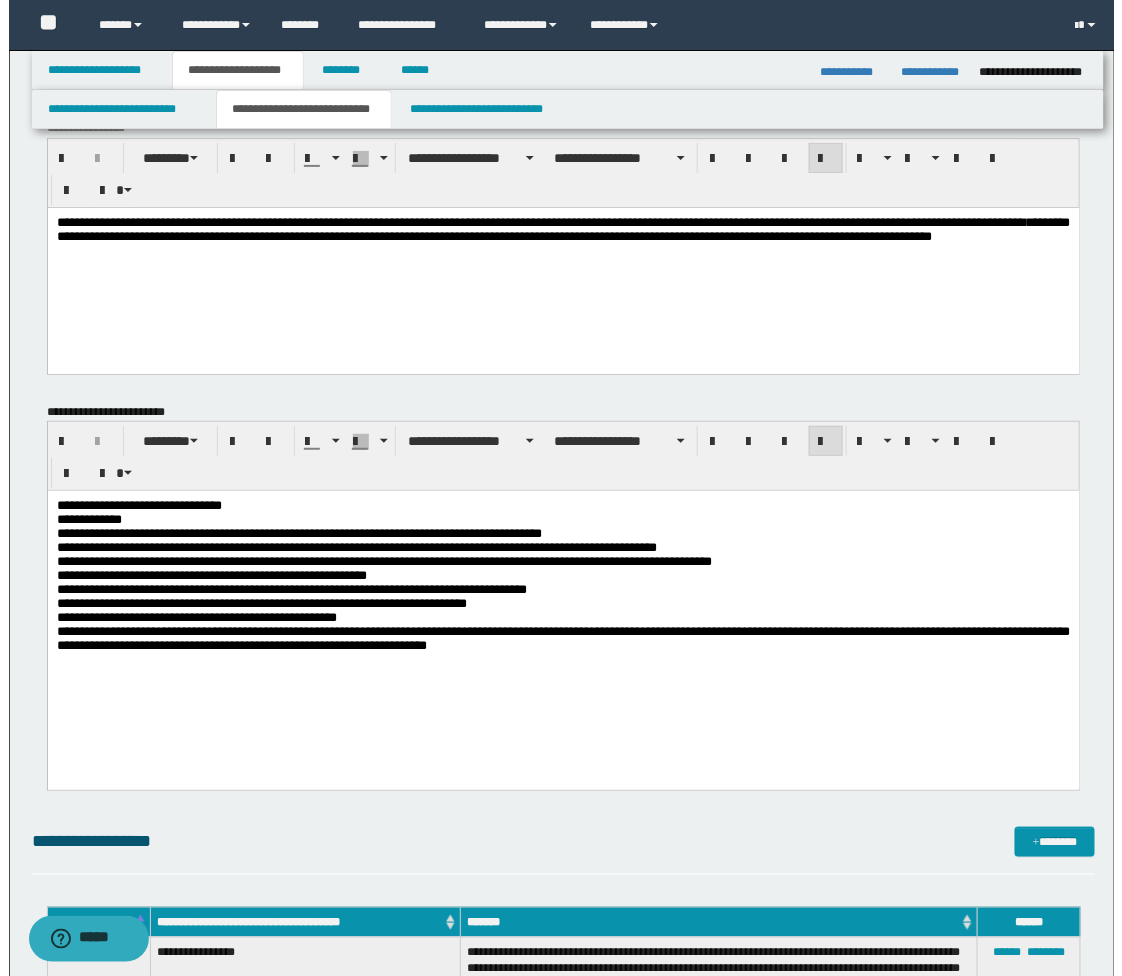 scroll, scrollTop: 0, scrollLeft: 0, axis: both 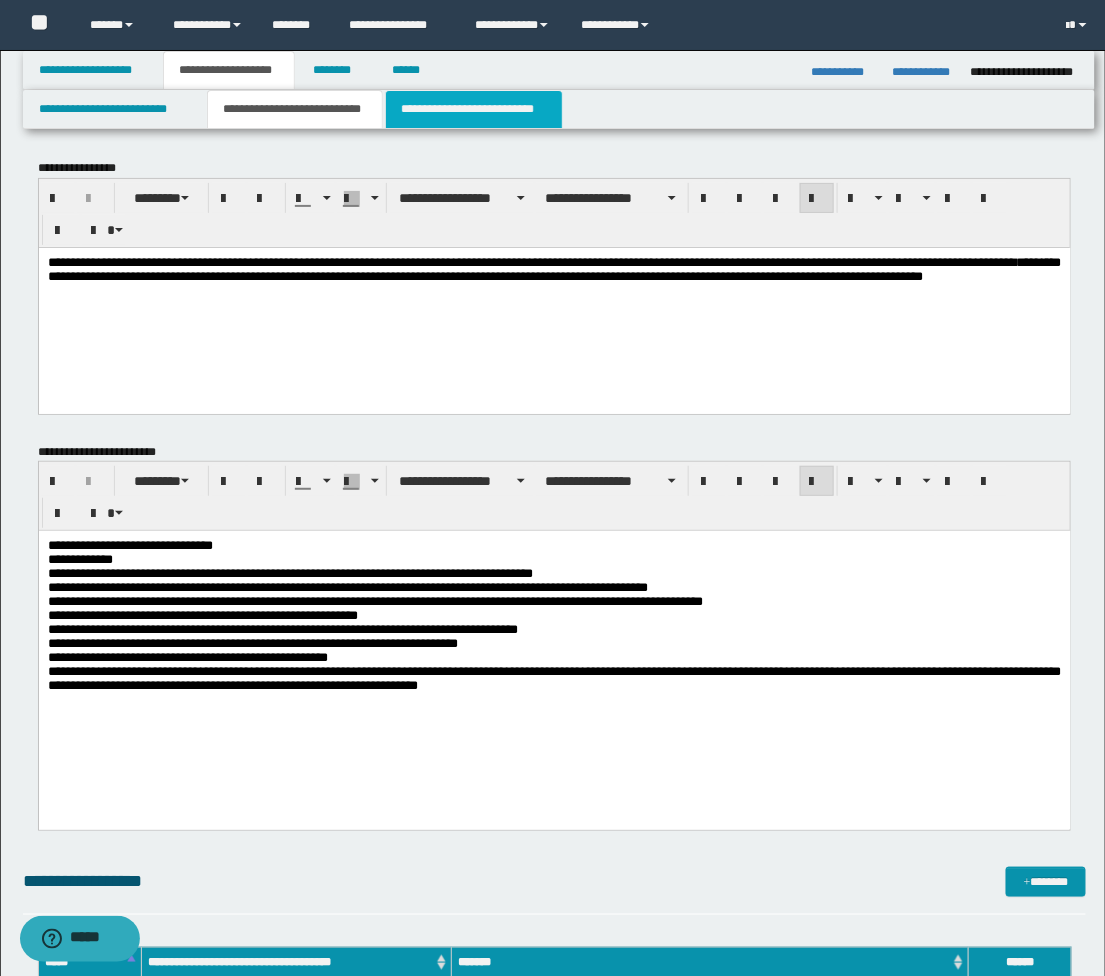 click on "**********" at bounding box center (474, 109) 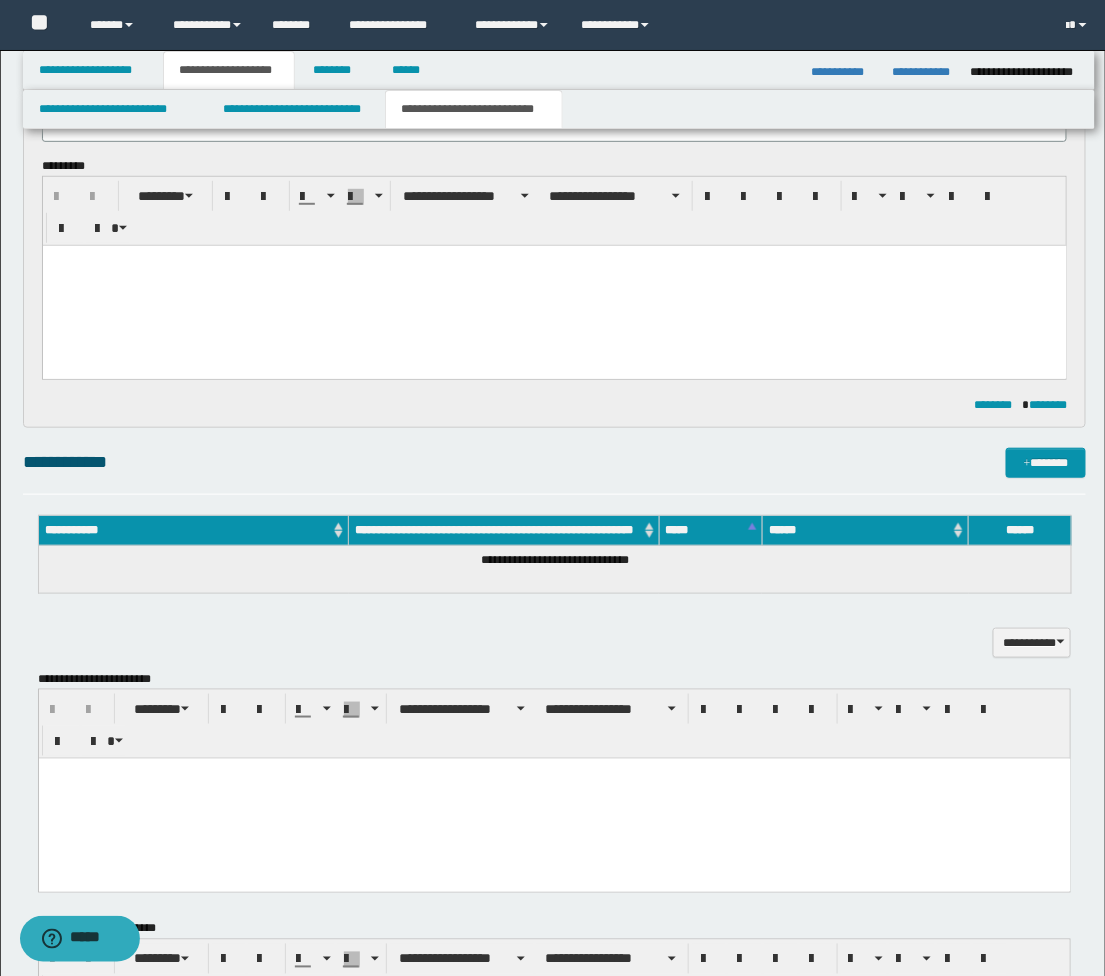 scroll, scrollTop: 0, scrollLeft: 0, axis: both 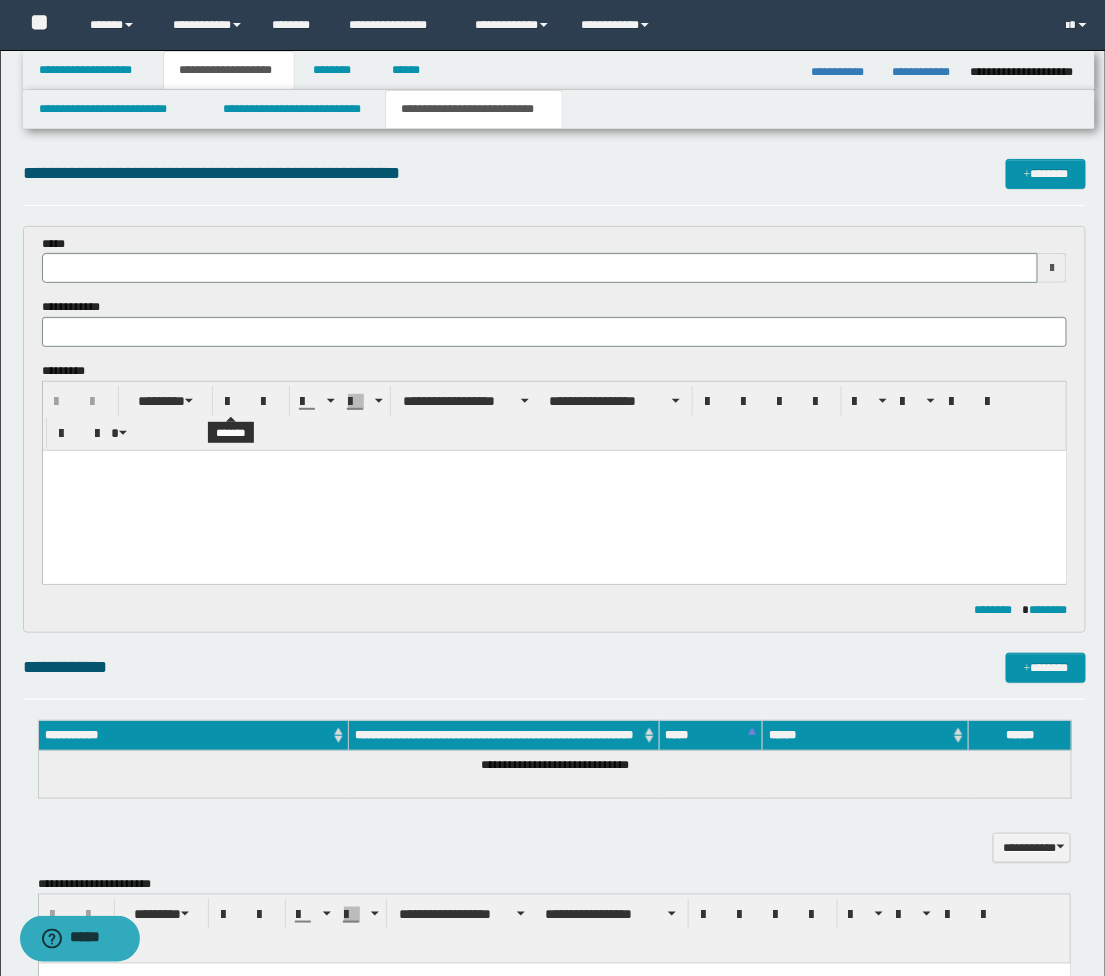 type 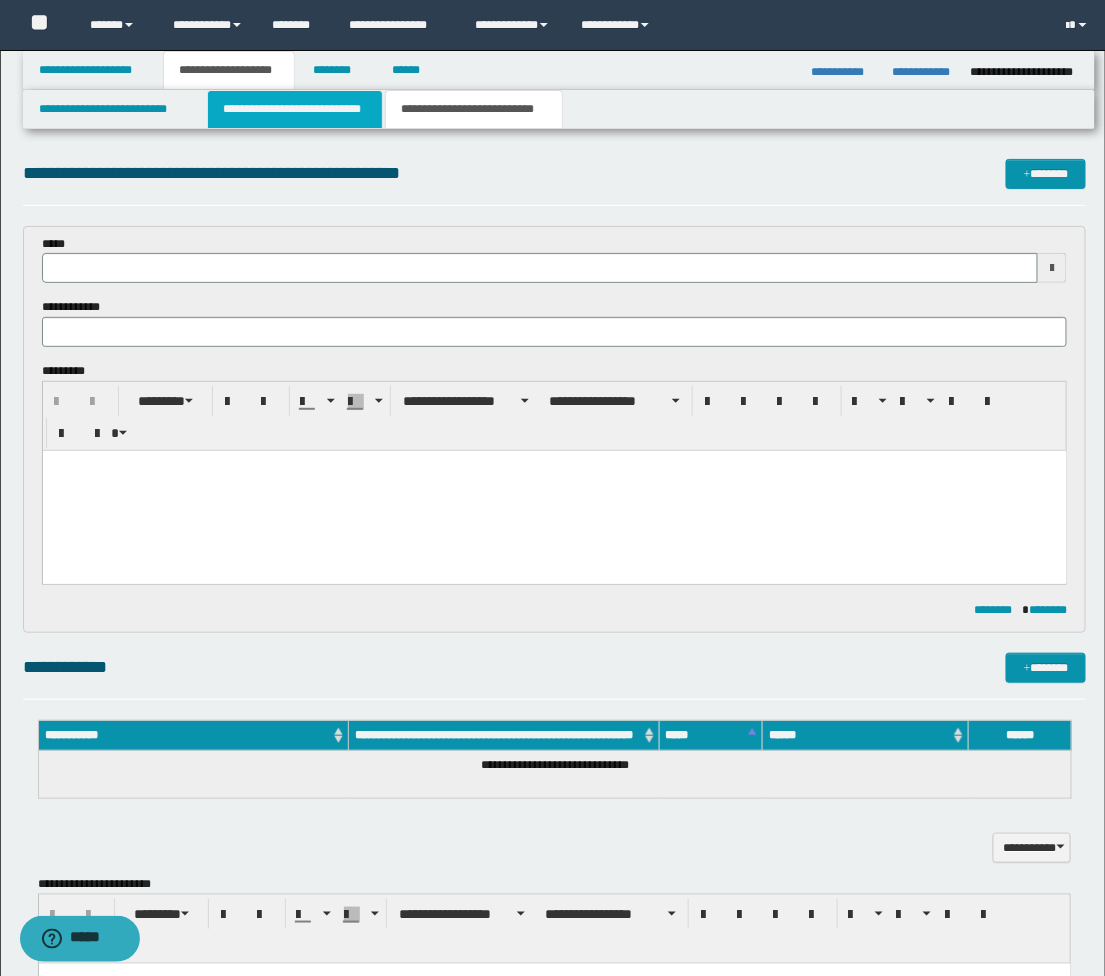 click on "**********" at bounding box center (295, 109) 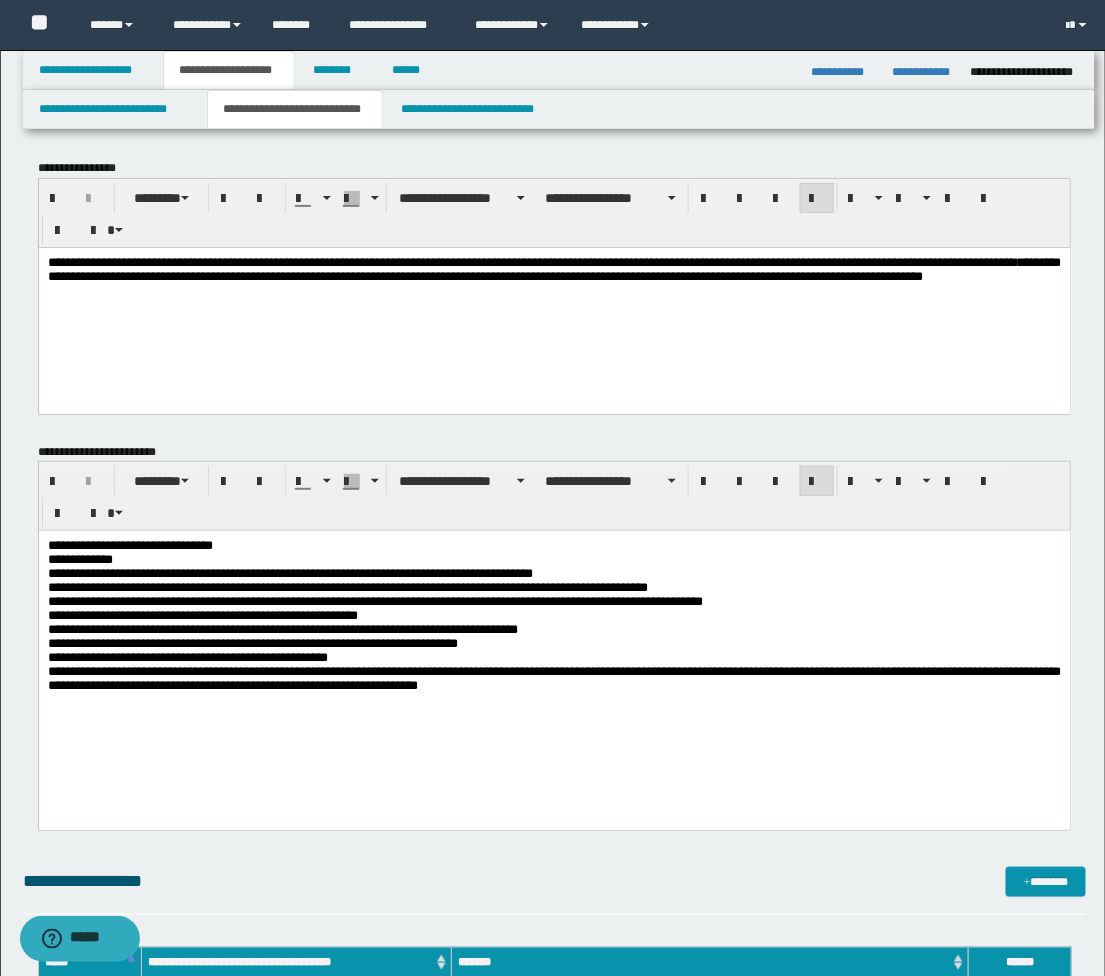click on "**********" at bounding box center (554, 269) 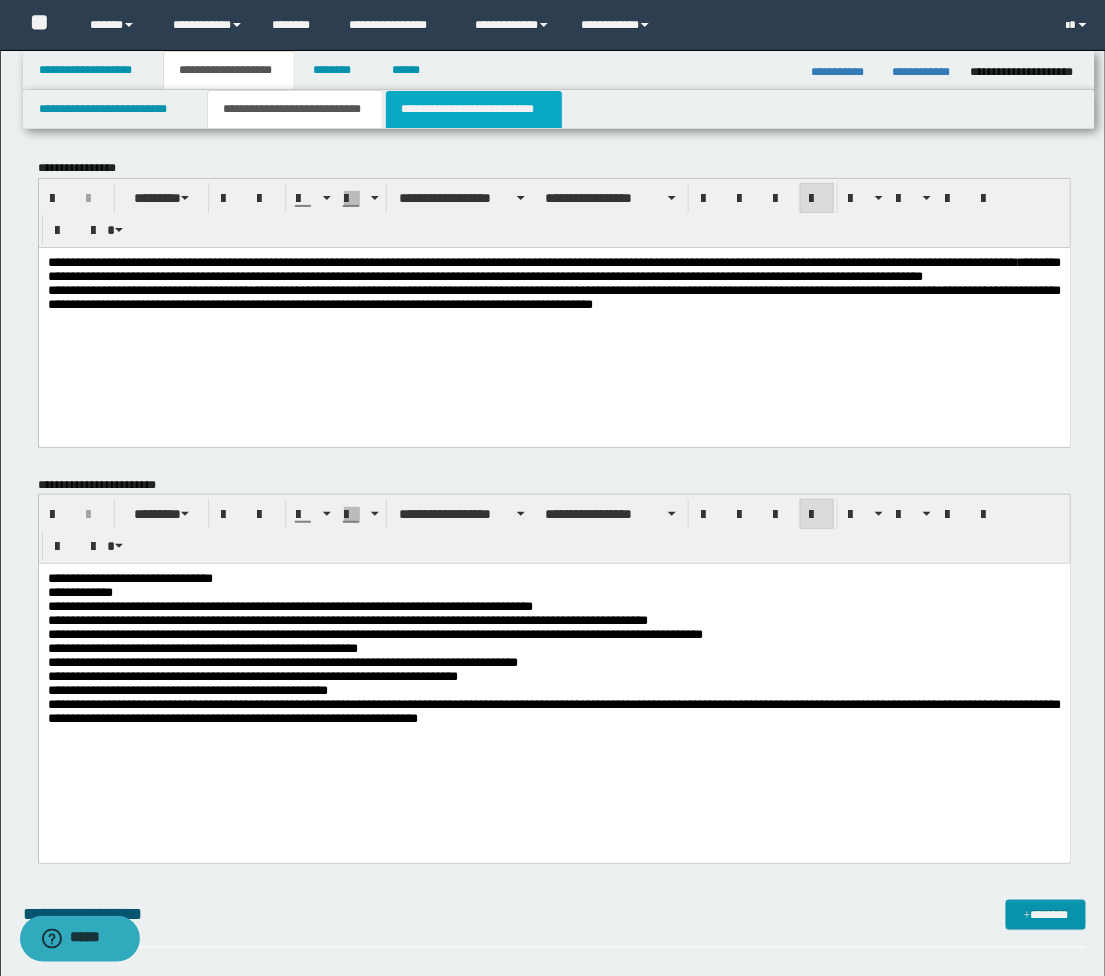 click on "**********" at bounding box center (474, 109) 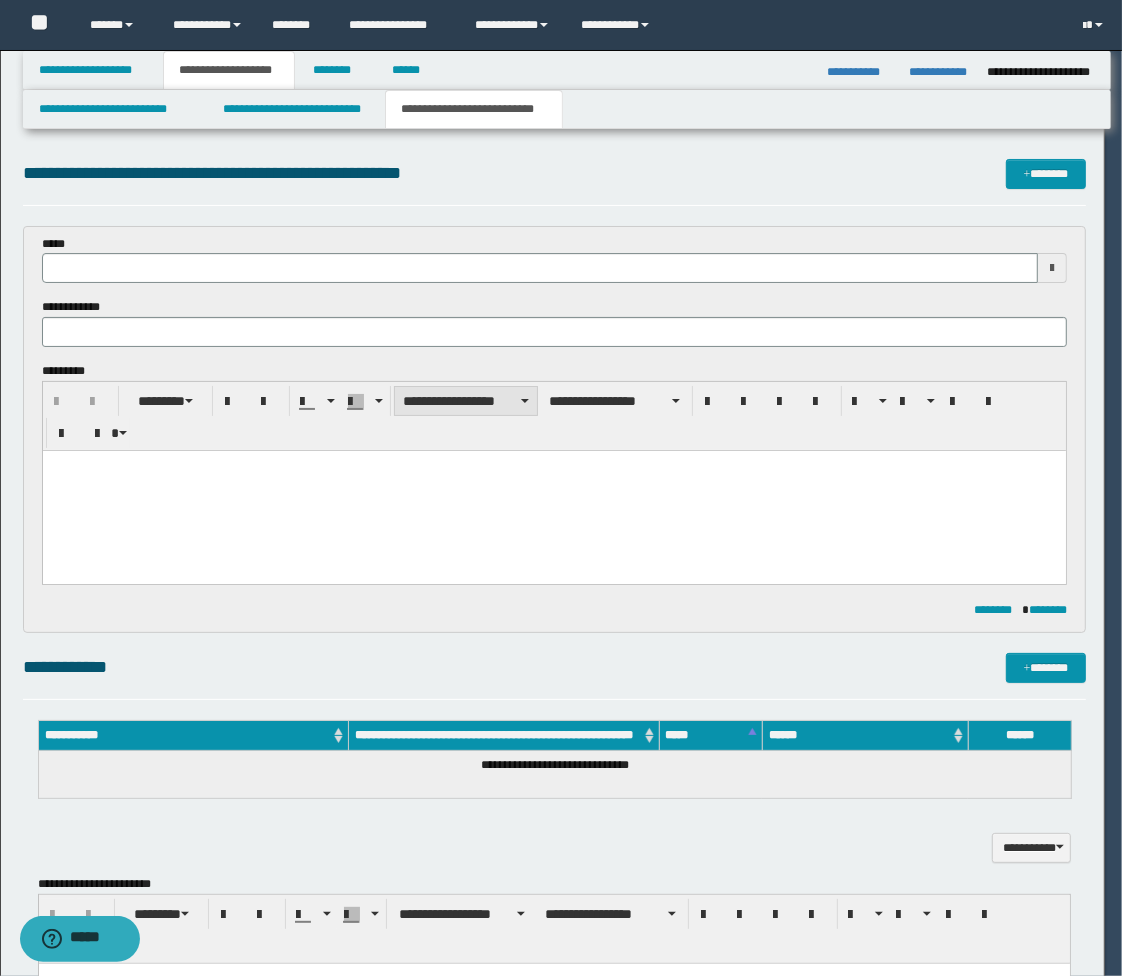 type 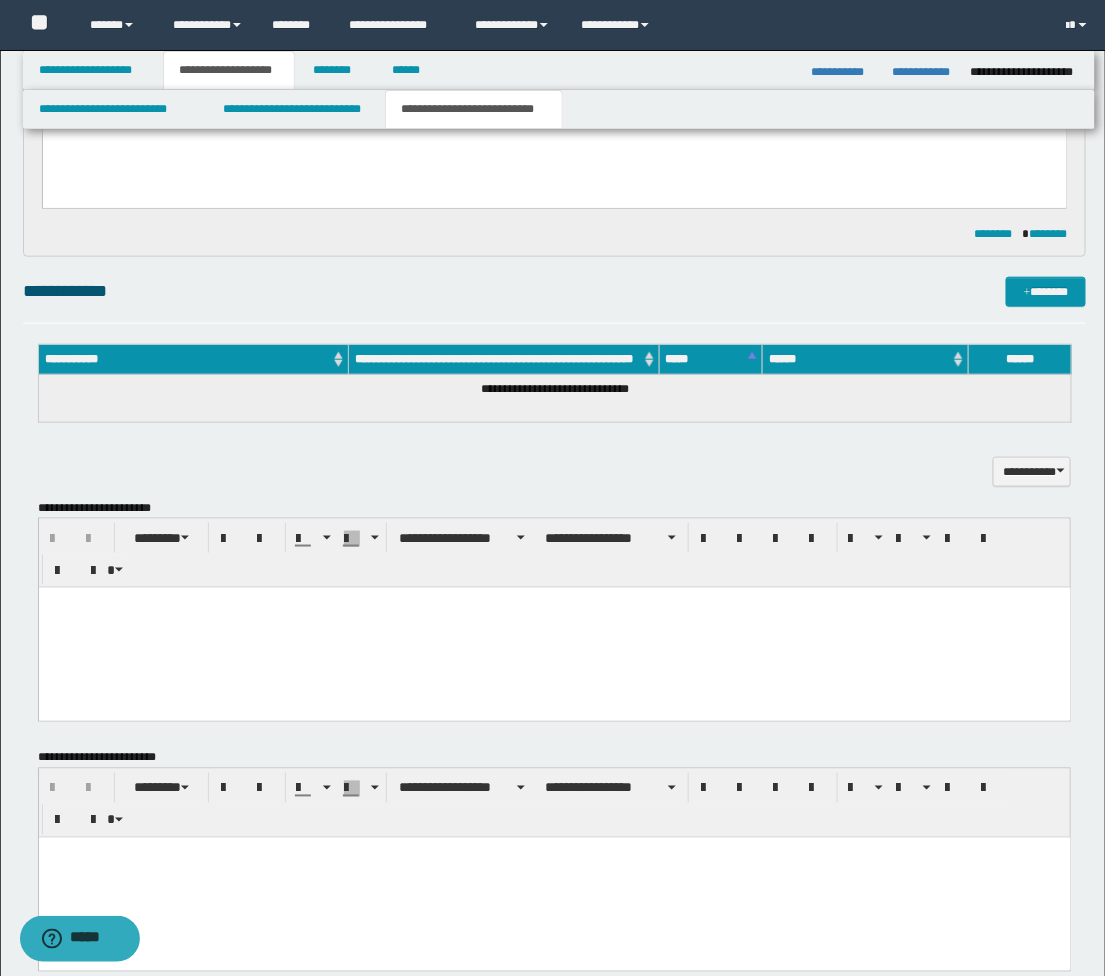 scroll, scrollTop: 444, scrollLeft: 0, axis: vertical 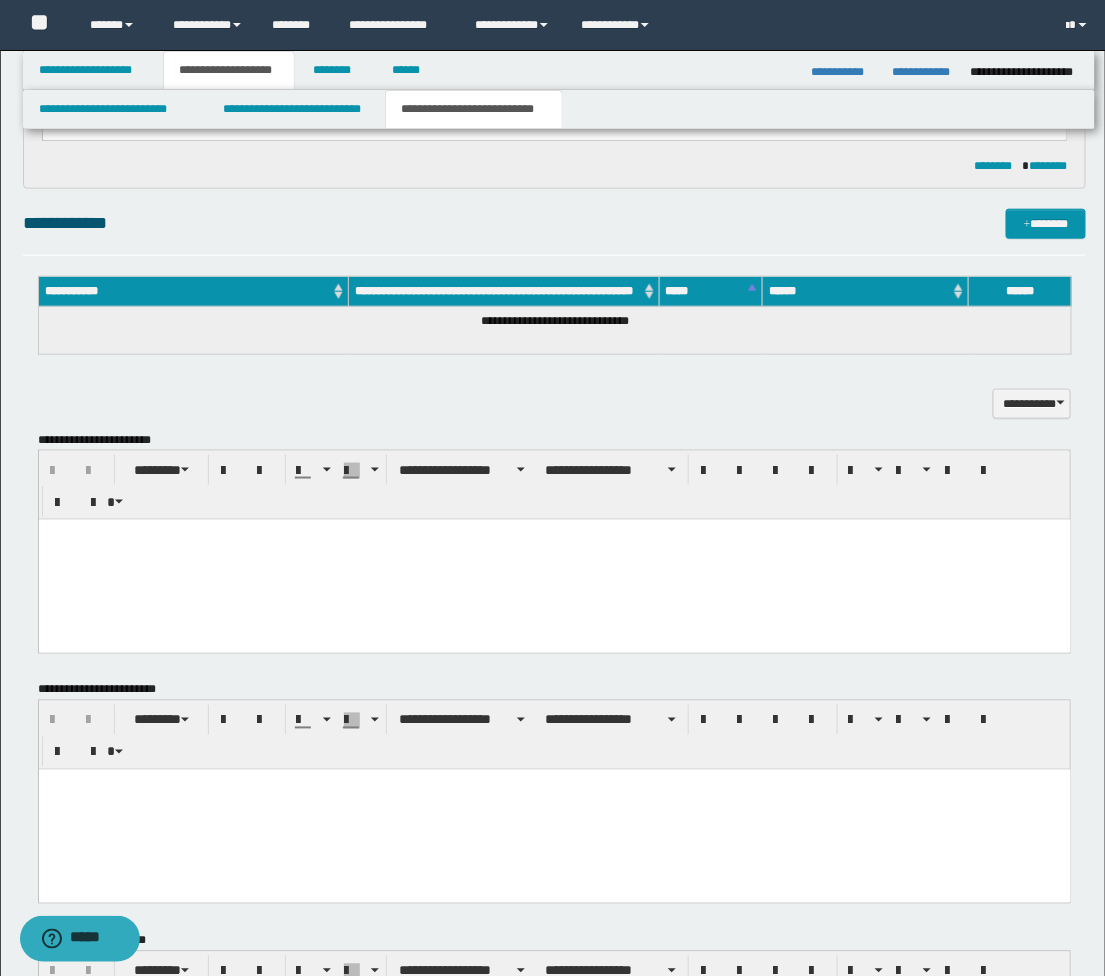 click at bounding box center [554, 534] 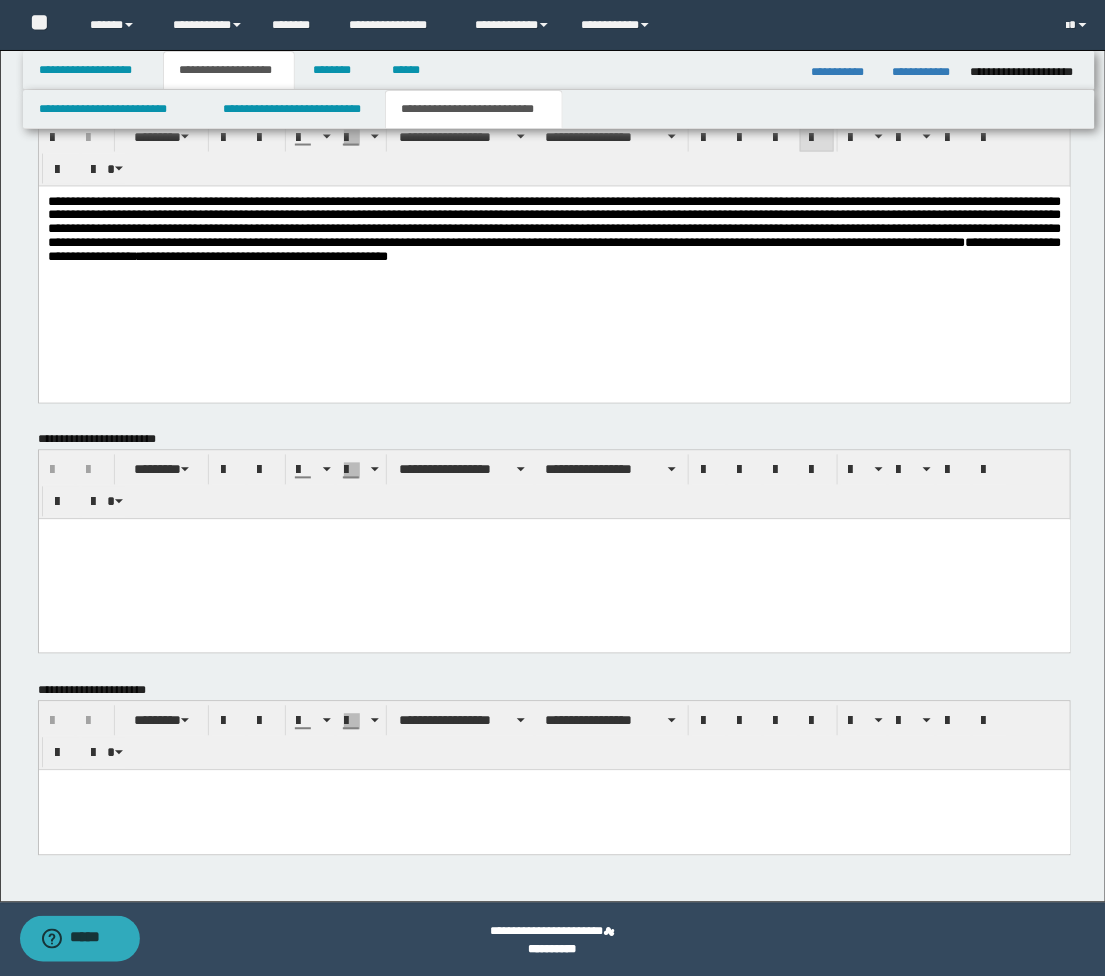 scroll, scrollTop: 781, scrollLeft: 0, axis: vertical 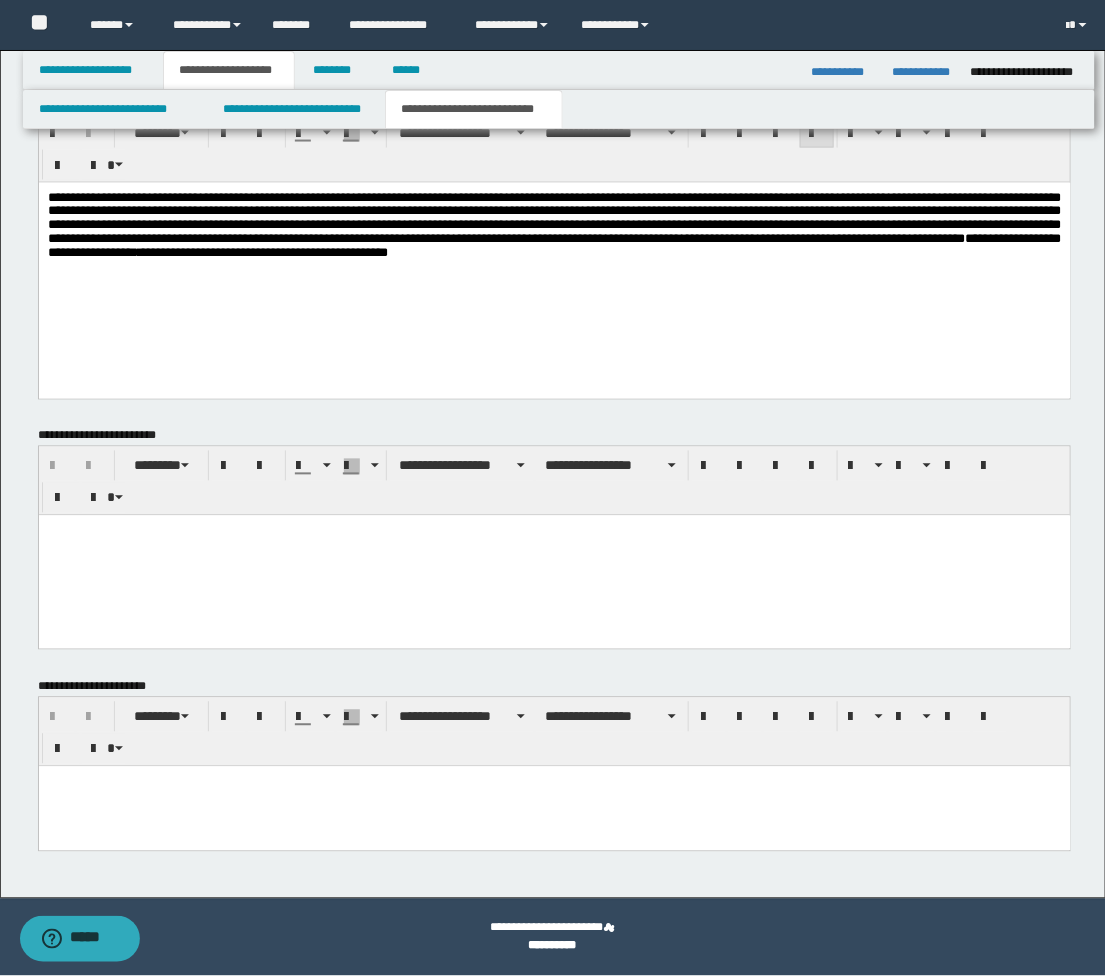 click at bounding box center [554, 806] 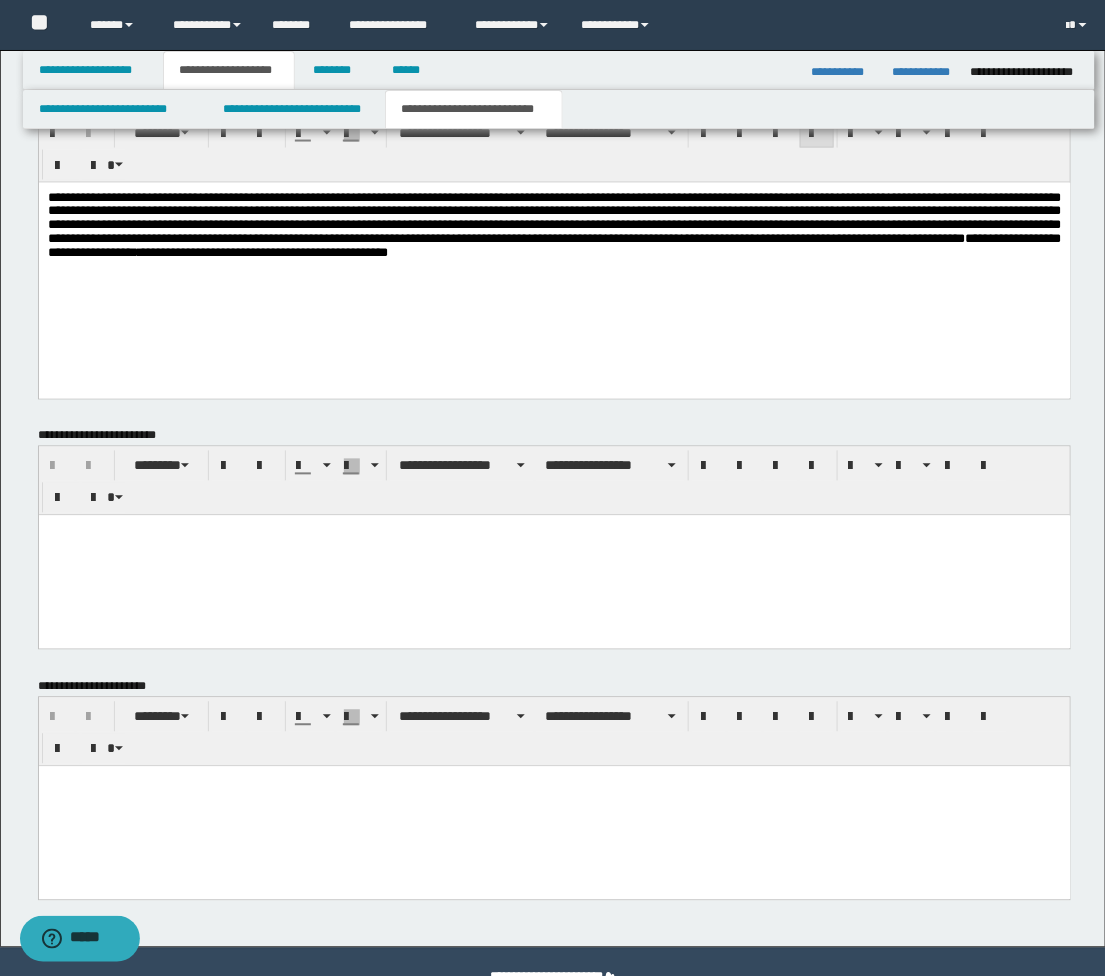 paste 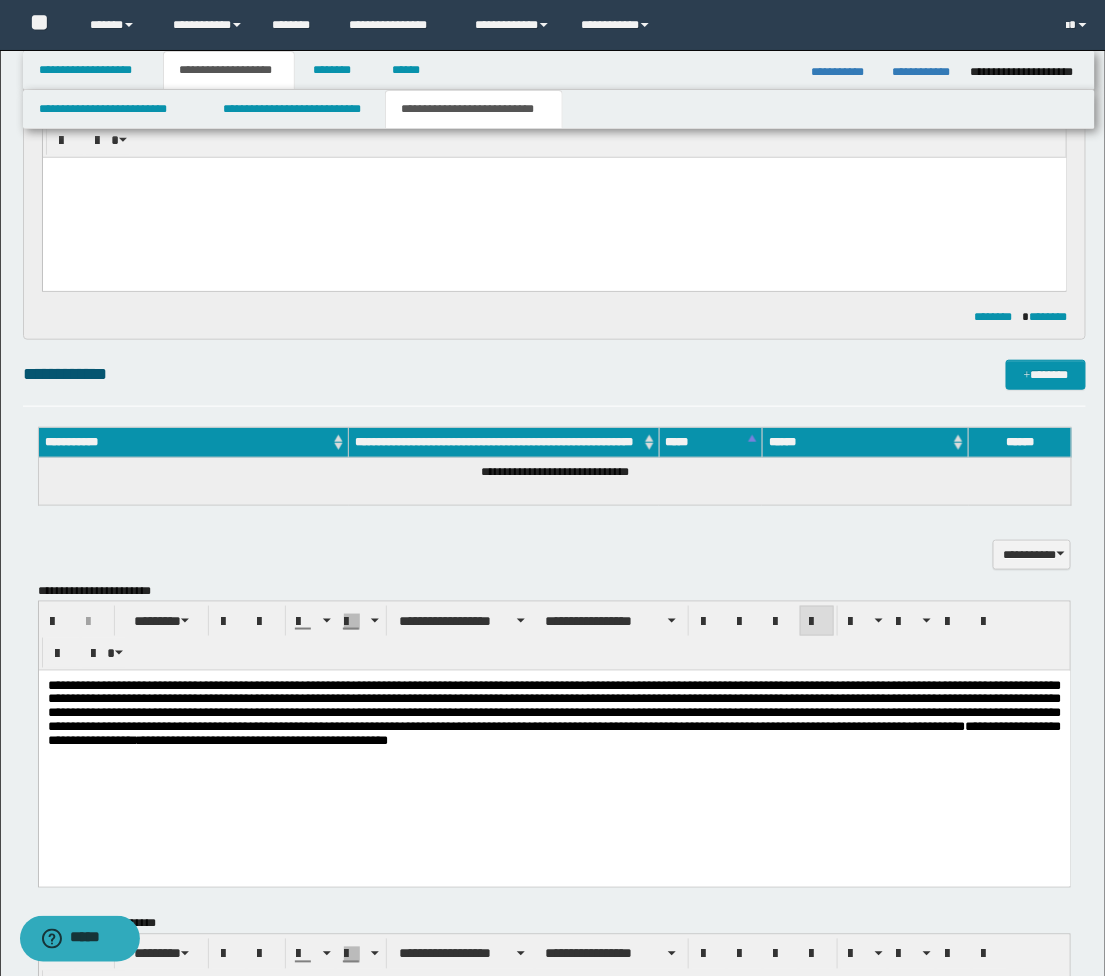 scroll, scrollTop: 225, scrollLeft: 0, axis: vertical 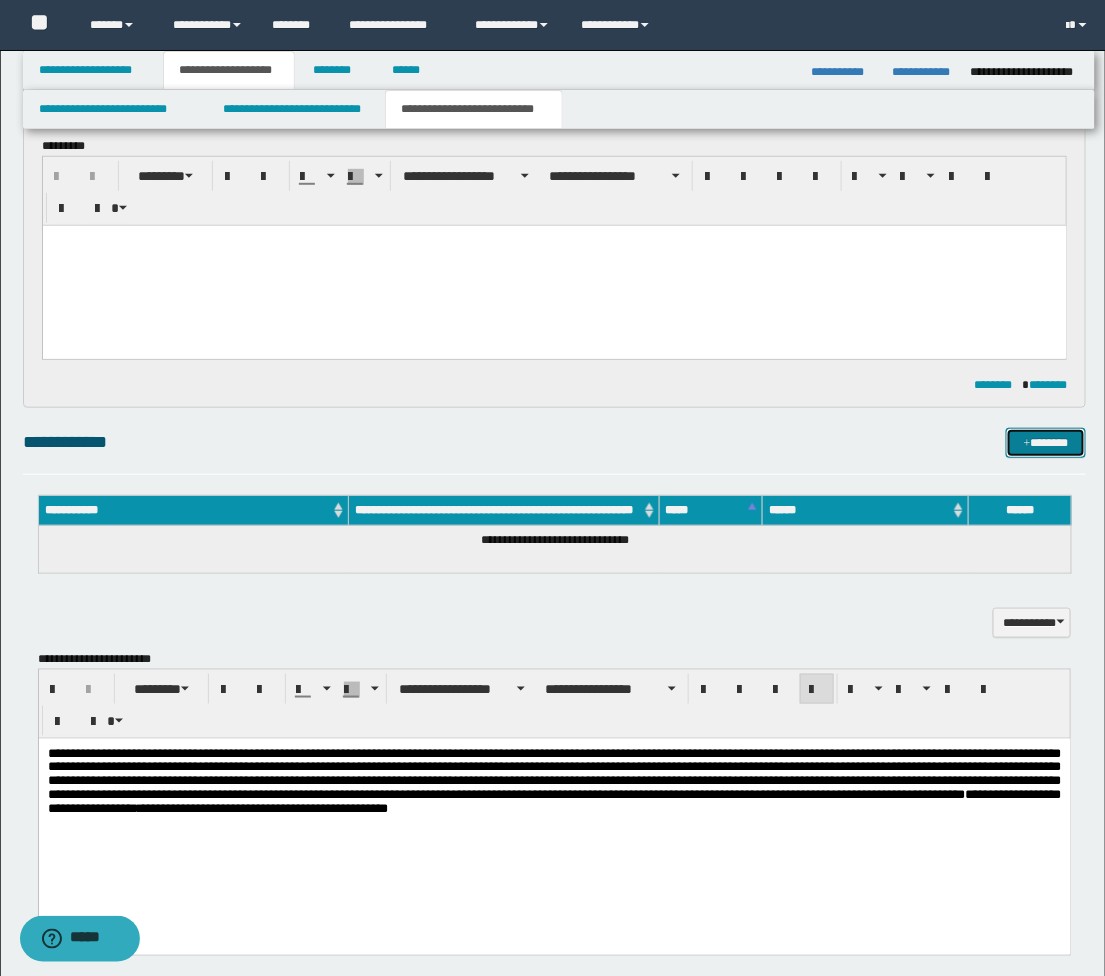 click on "*******" at bounding box center [1046, 443] 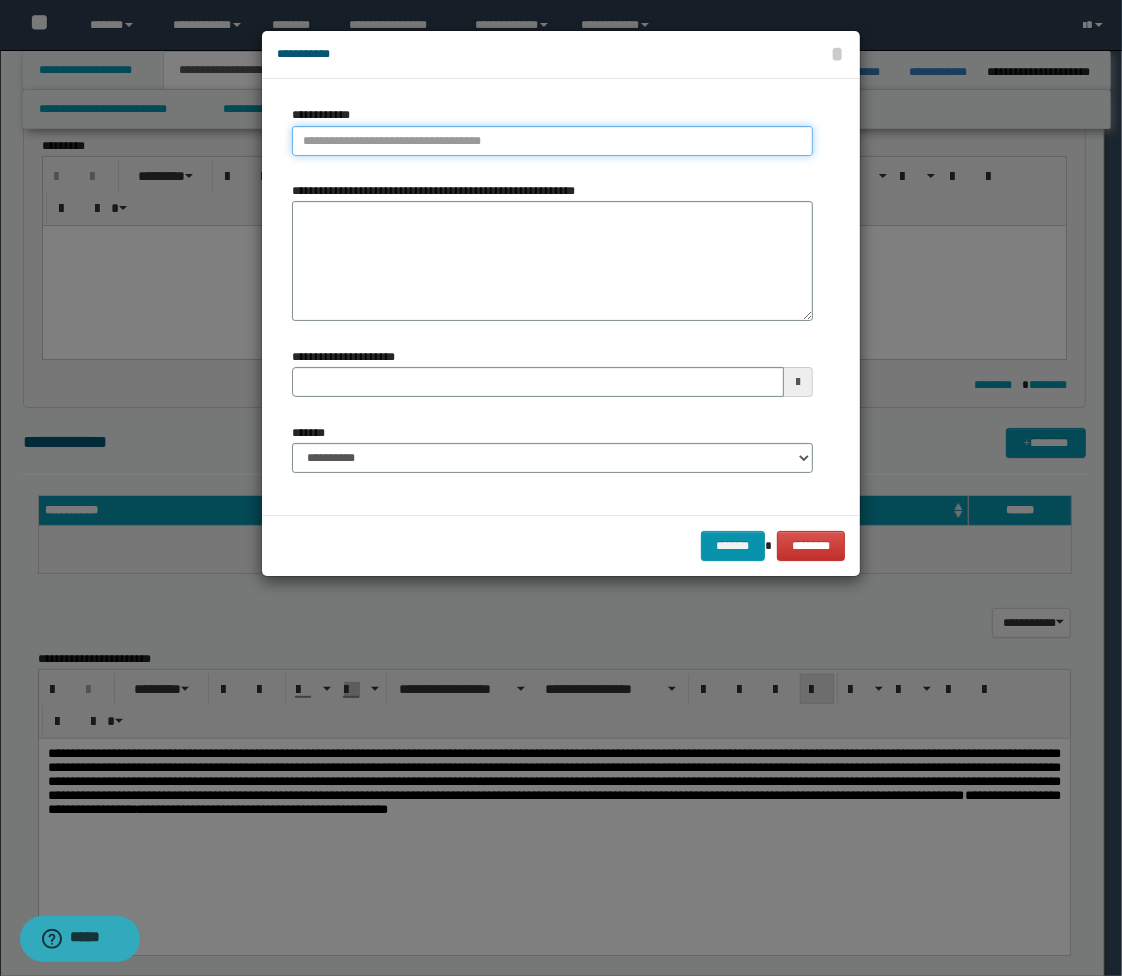 click on "**********" at bounding box center (552, 141) 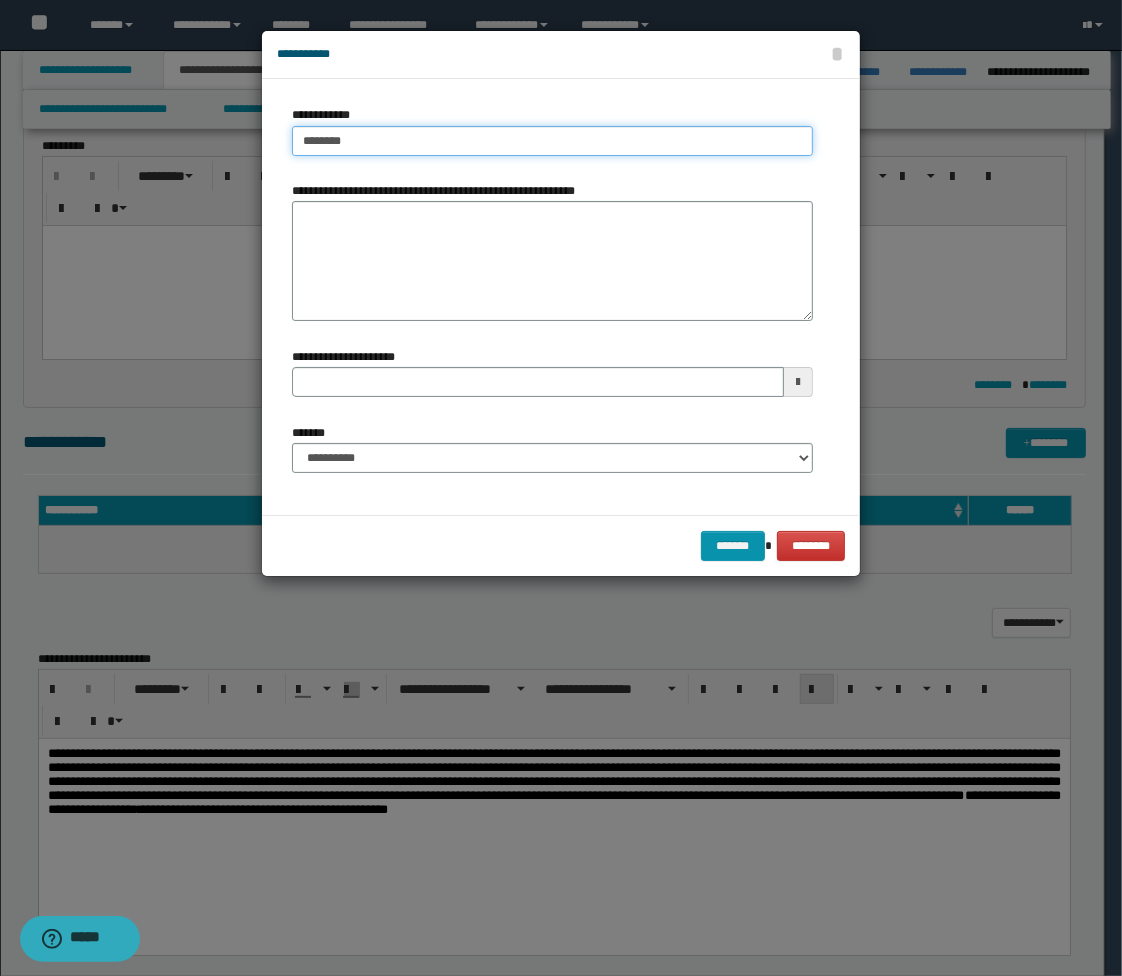 type on "********" 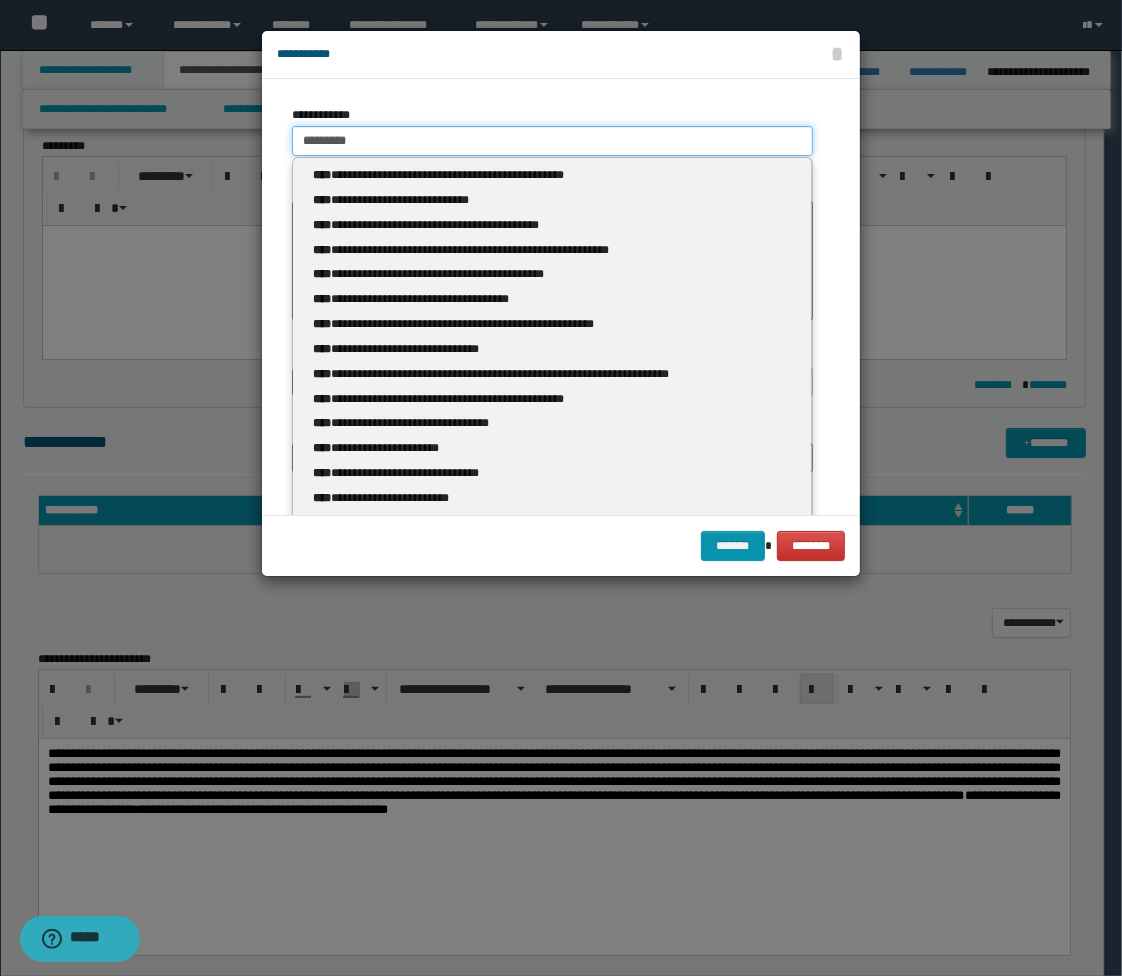 type on "********" 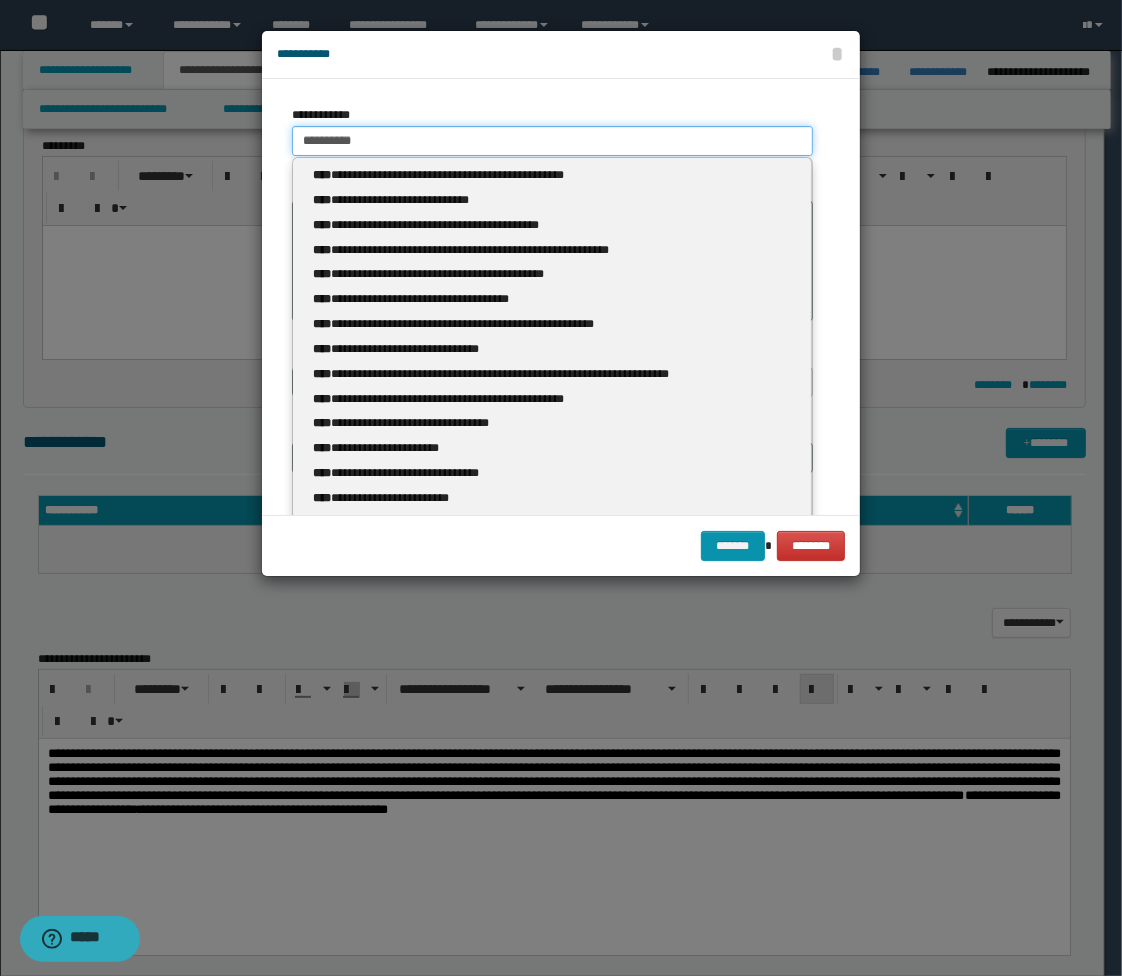 type 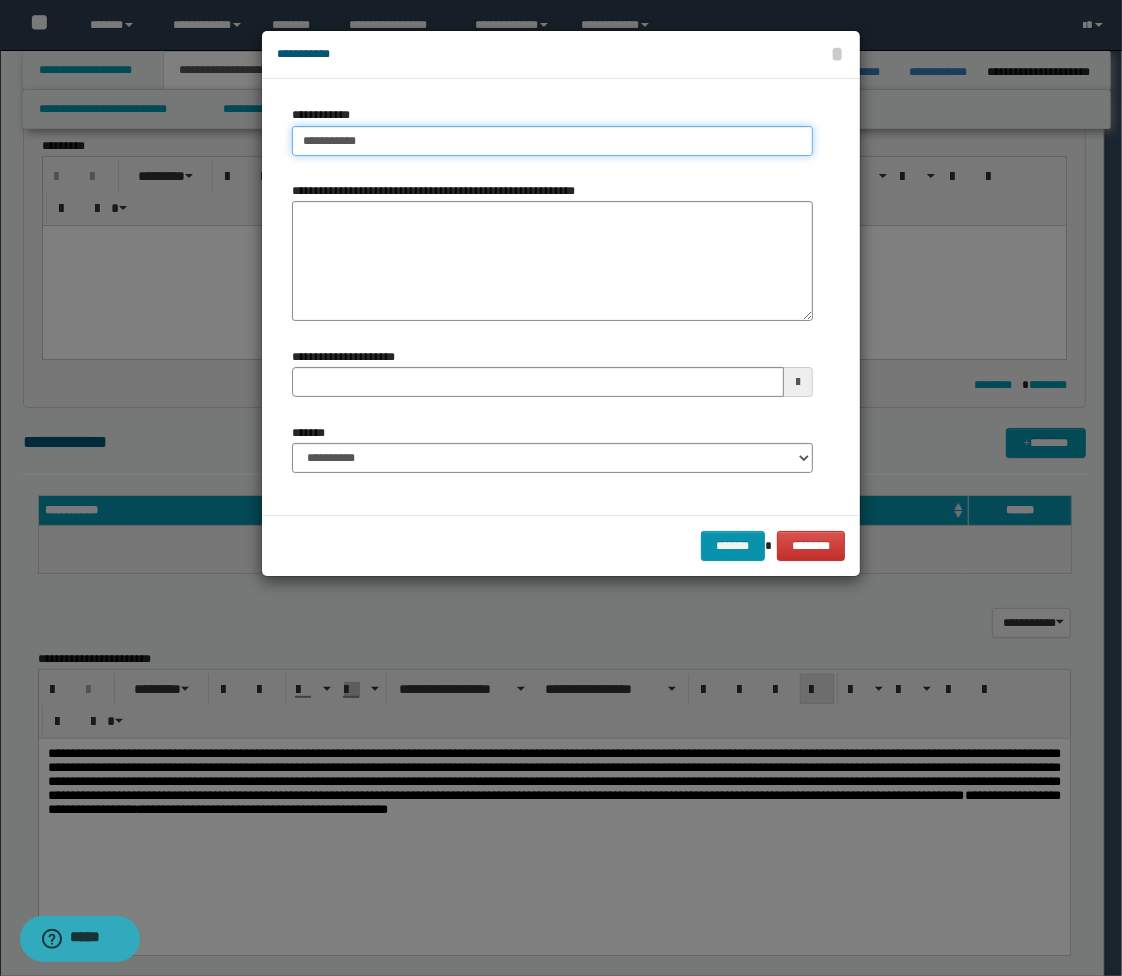 type on "**********" 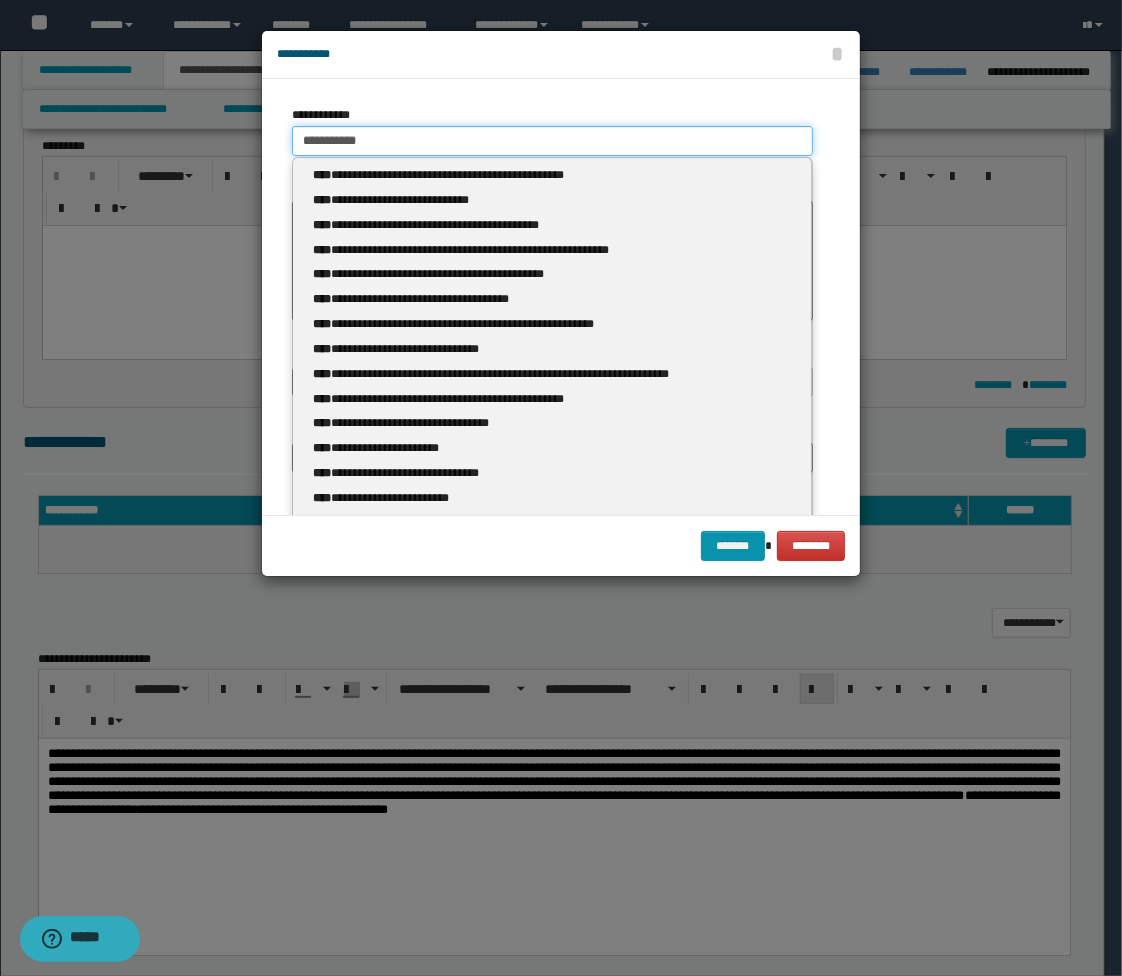 type 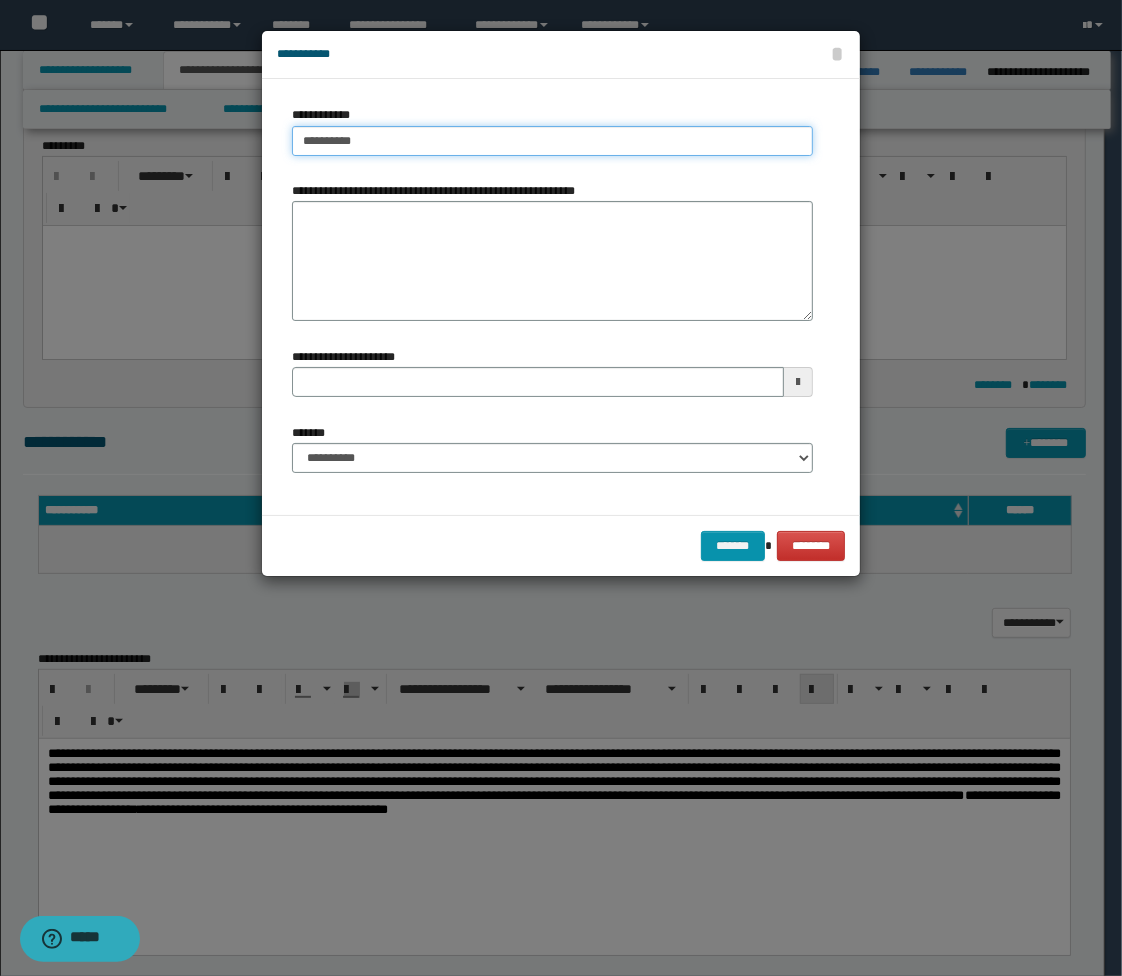 type on "********" 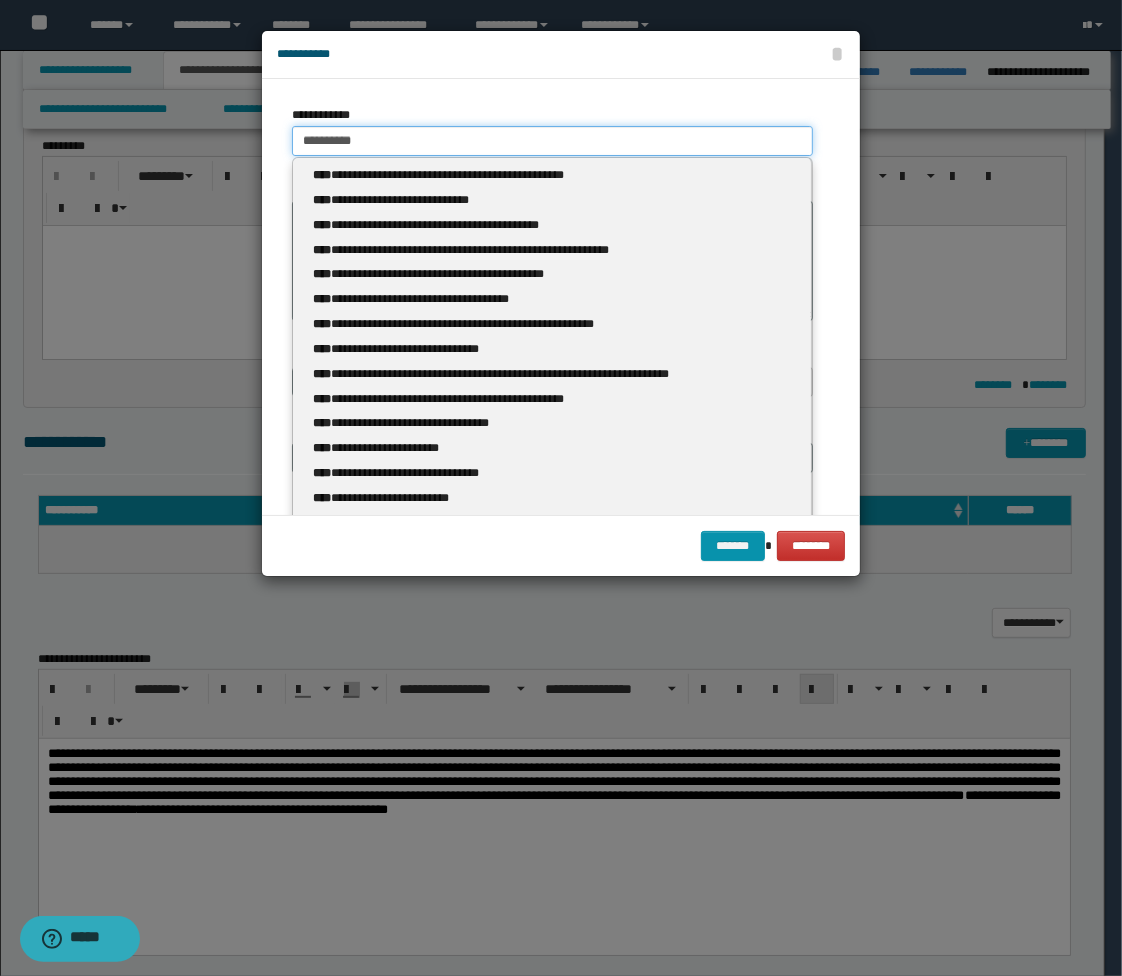 type 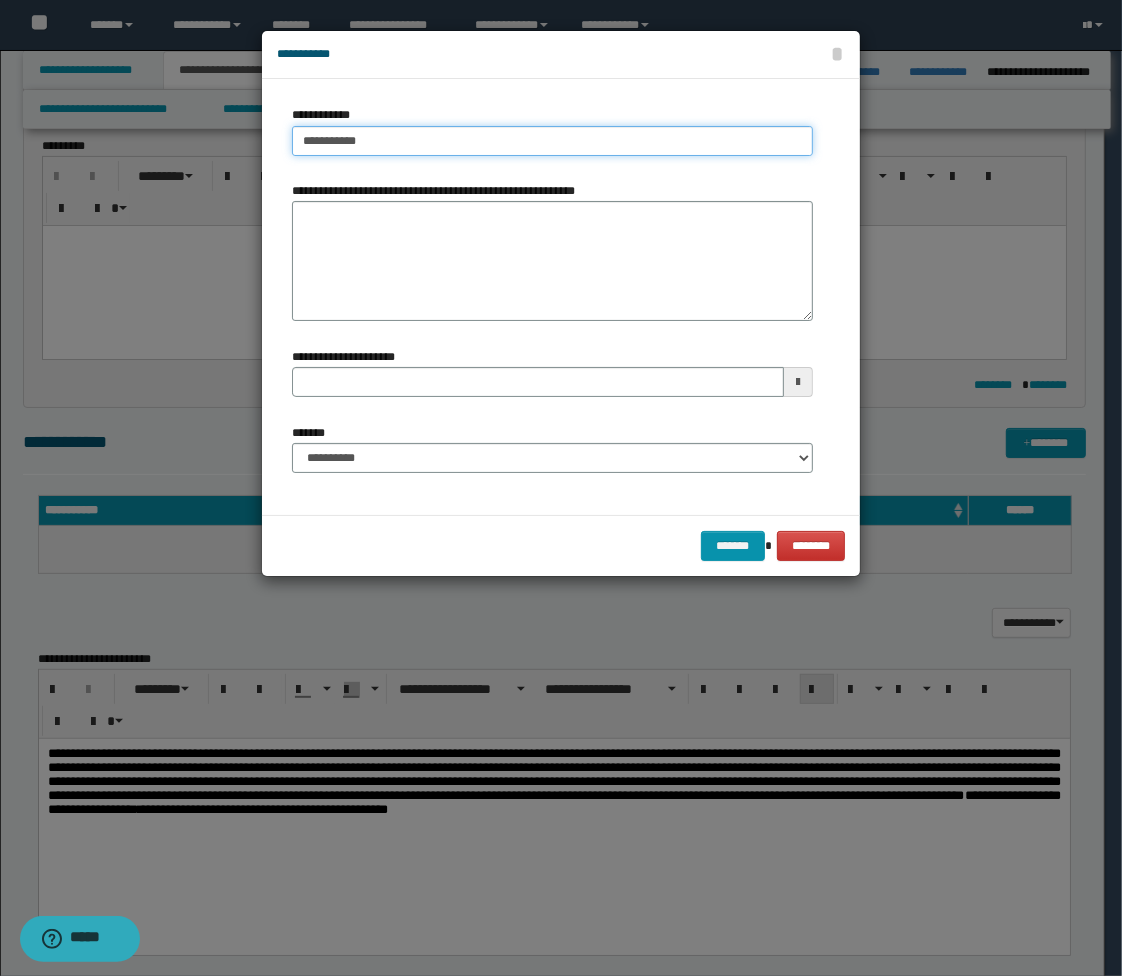 type on "**********" 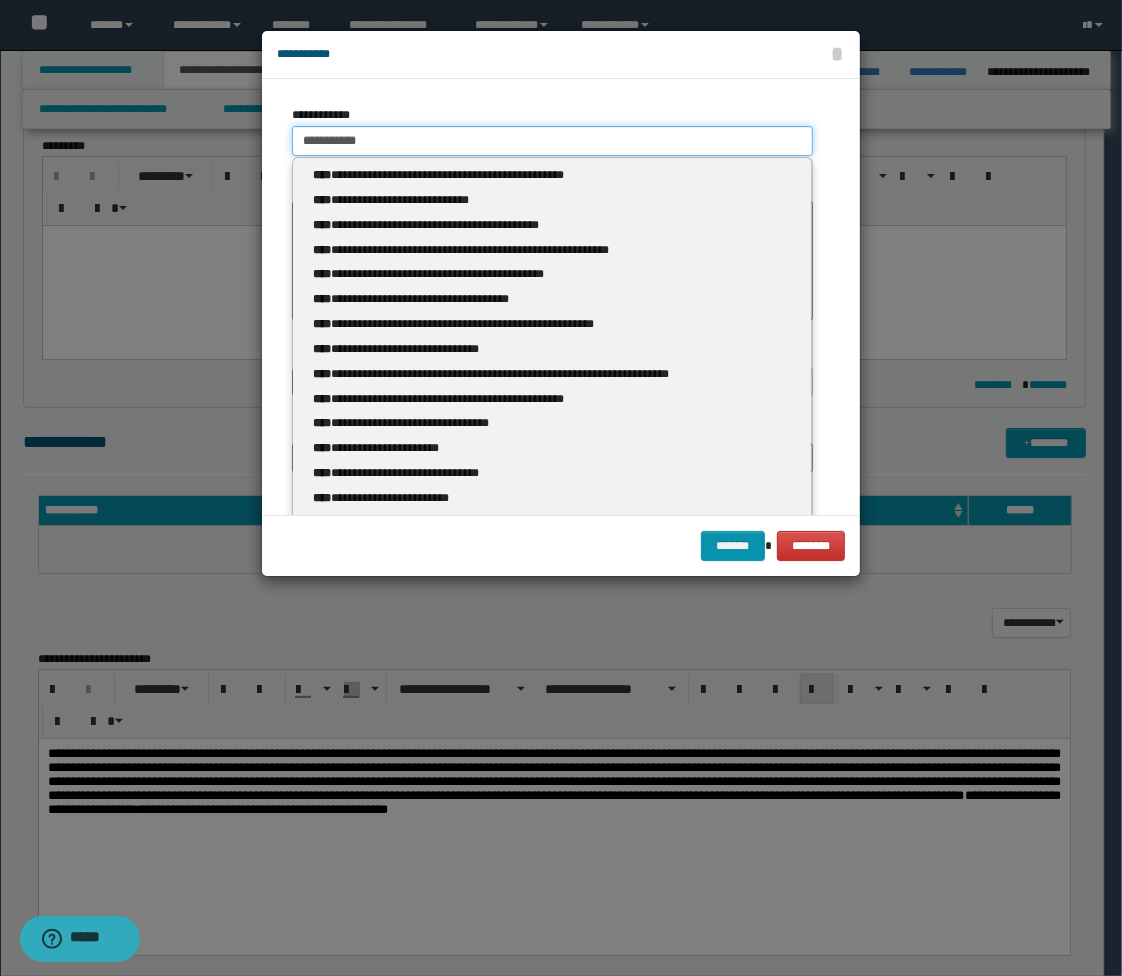 type 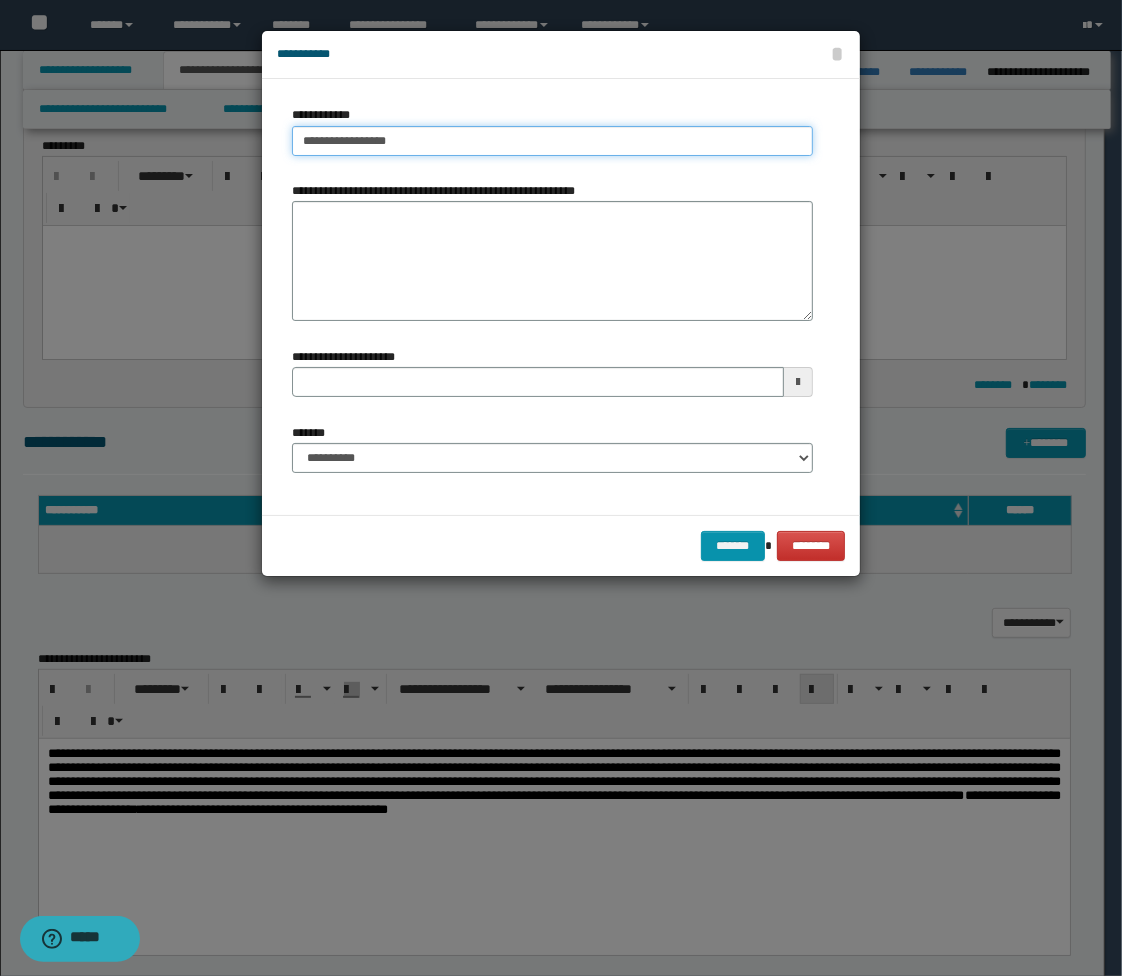 type on "**********" 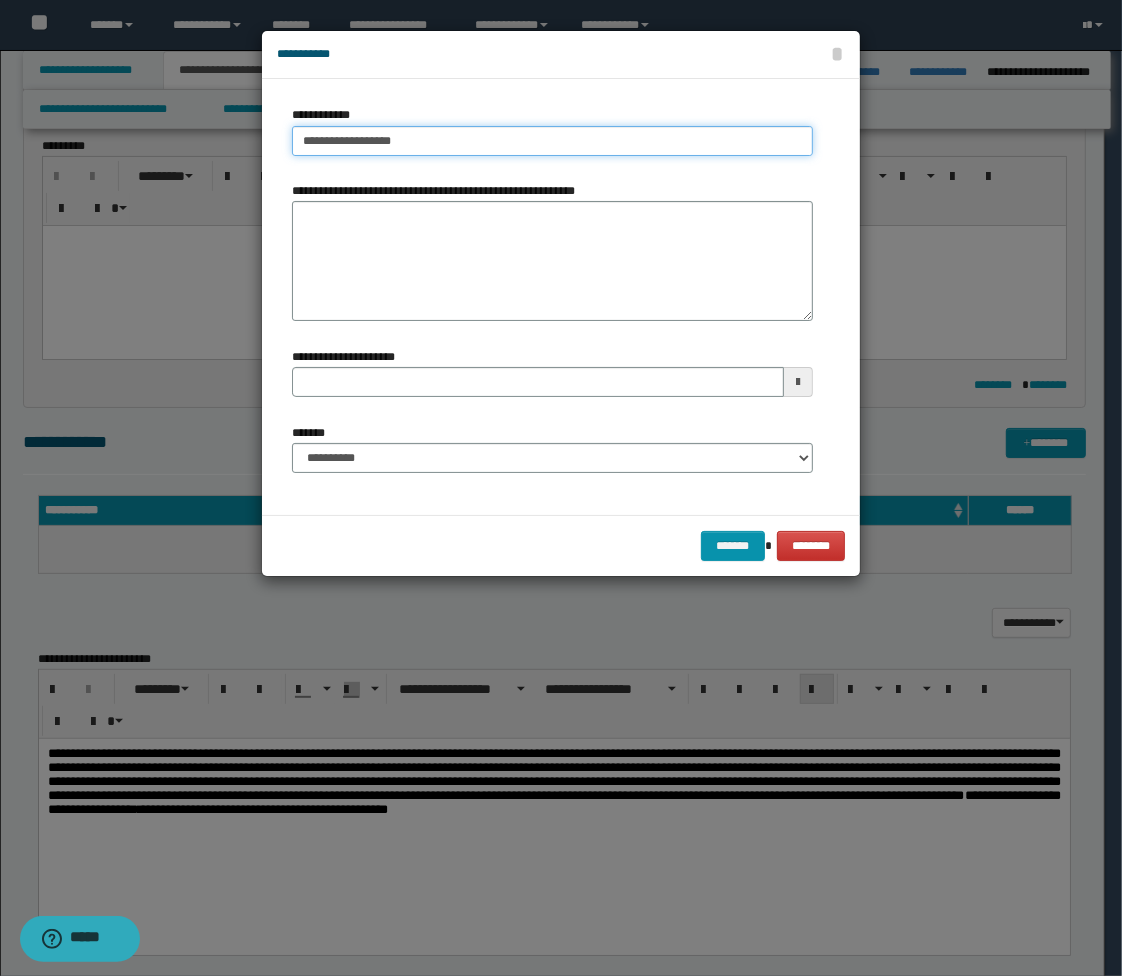 type on "**********" 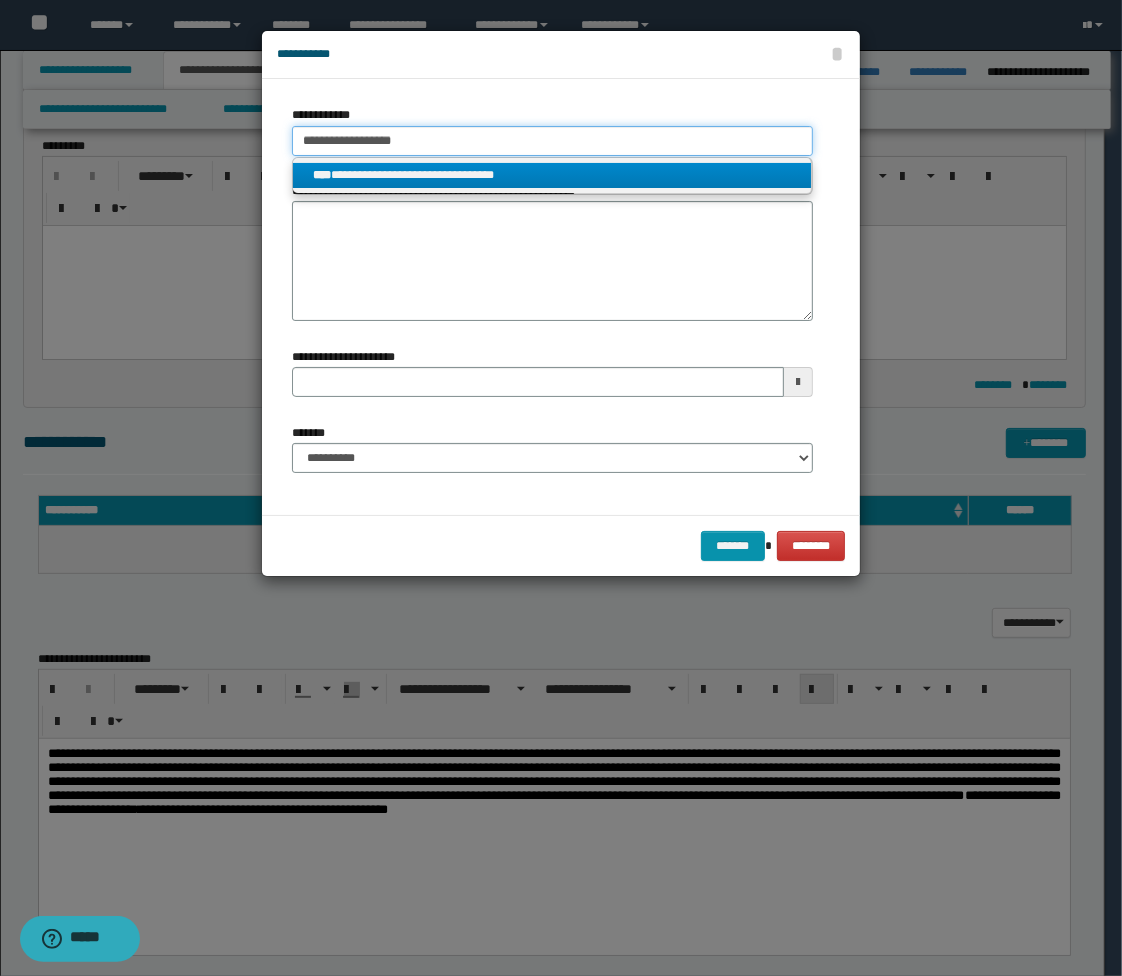 type on "**********" 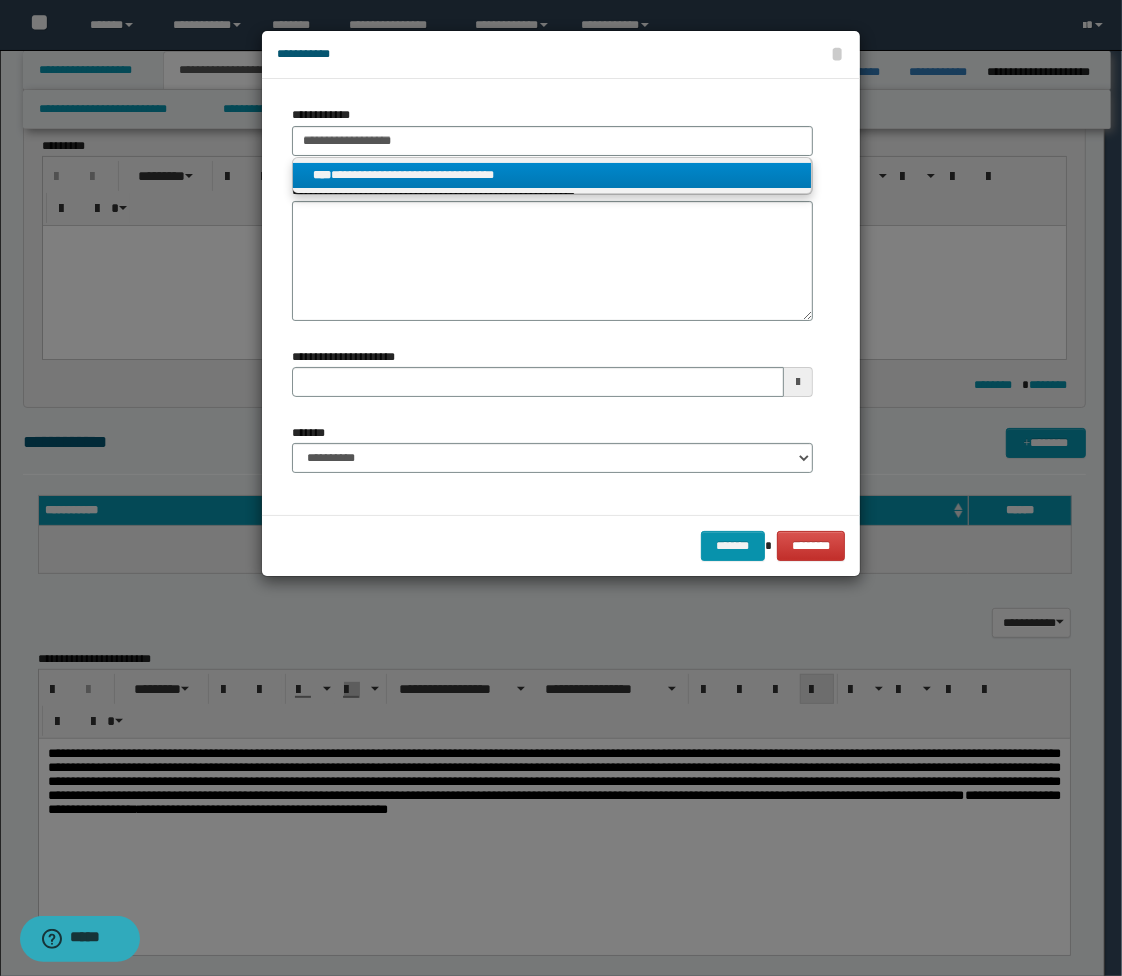 click on "**********" at bounding box center [552, 175] 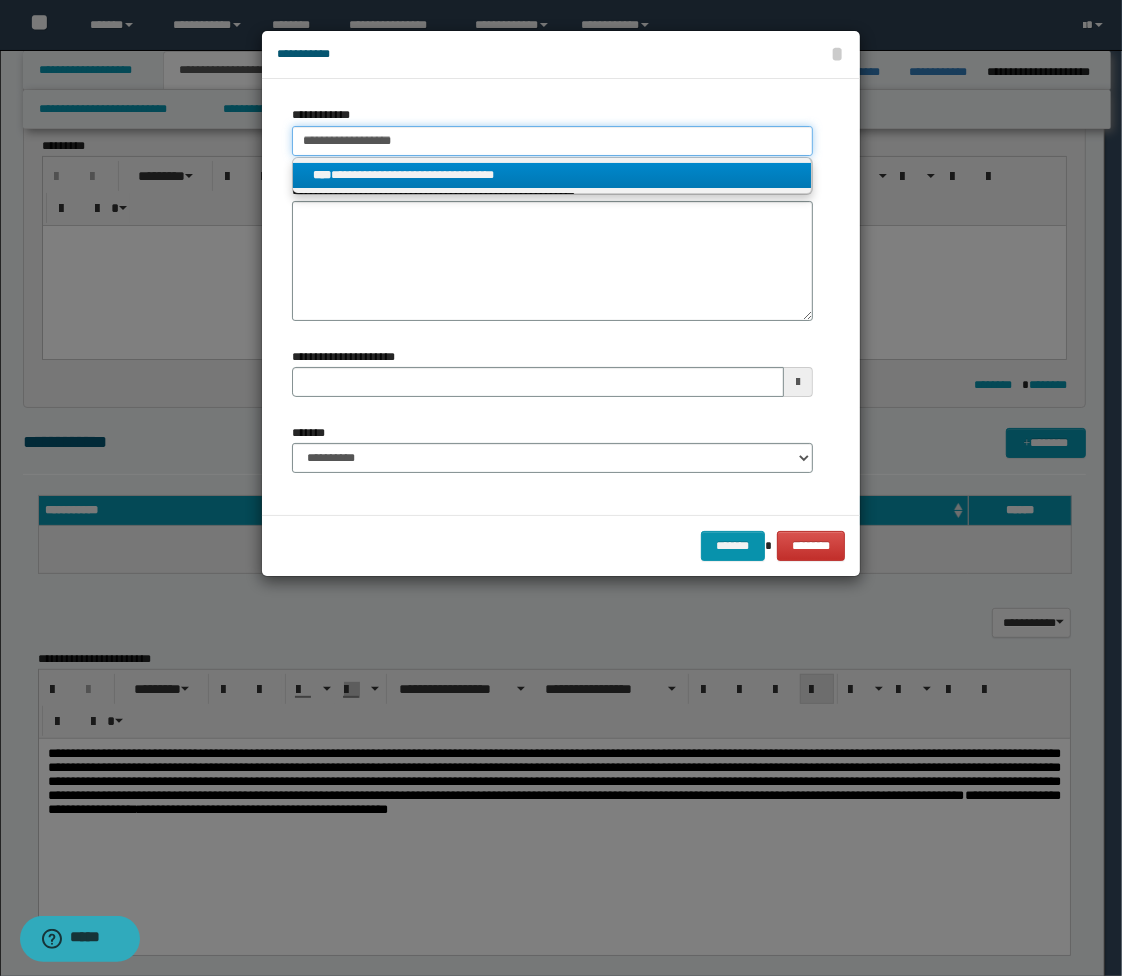 type 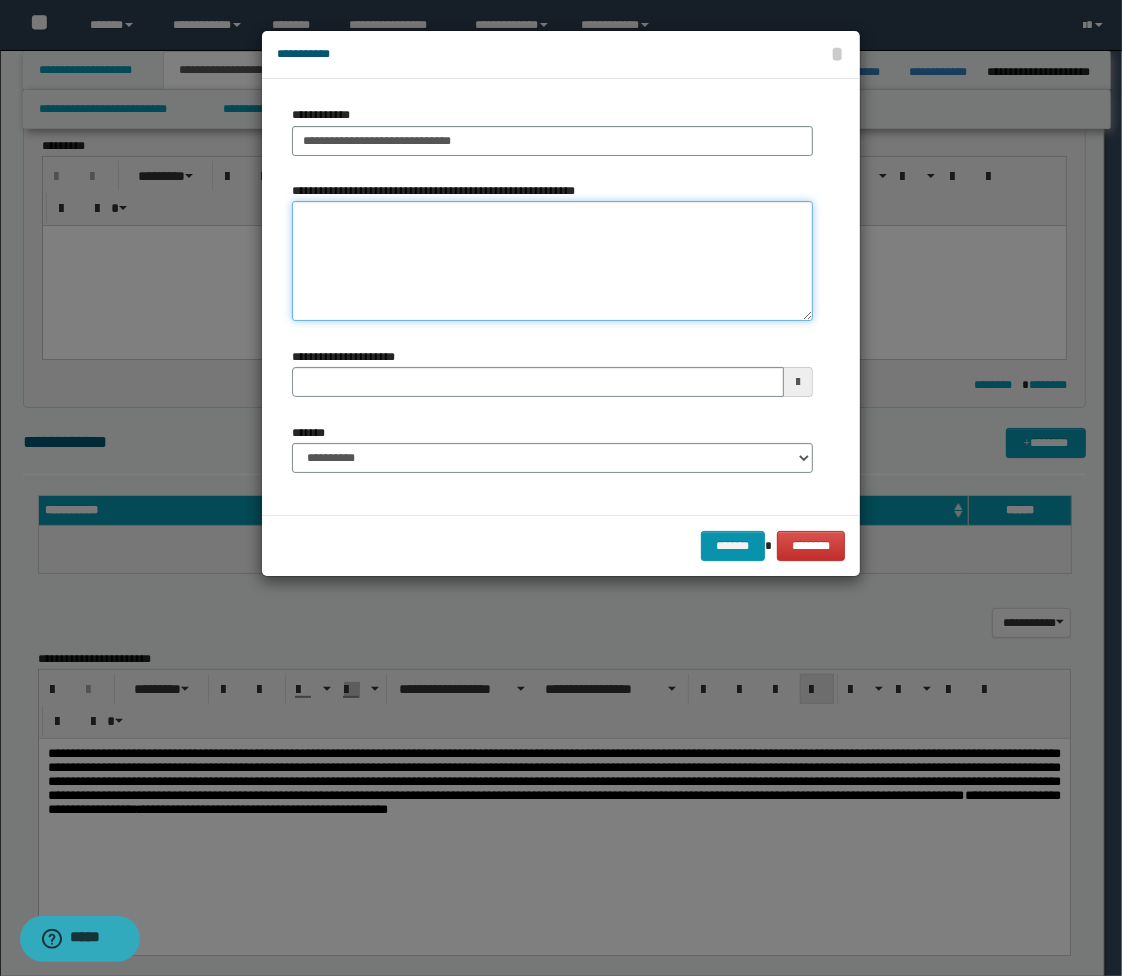 click on "**********" at bounding box center [552, 261] 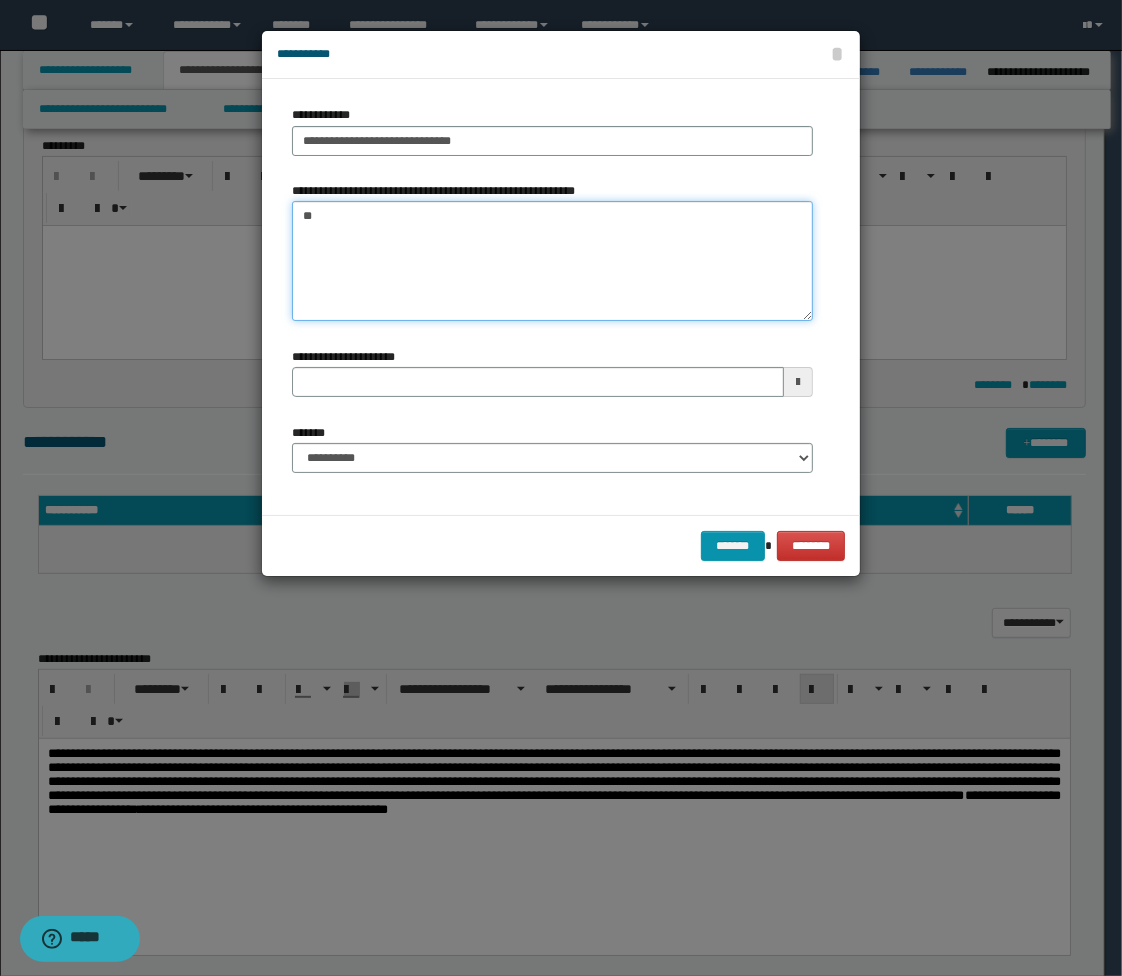 type on "*" 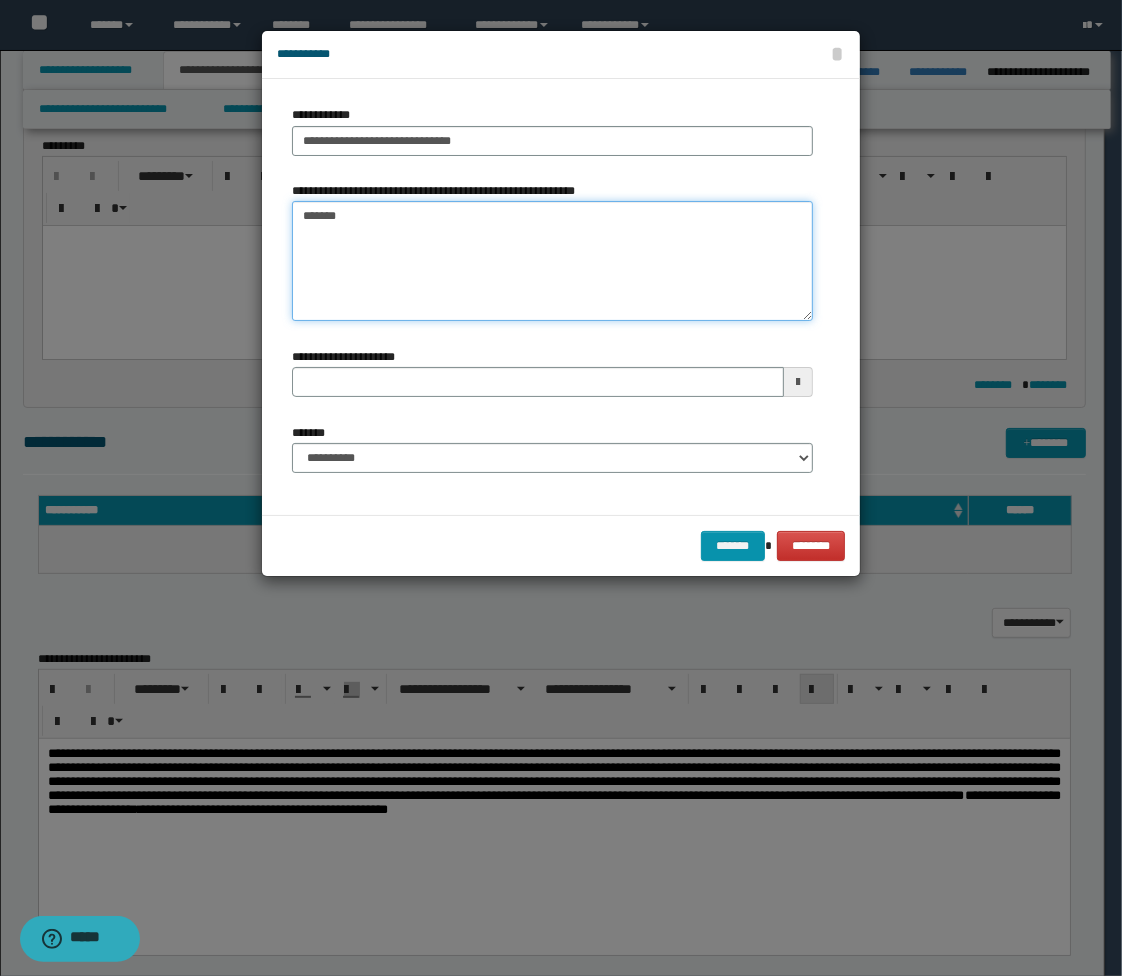 type on "*******" 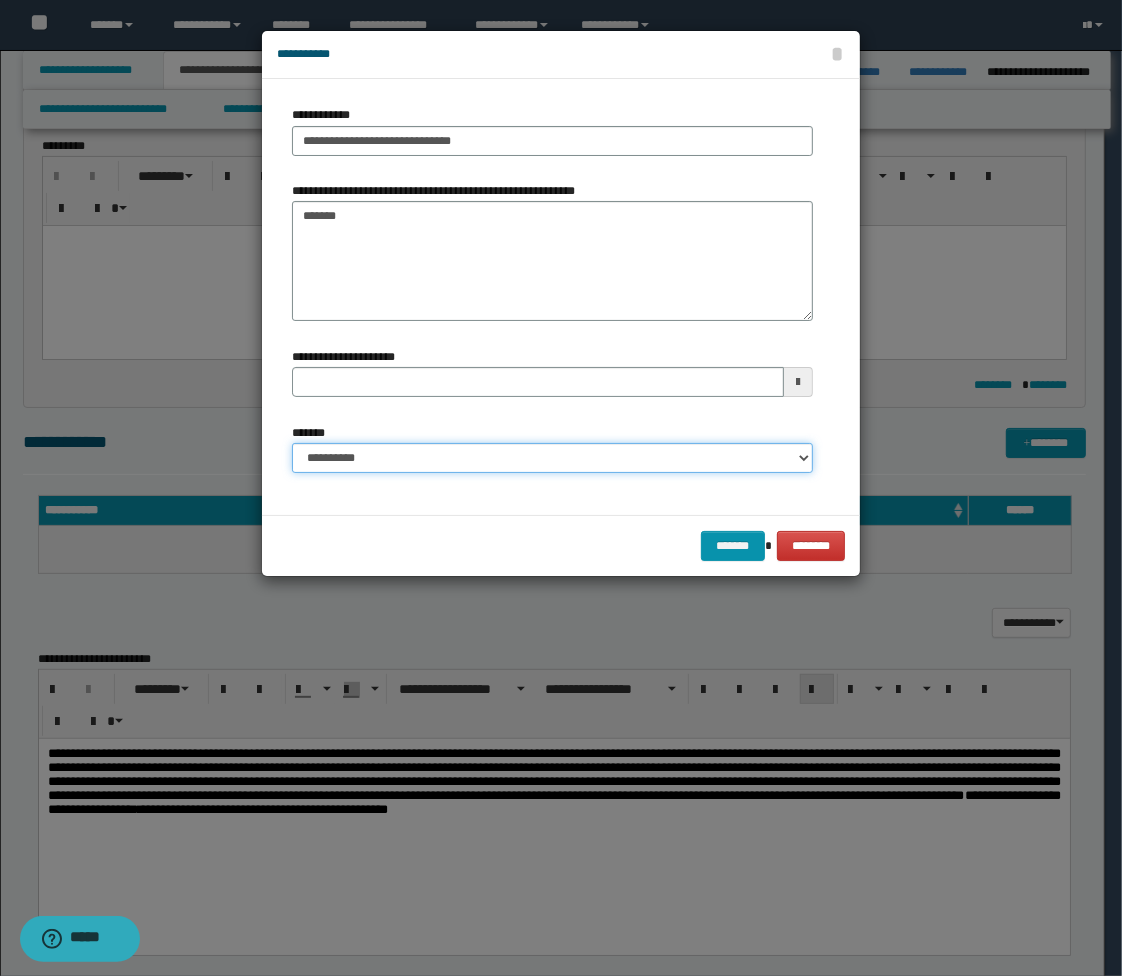 click on "**********" at bounding box center (552, 458) 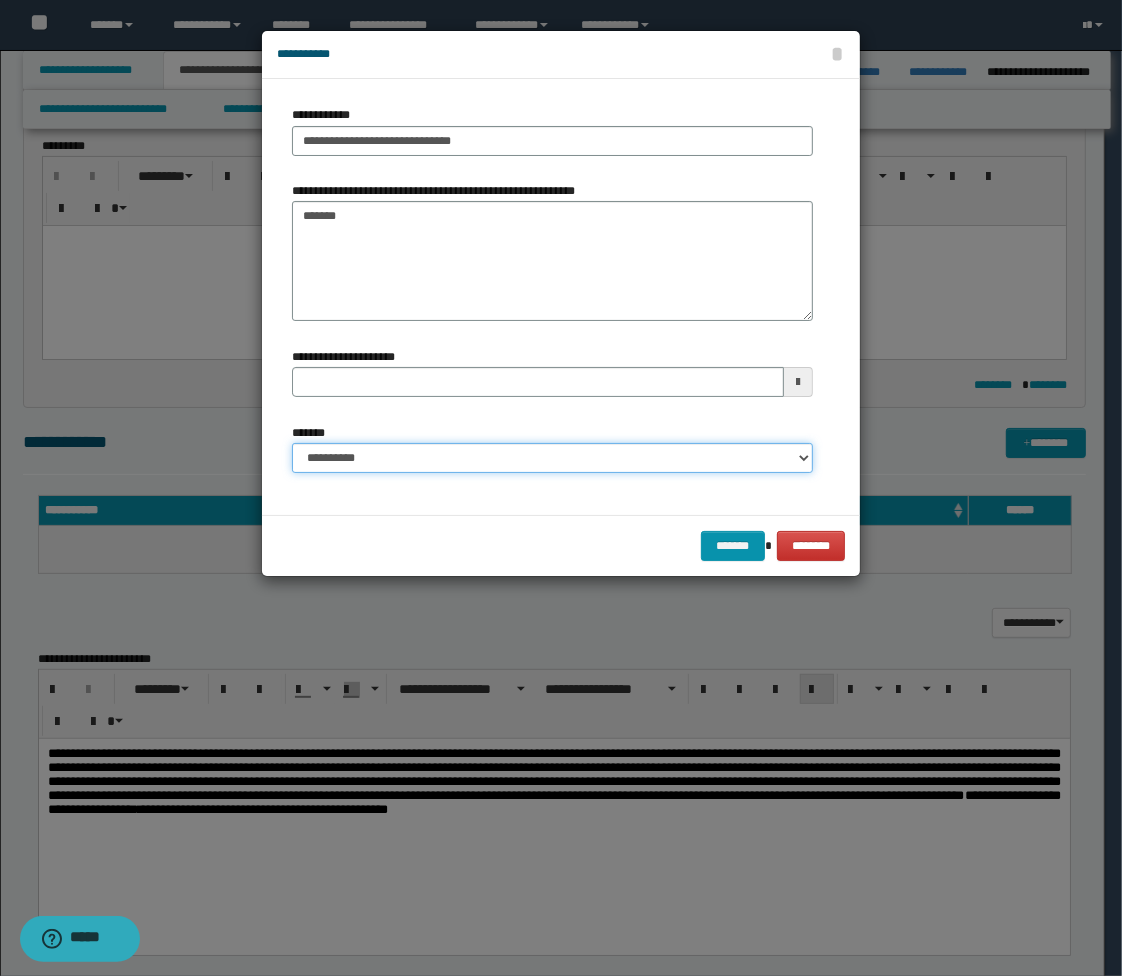 select on "*" 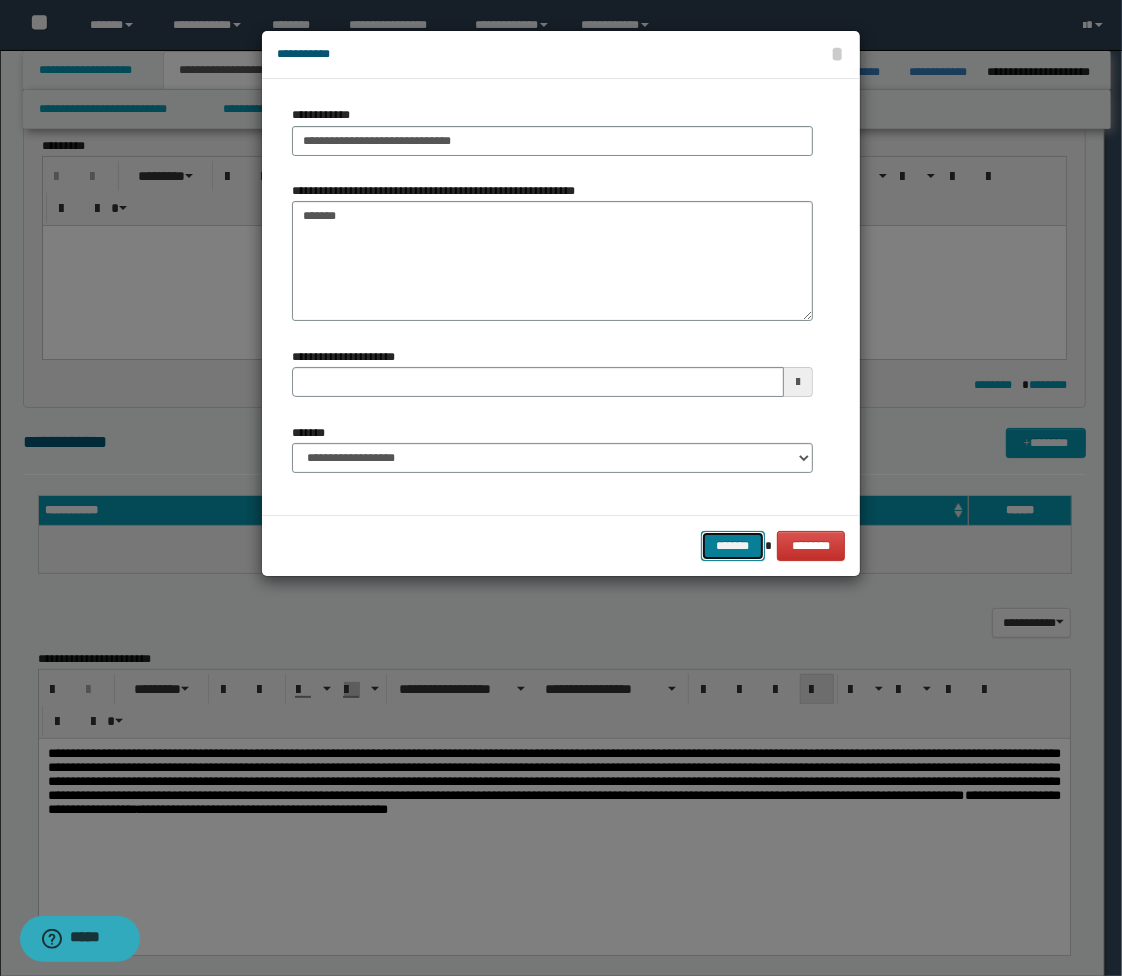 click on "*******" at bounding box center [733, 546] 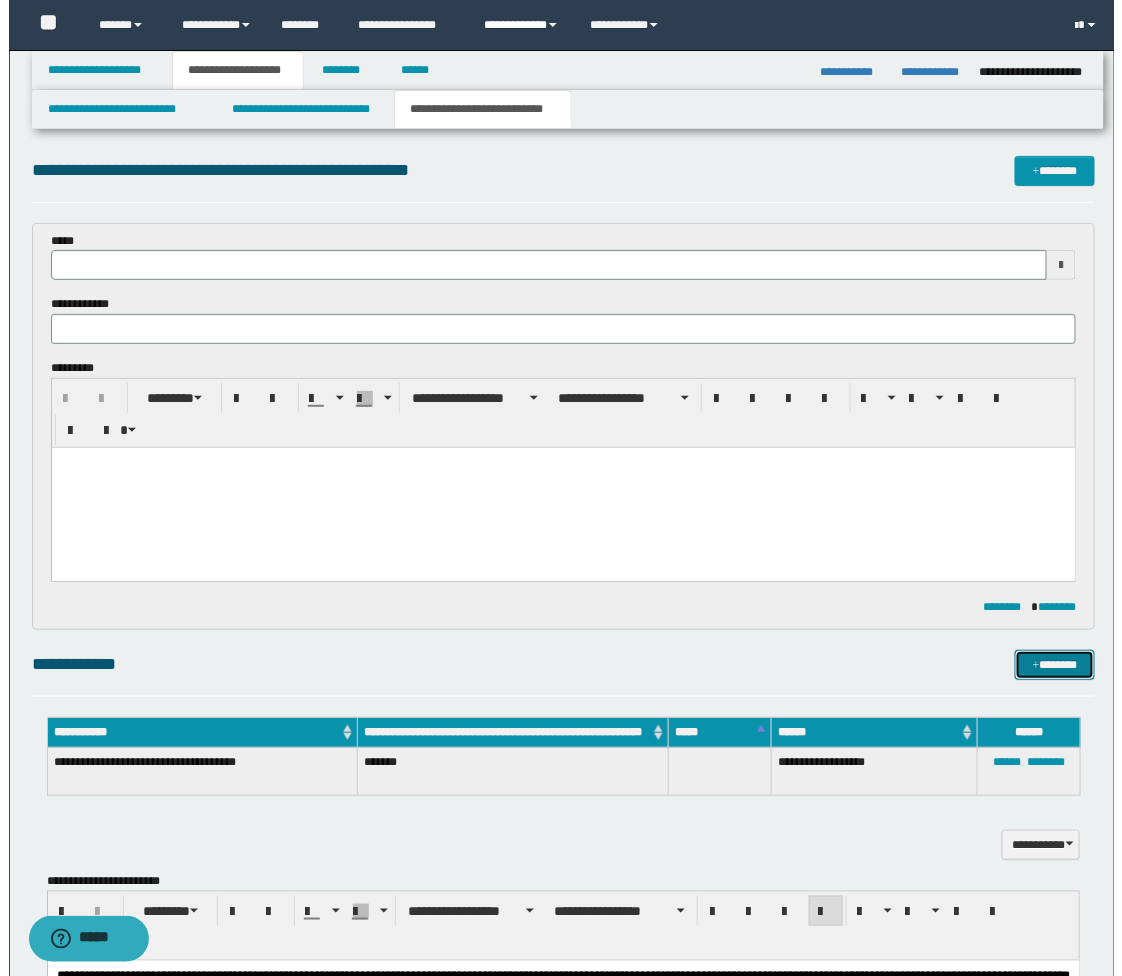 scroll, scrollTop: 0, scrollLeft: 0, axis: both 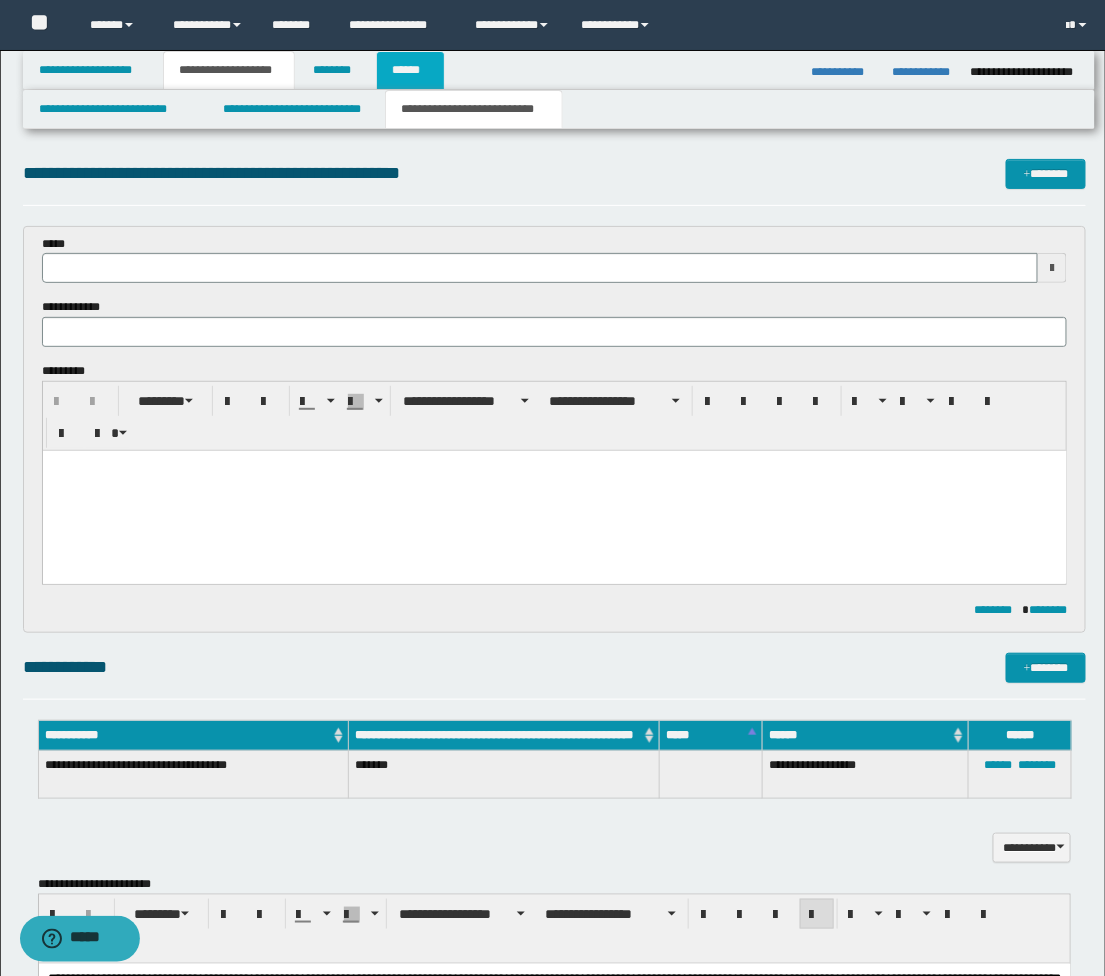 click on "******" at bounding box center [410, 70] 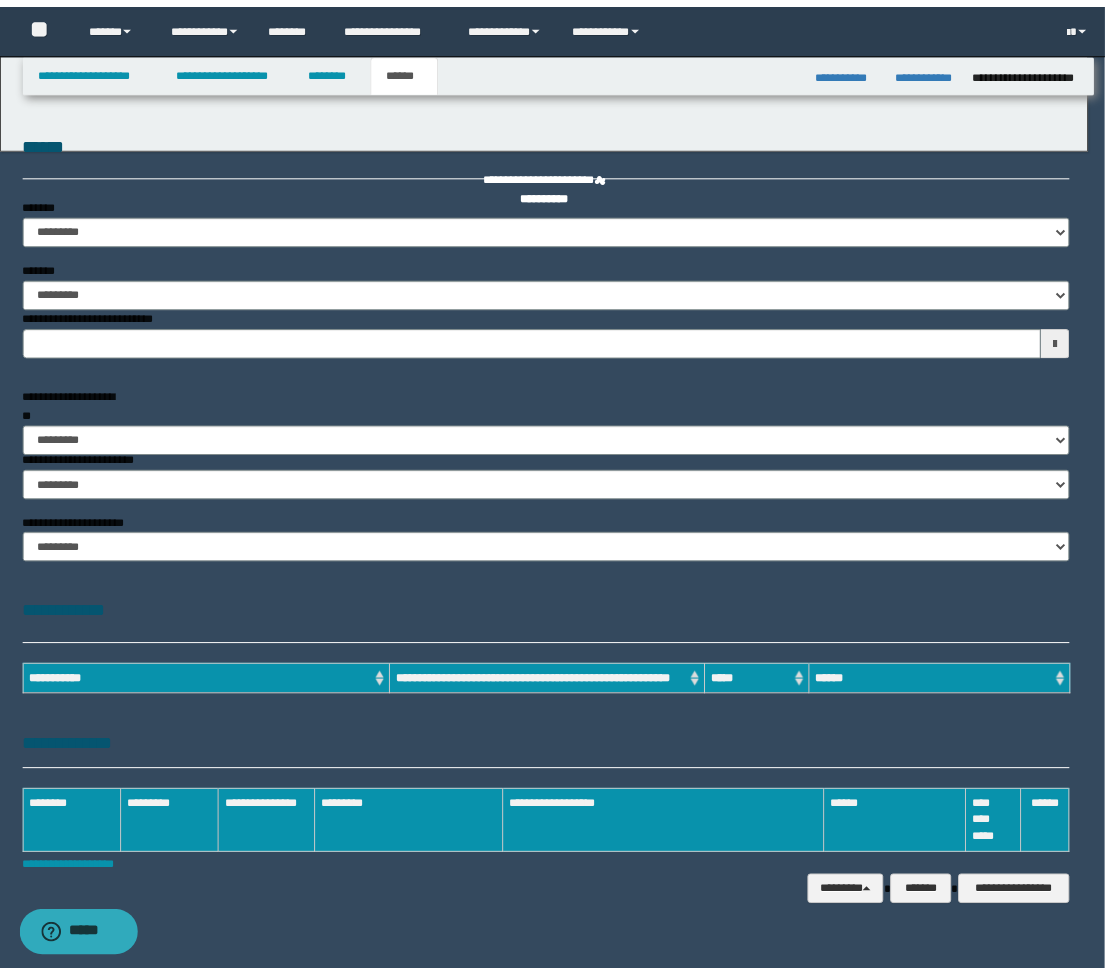 scroll, scrollTop: 0, scrollLeft: 0, axis: both 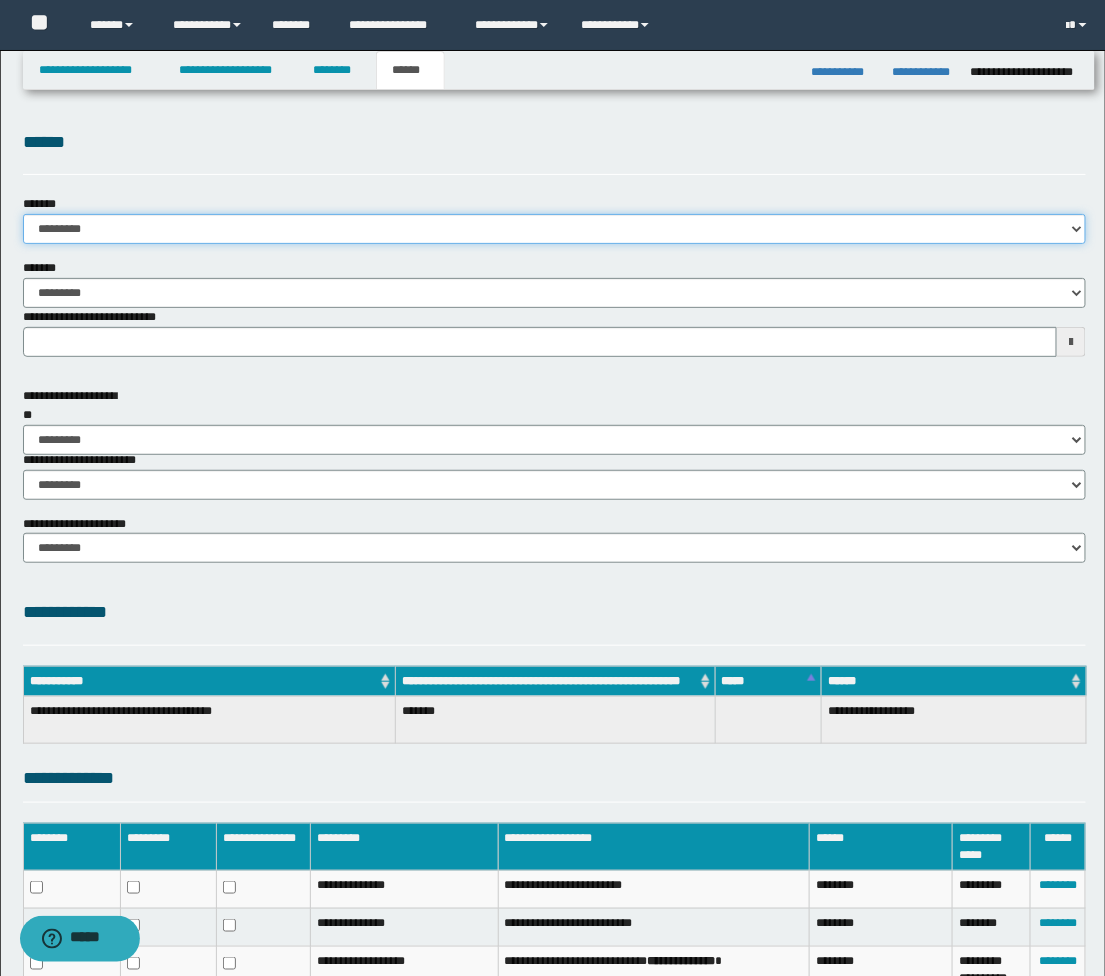 click on "**********" at bounding box center (555, 229) 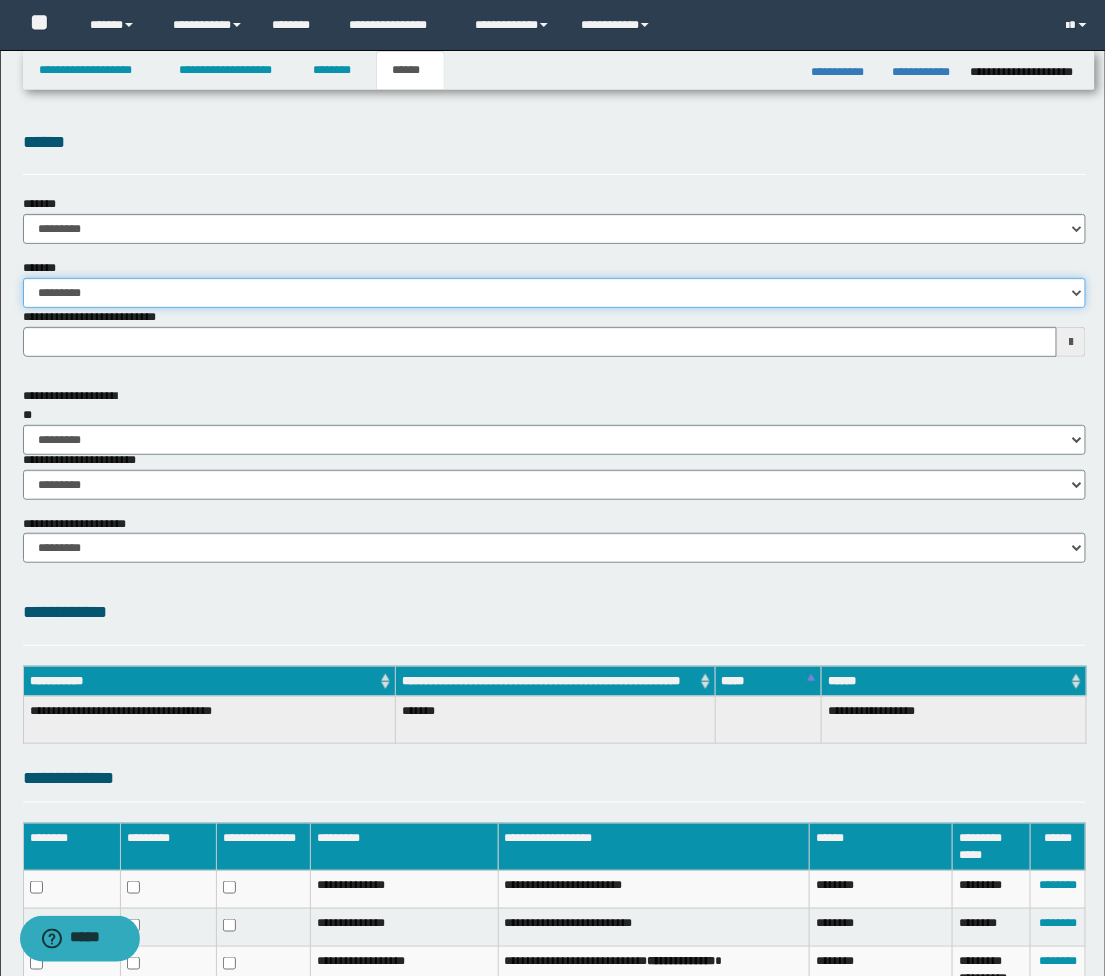 click on "**********" at bounding box center (555, 293) 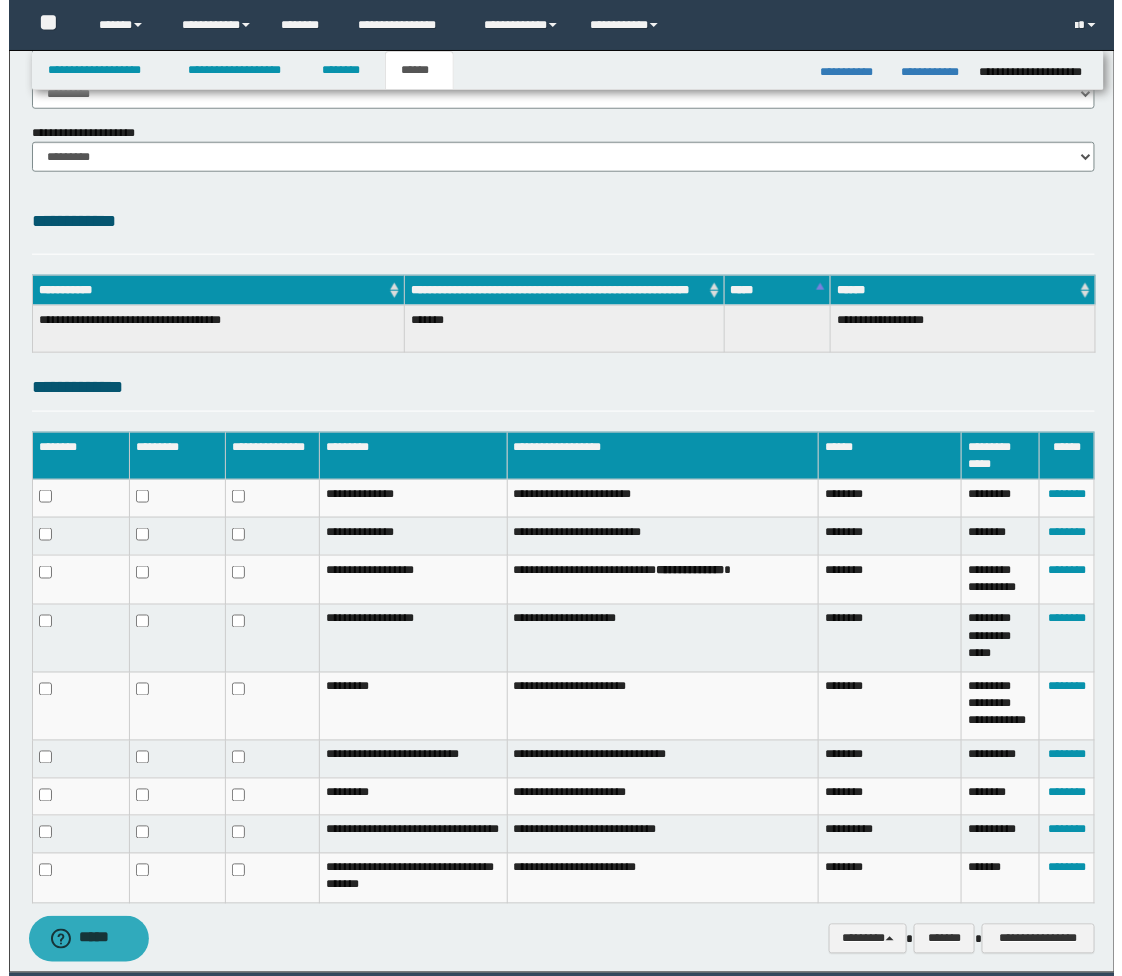 scroll, scrollTop: 444, scrollLeft: 0, axis: vertical 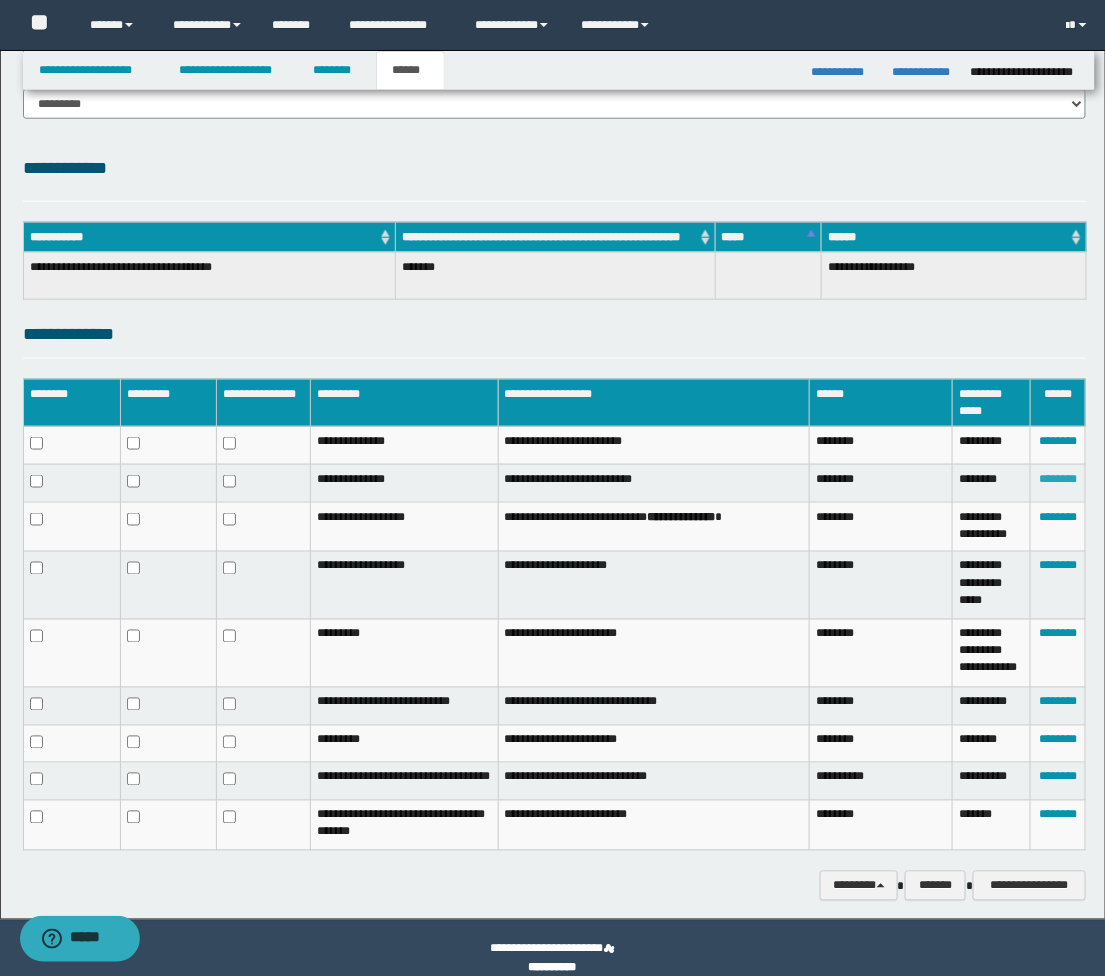 click on "********" at bounding box center (1058, 479) 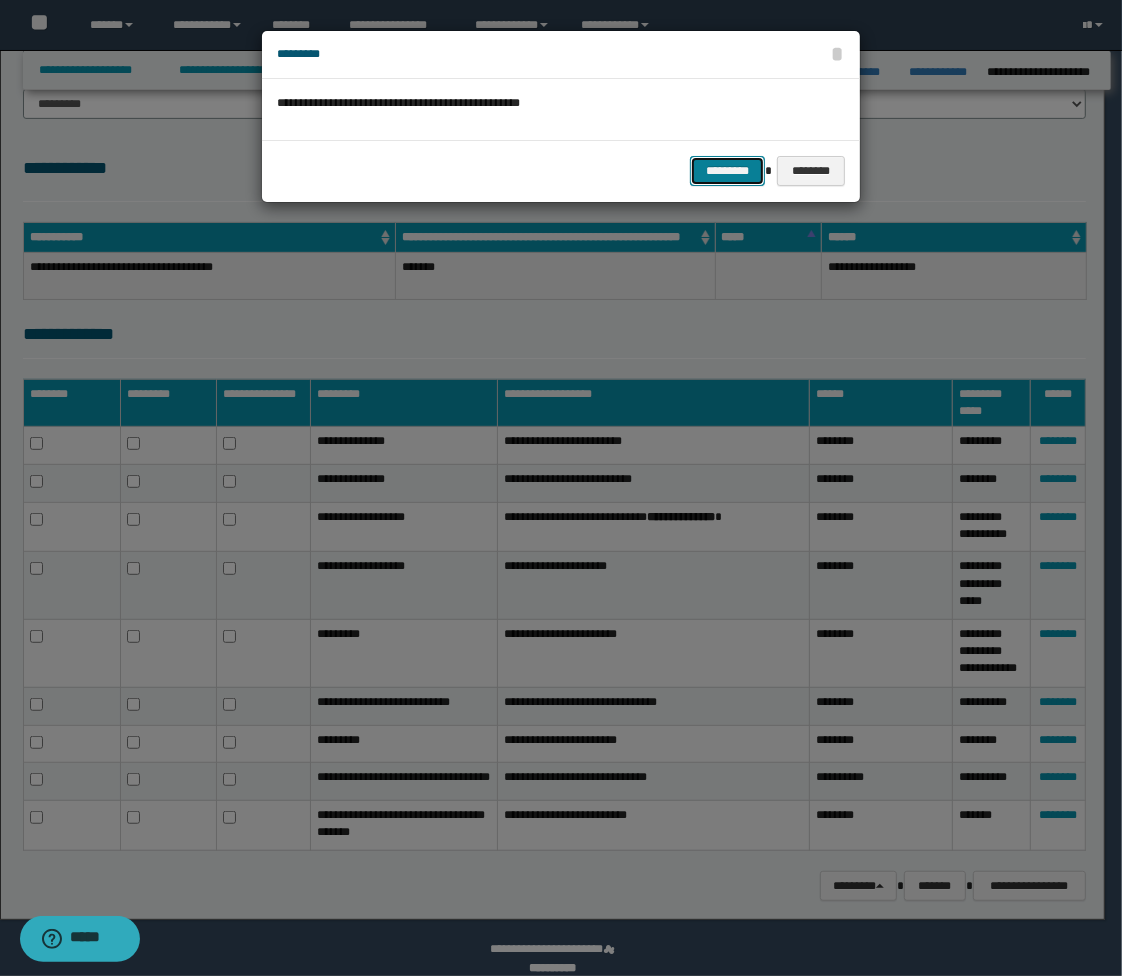 click on "*********" at bounding box center (727, 171) 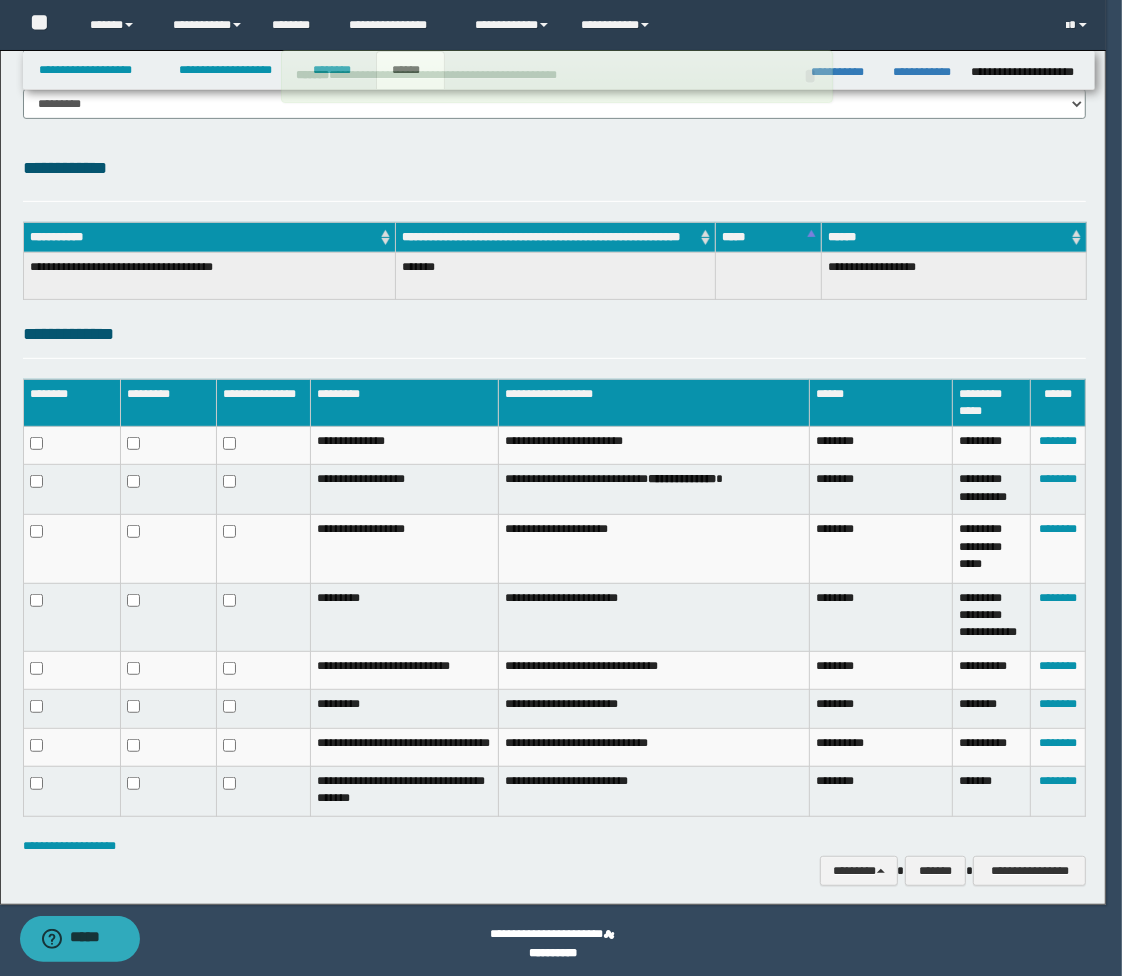 scroll, scrollTop: 433, scrollLeft: 0, axis: vertical 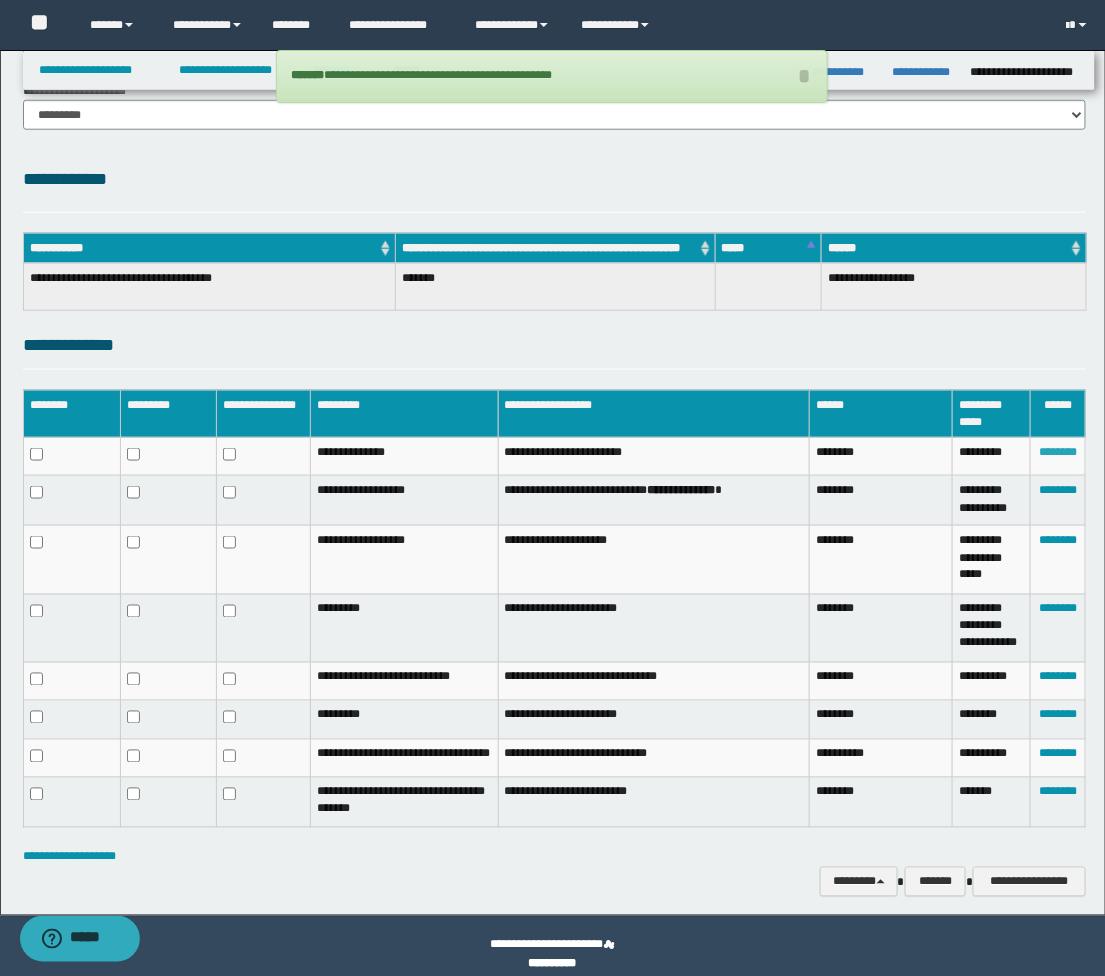 click on "********" at bounding box center [1058, 452] 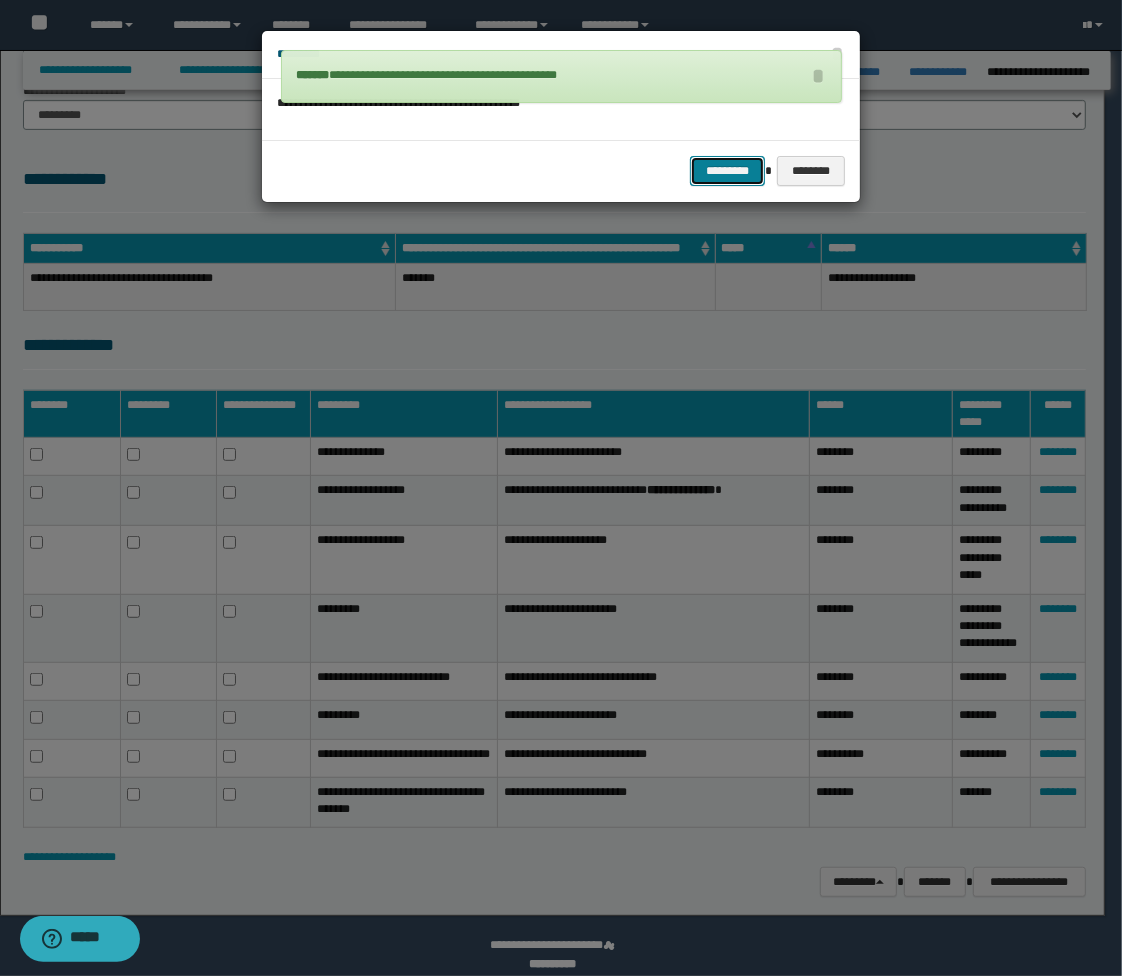 click on "*********" at bounding box center (727, 171) 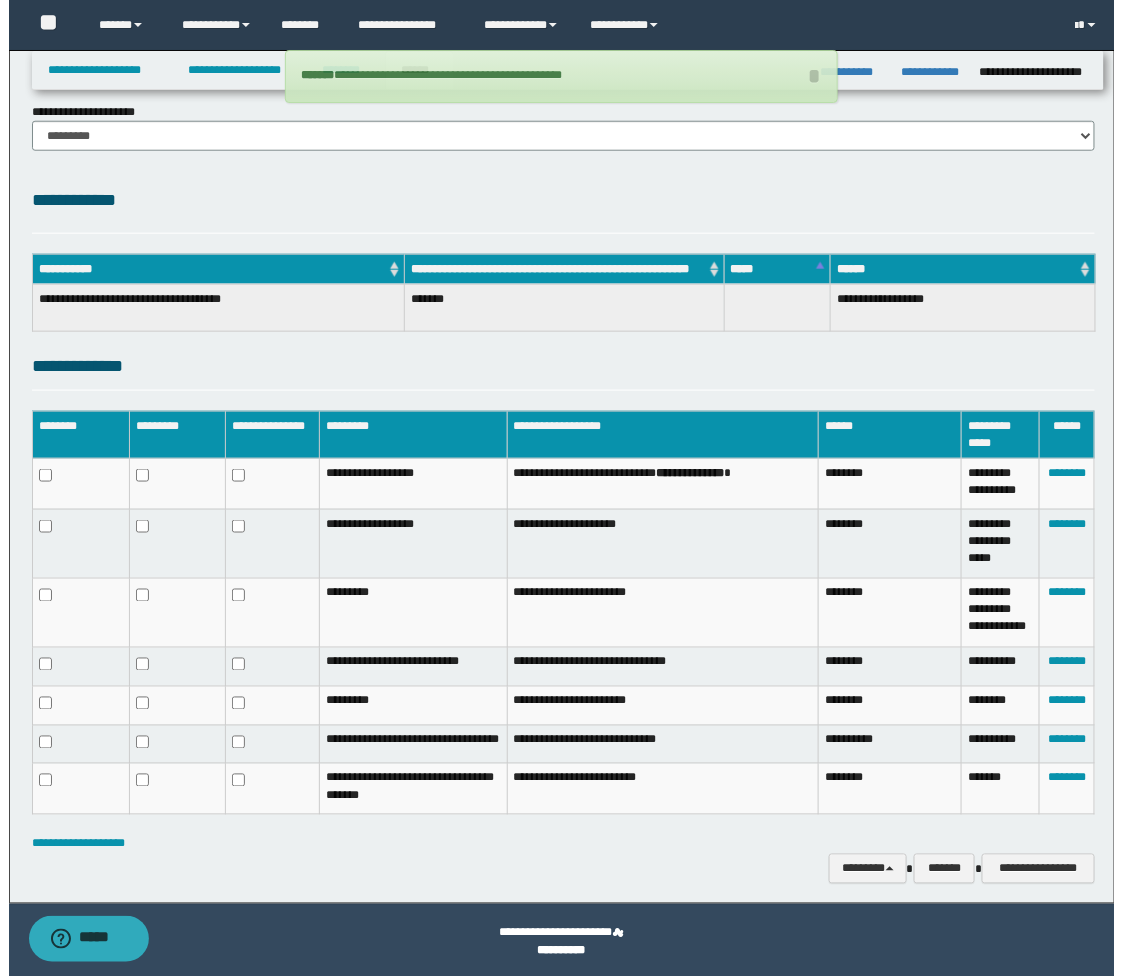 scroll, scrollTop: 416, scrollLeft: 0, axis: vertical 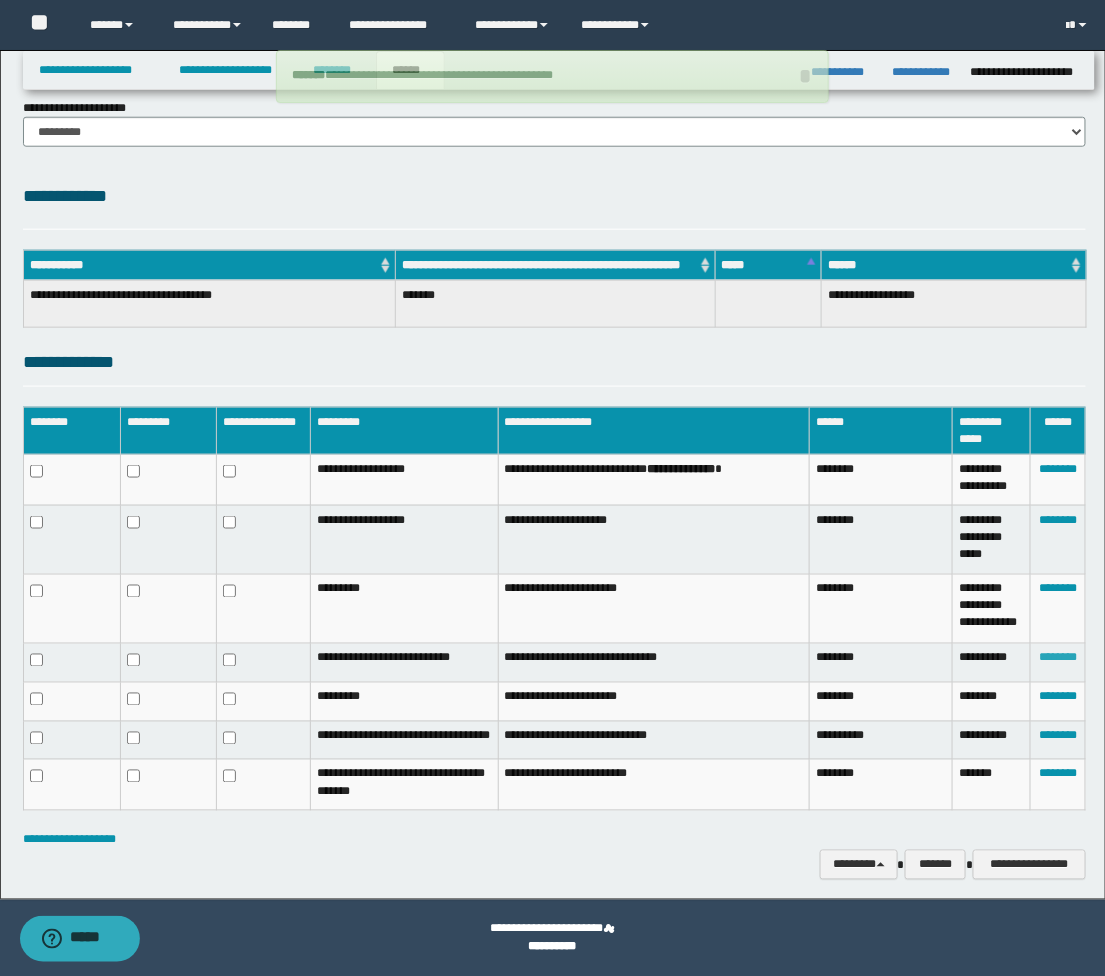 click on "********" at bounding box center [1058, 658] 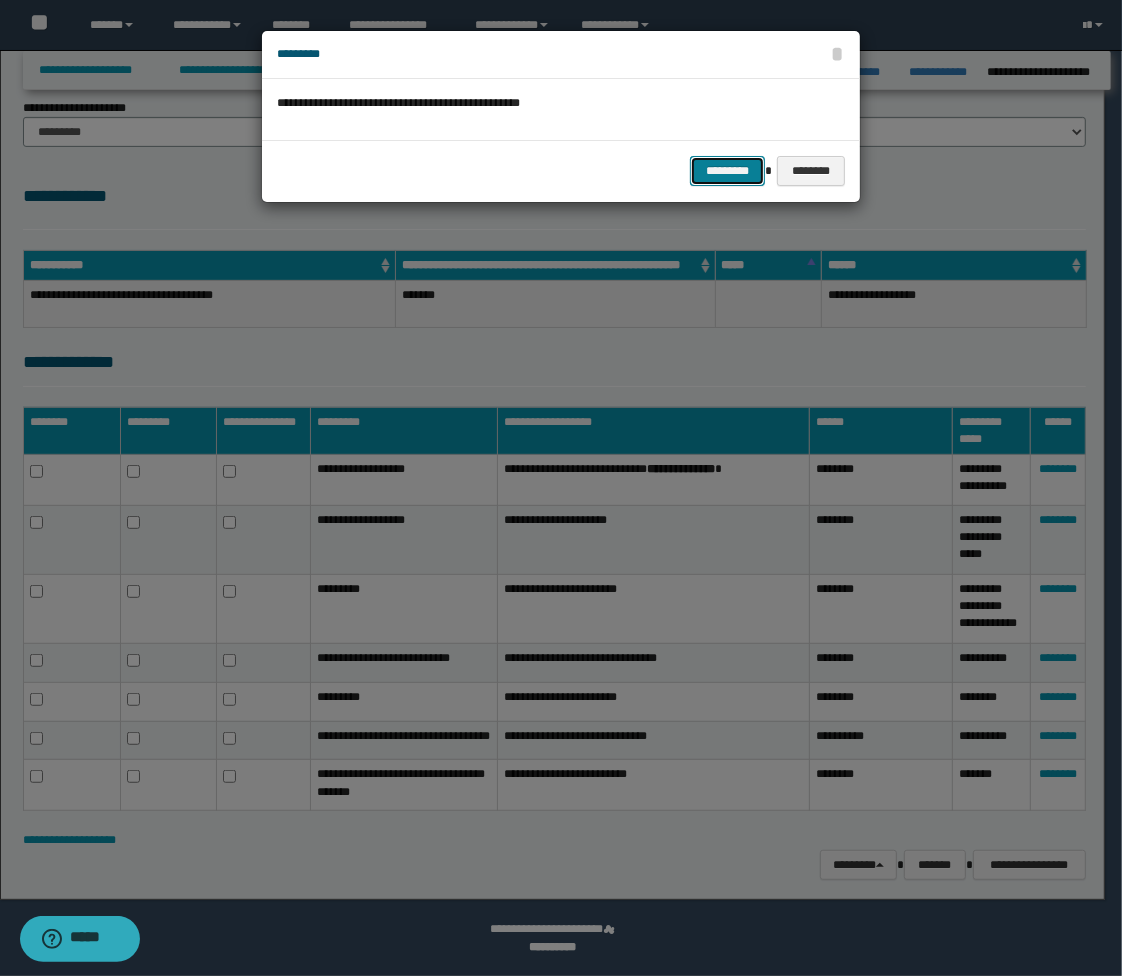 click on "*********" at bounding box center [727, 171] 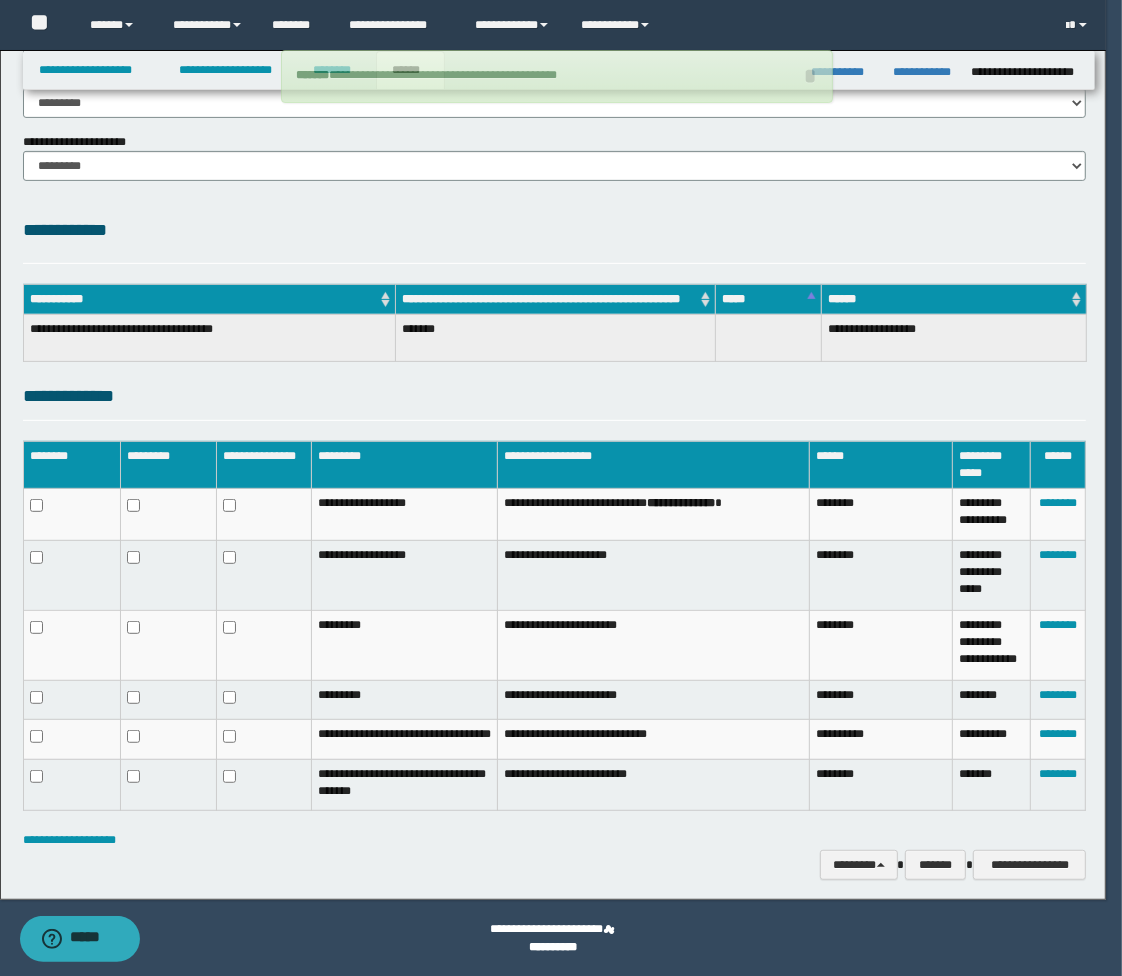 scroll, scrollTop: 365, scrollLeft: 0, axis: vertical 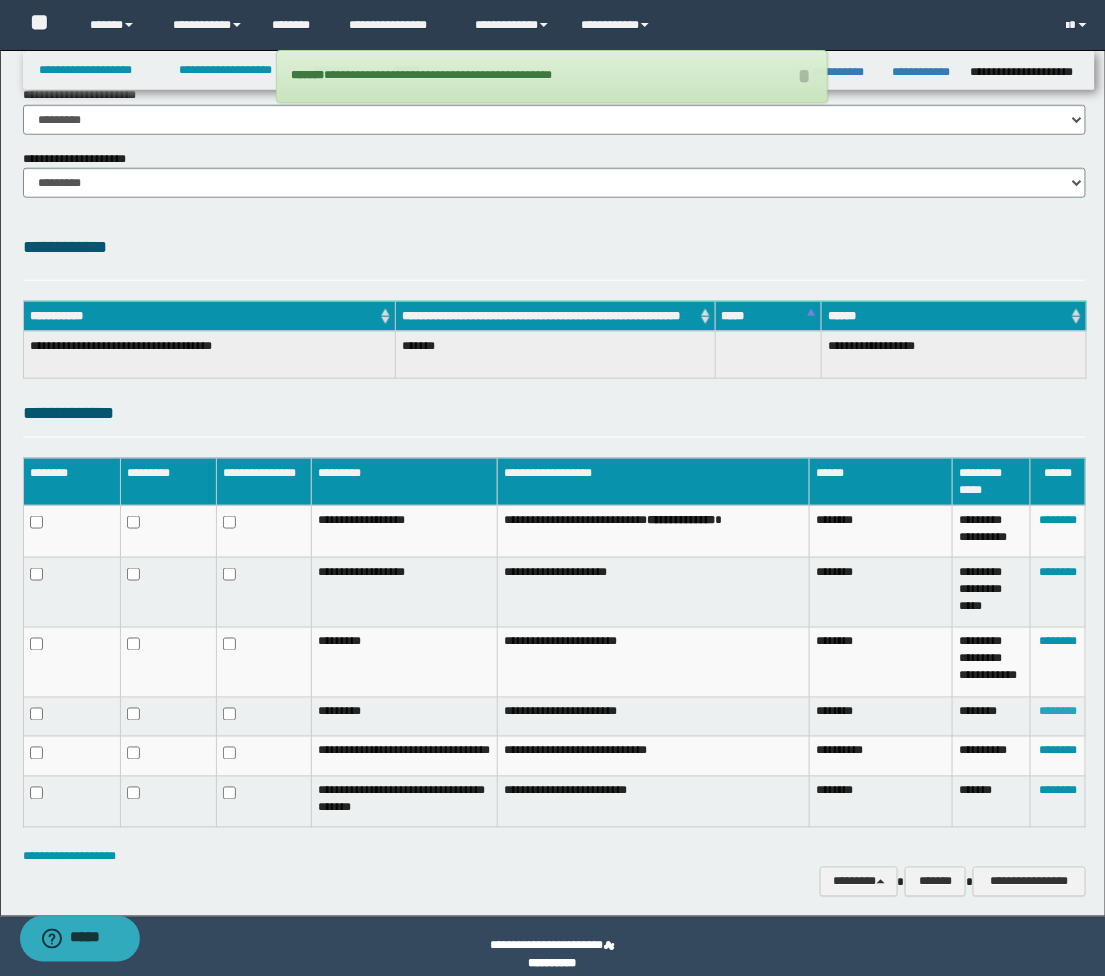 click on "********" at bounding box center [1058, 712] 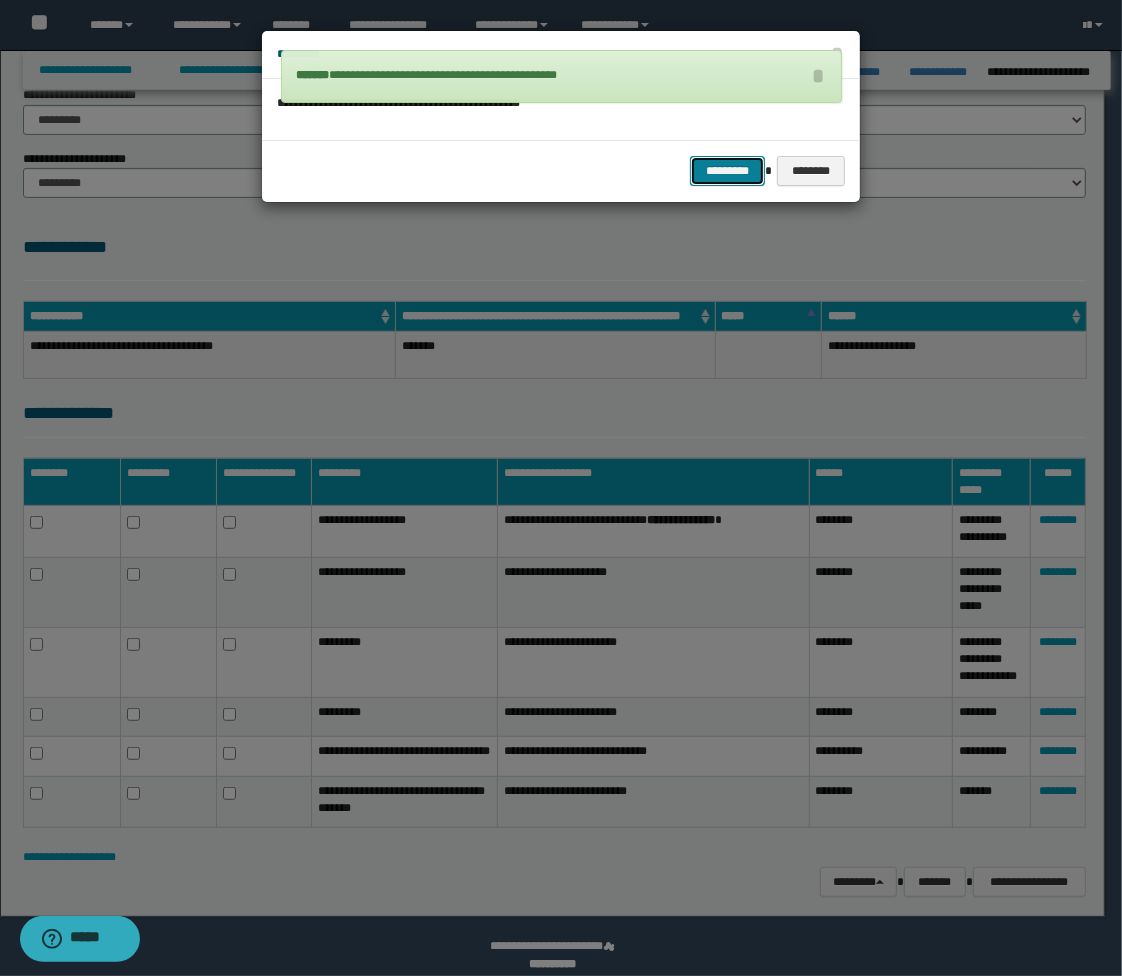 click on "*********" at bounding box center [727, 171] 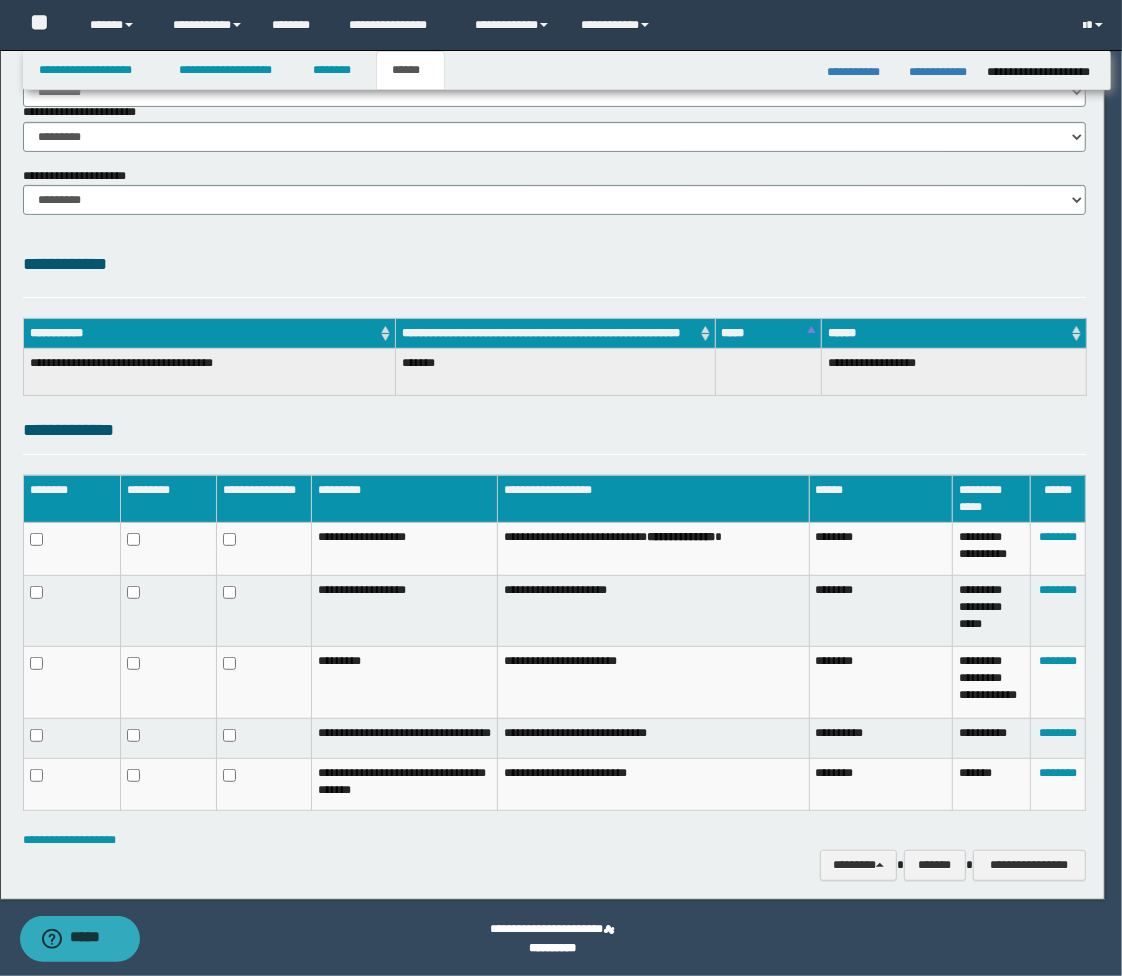 scroll, scrollTop: 331, scrollLeft: 0, axis: vertical 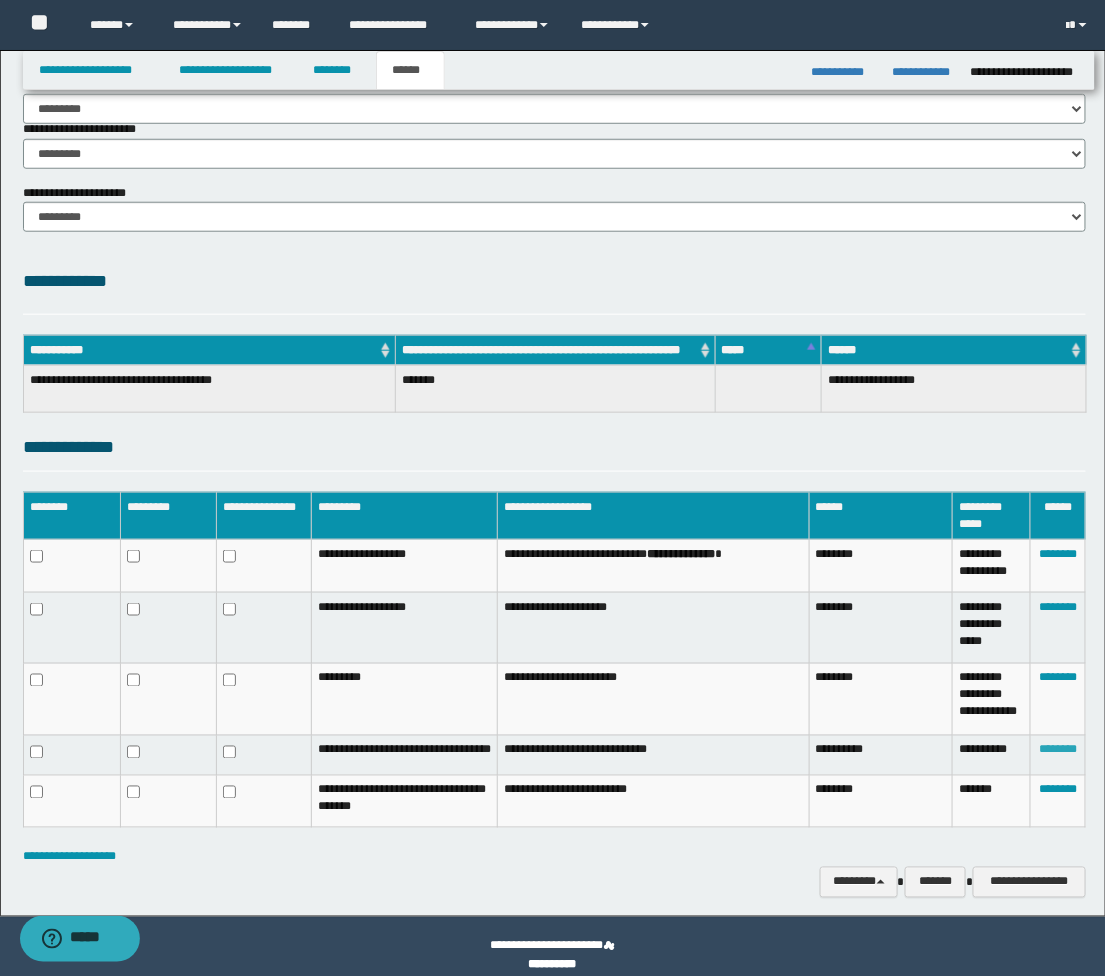 click on "********" at bounding box center [1058, 750] 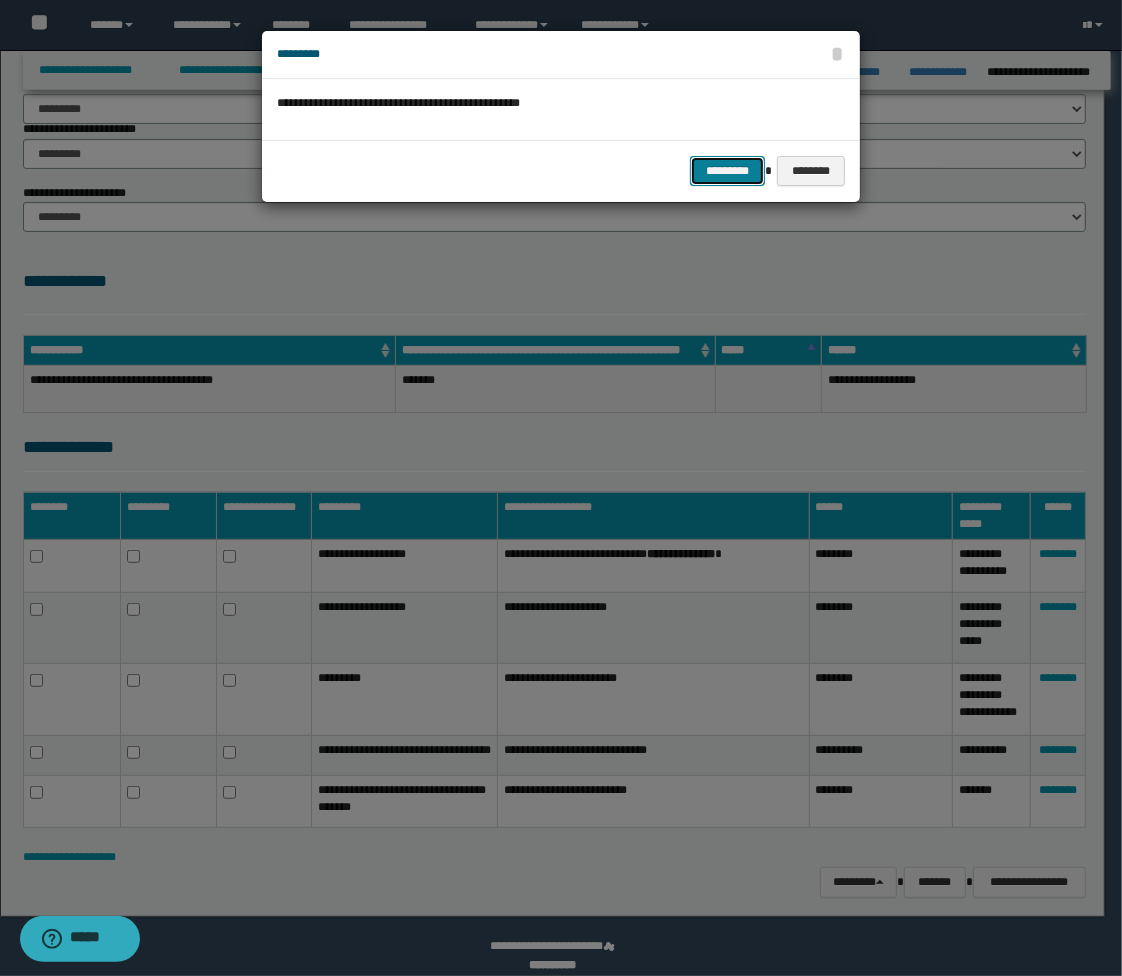 drag, startPoint x: 725, startPoint y: 158, endPoint x: 748, endPoint y: 160, distance: 23.086792 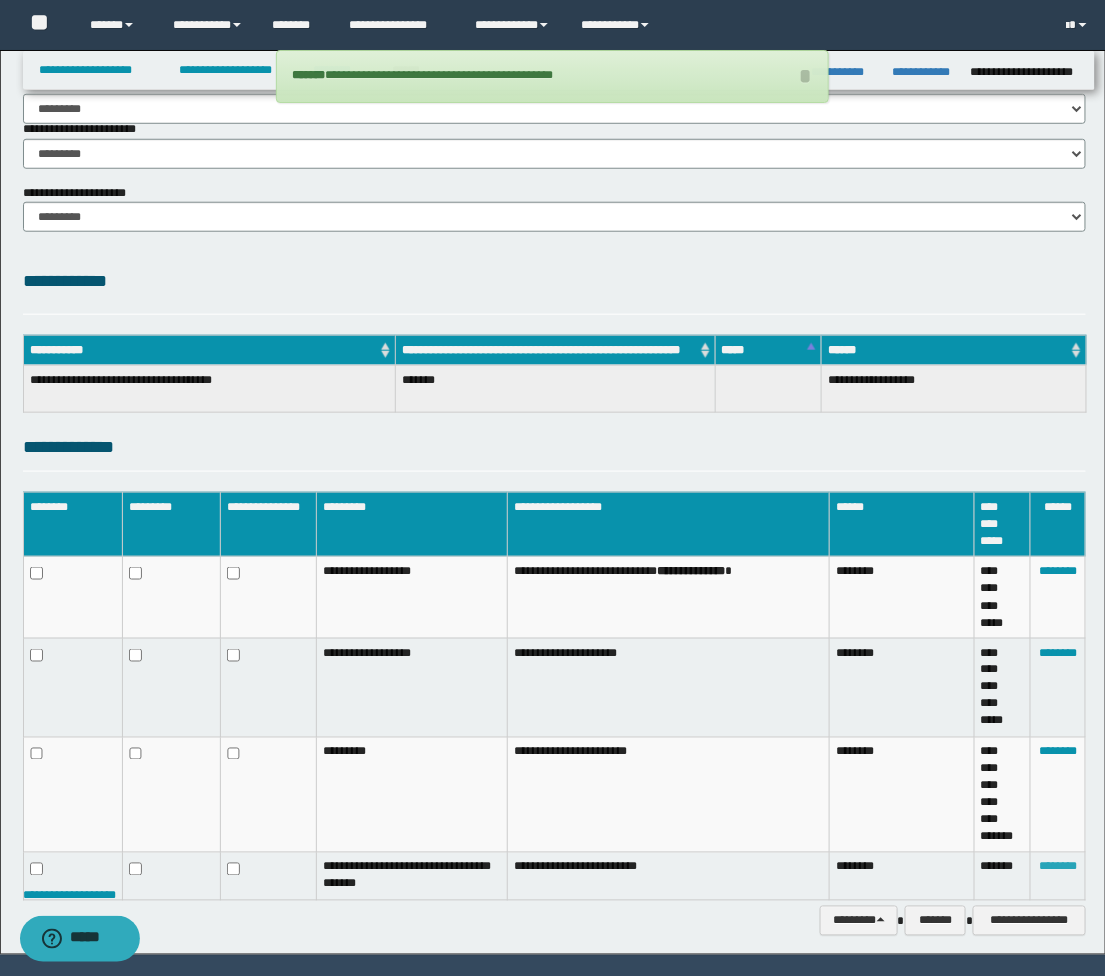 click on "********" at bounding box center (1058, 867) 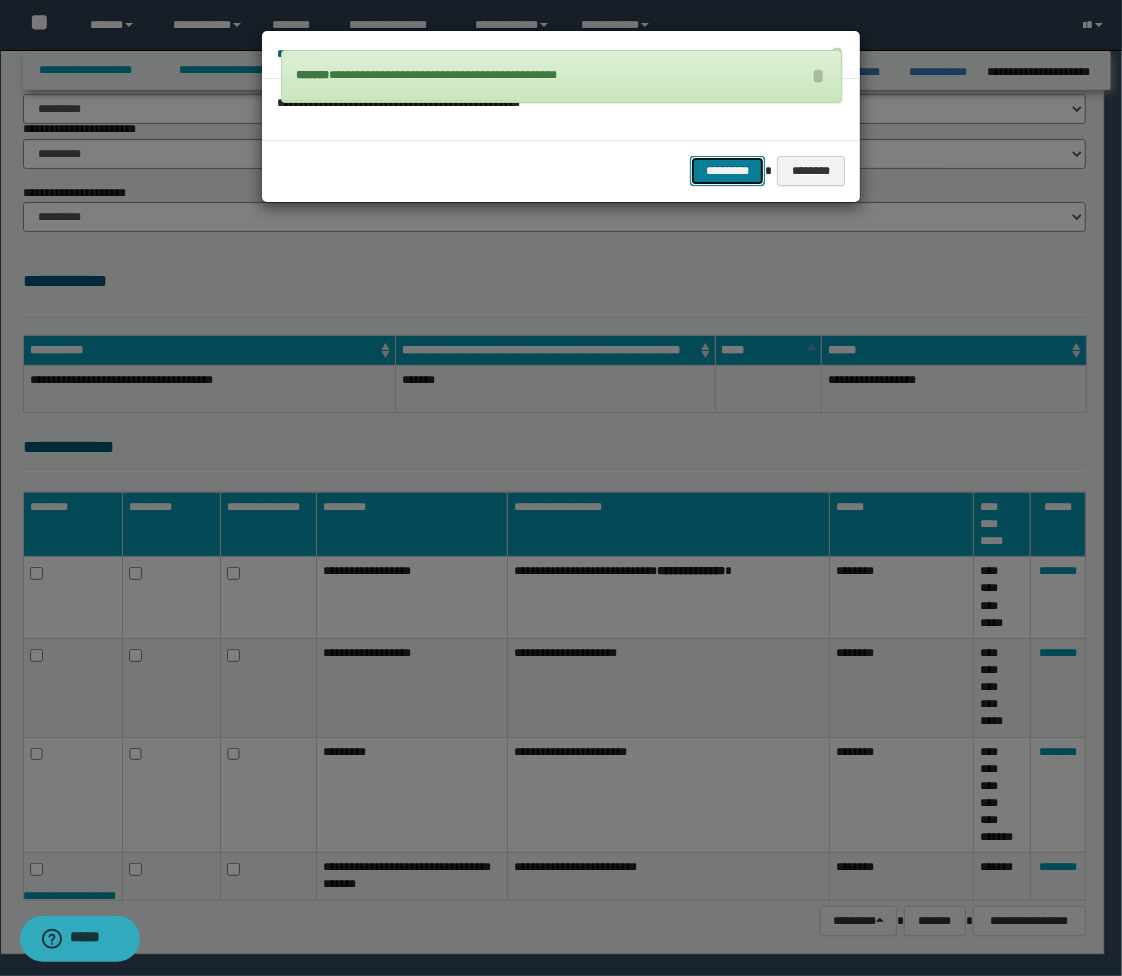 click on "*********" at bounding box center [727, 171] 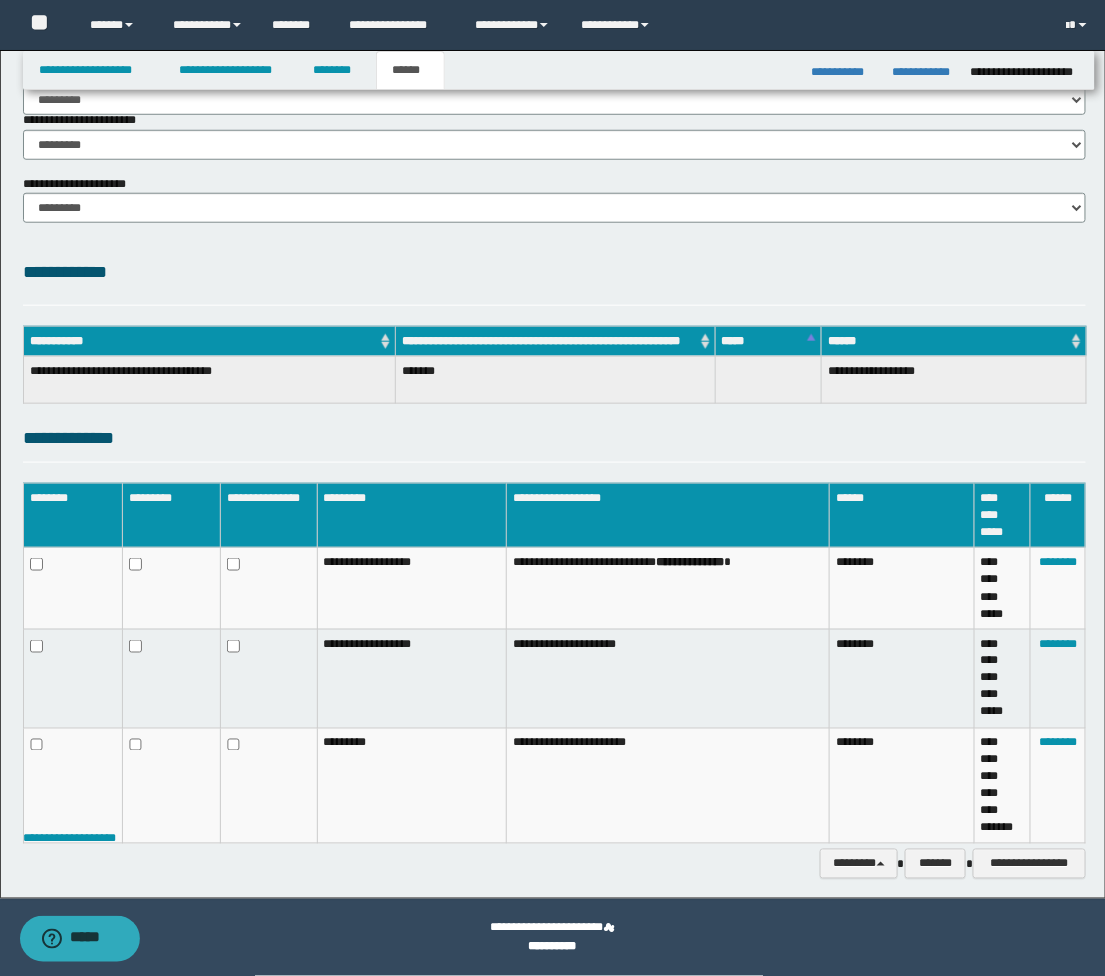 scroll, scrollTop: 0, scrollLeft: 0, axis: both 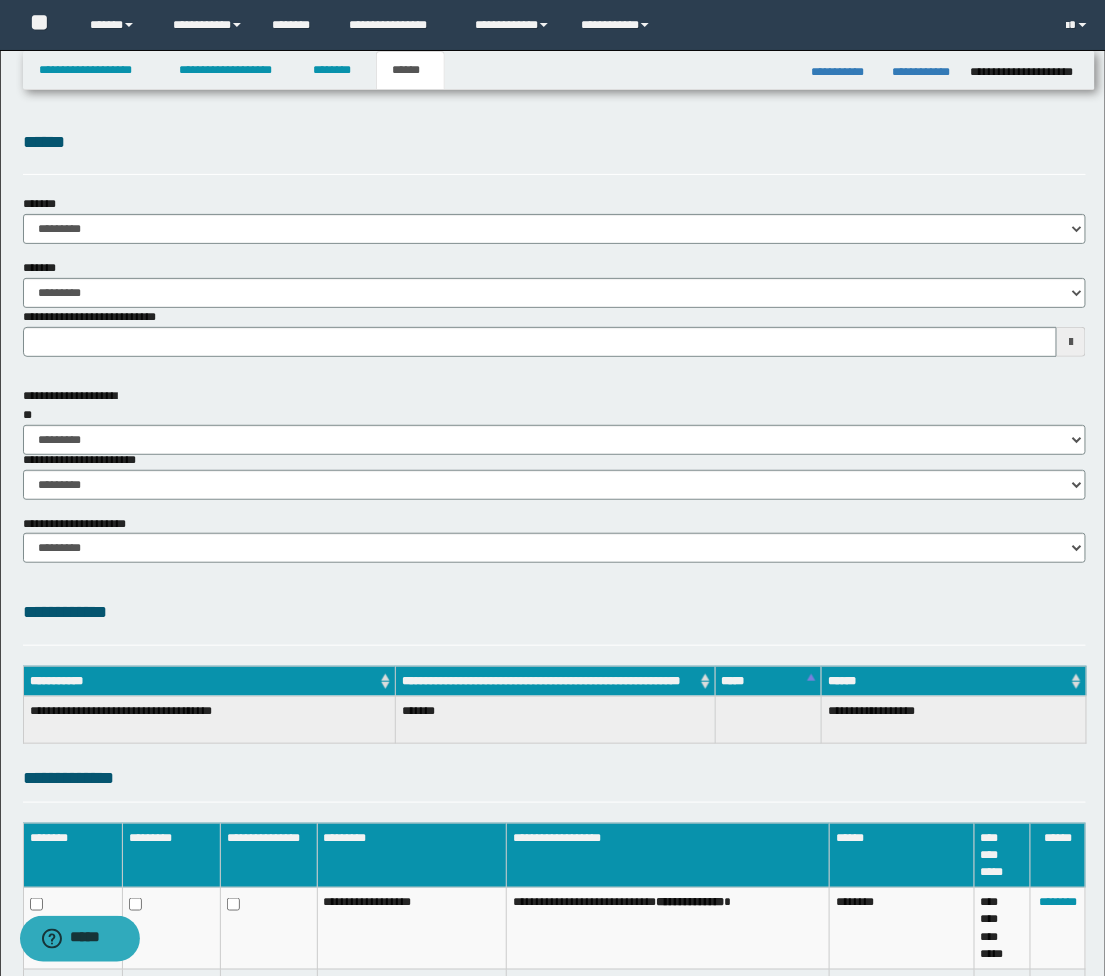type 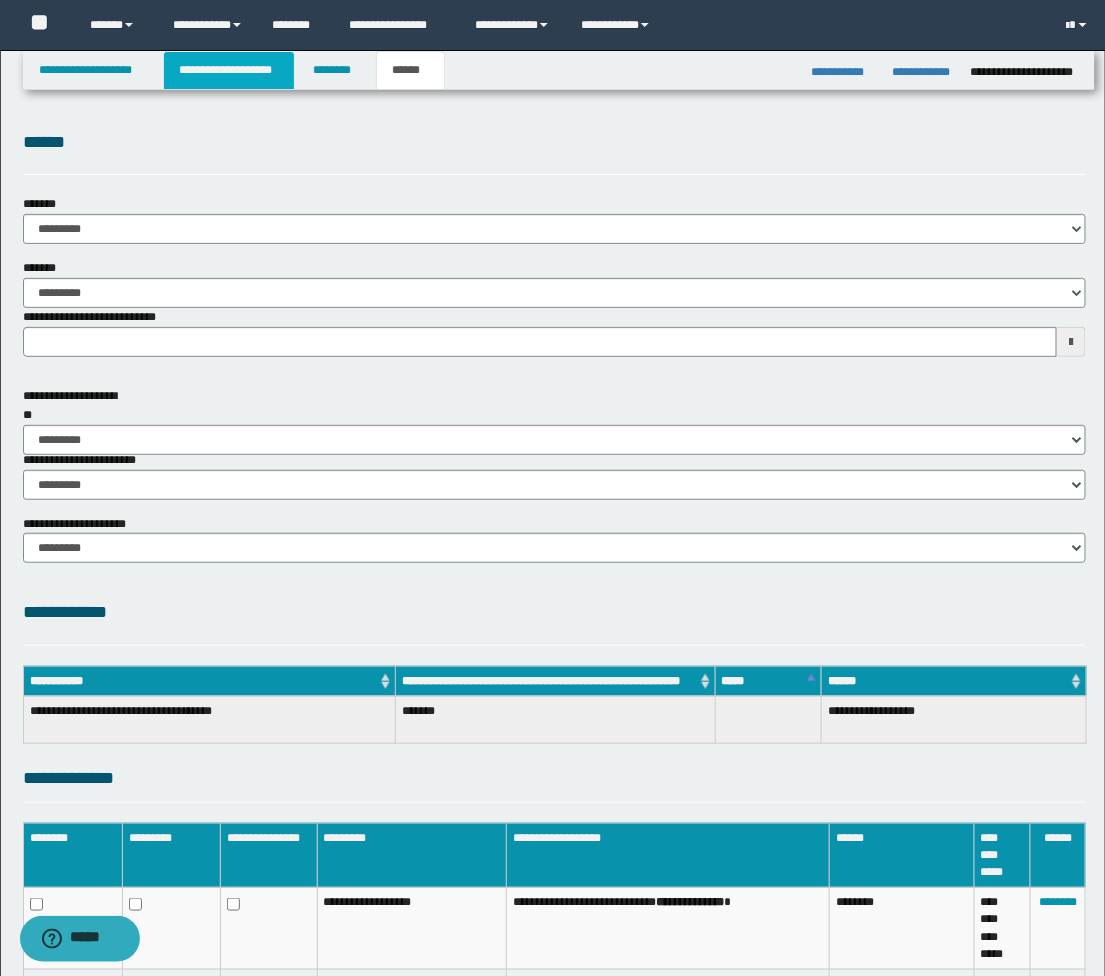 click on "**********" at bounding box center (229, 70) 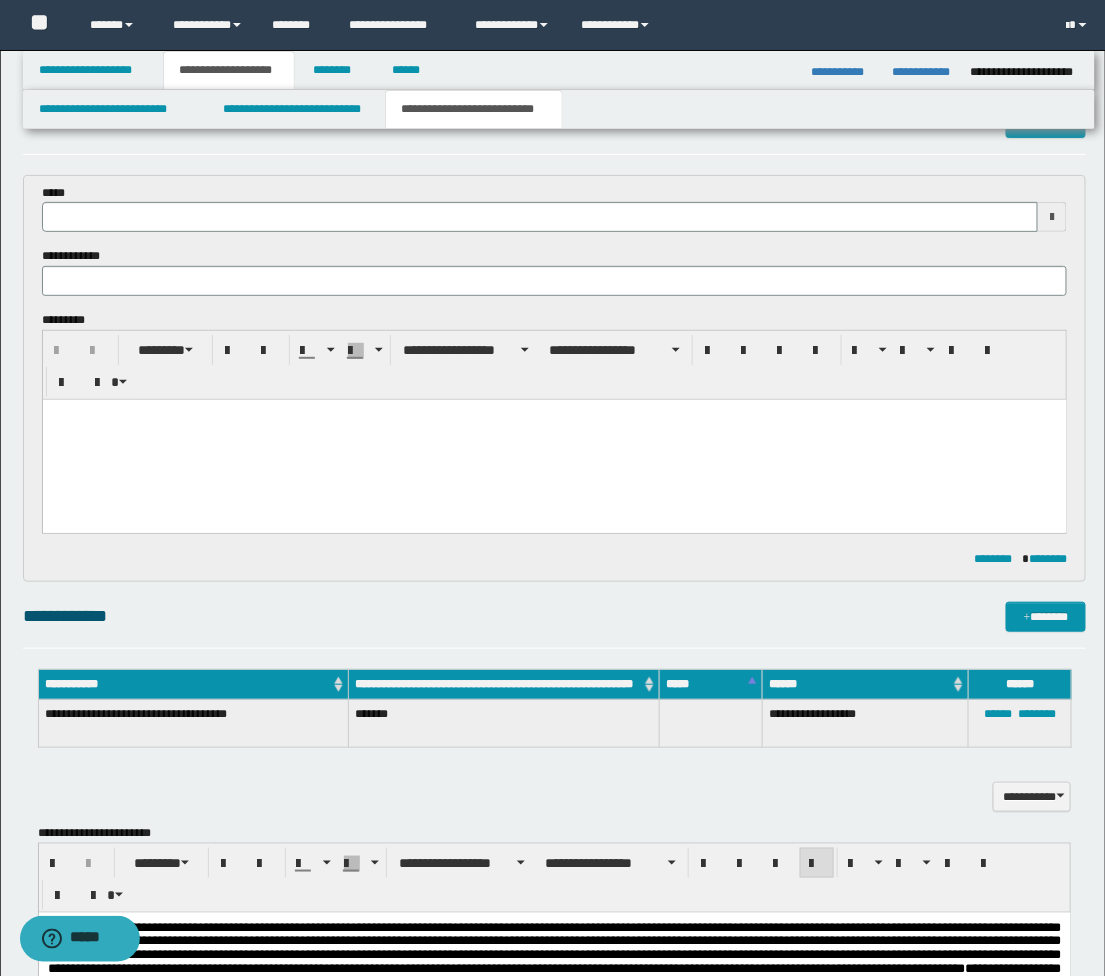 scroll, scrollTop: 0, scrollLeft: 0, axis: both 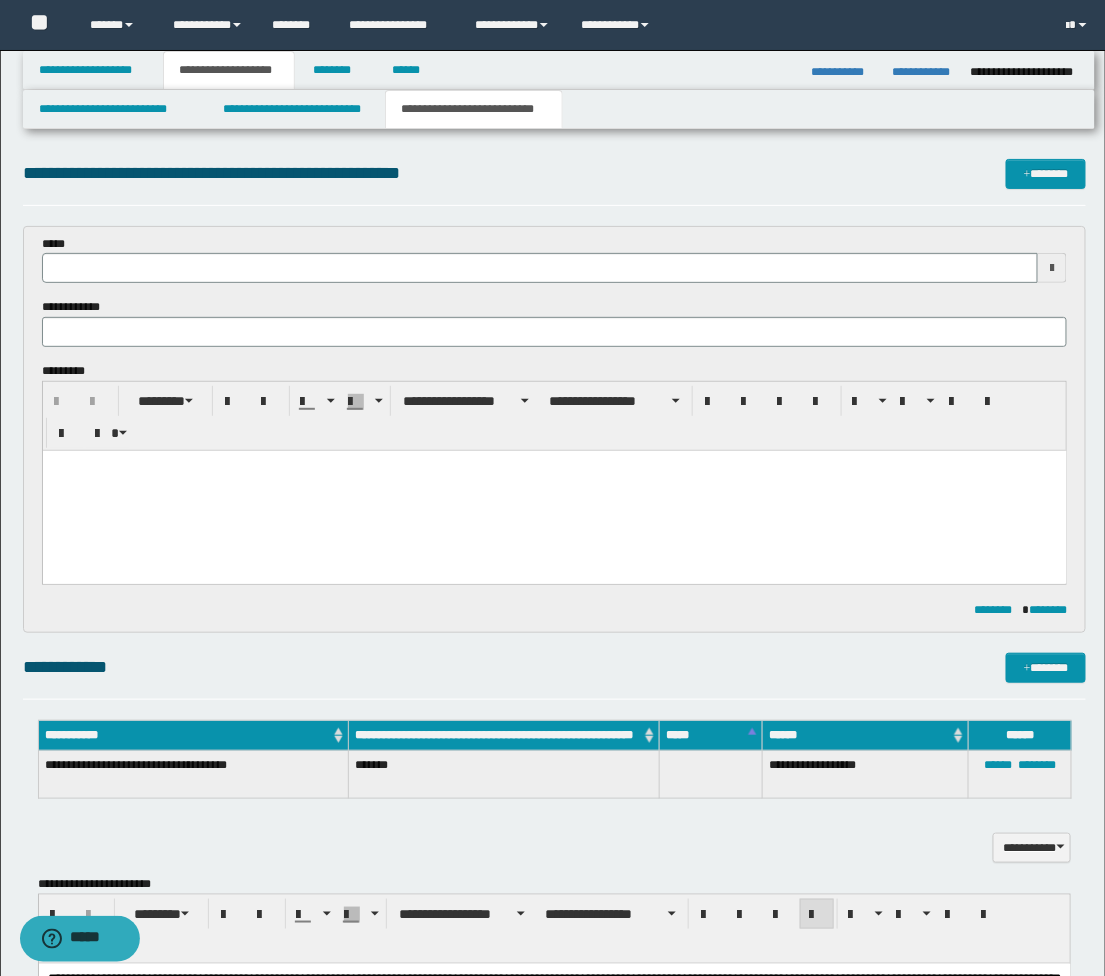 type 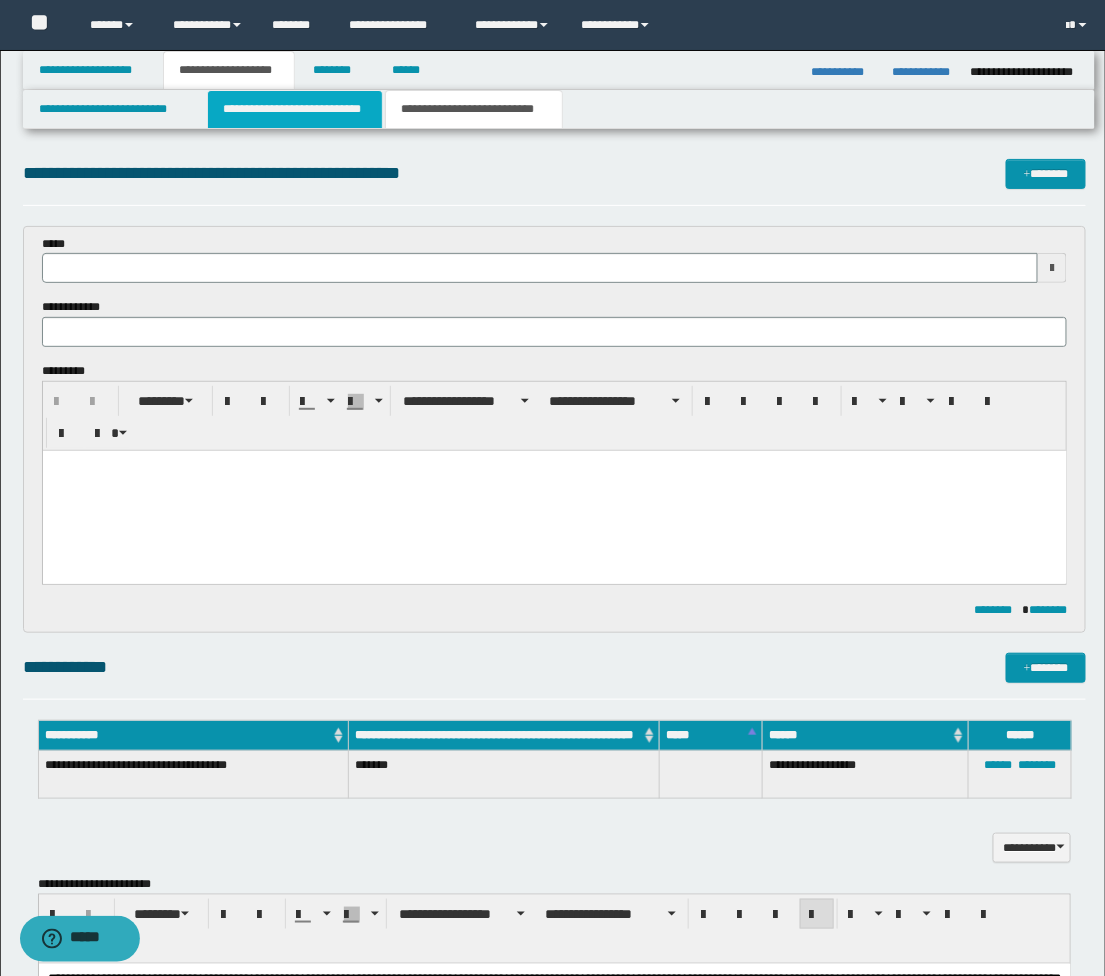 click on "**********" at bounding box center (295, 109) 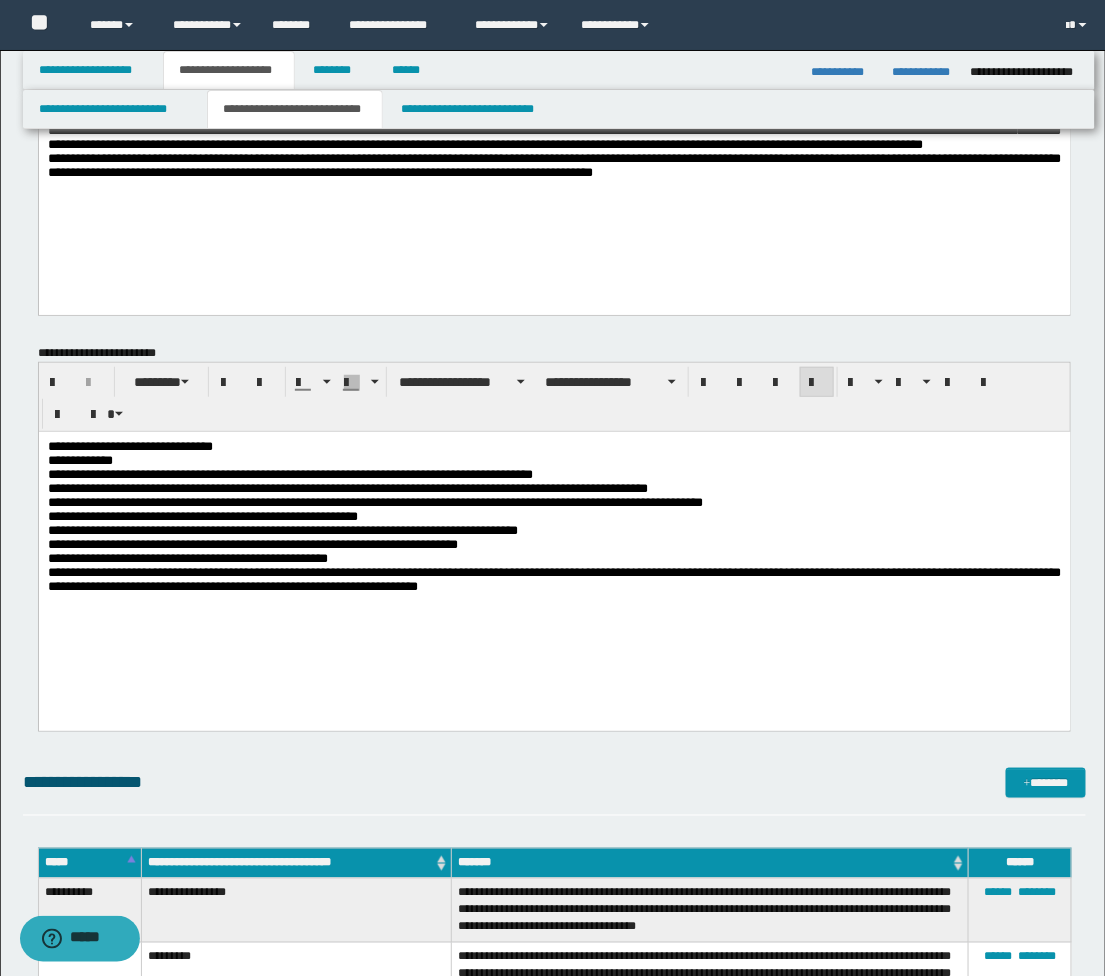 scroll, scrollTop: 0, scrollLeft: 0, axis: both 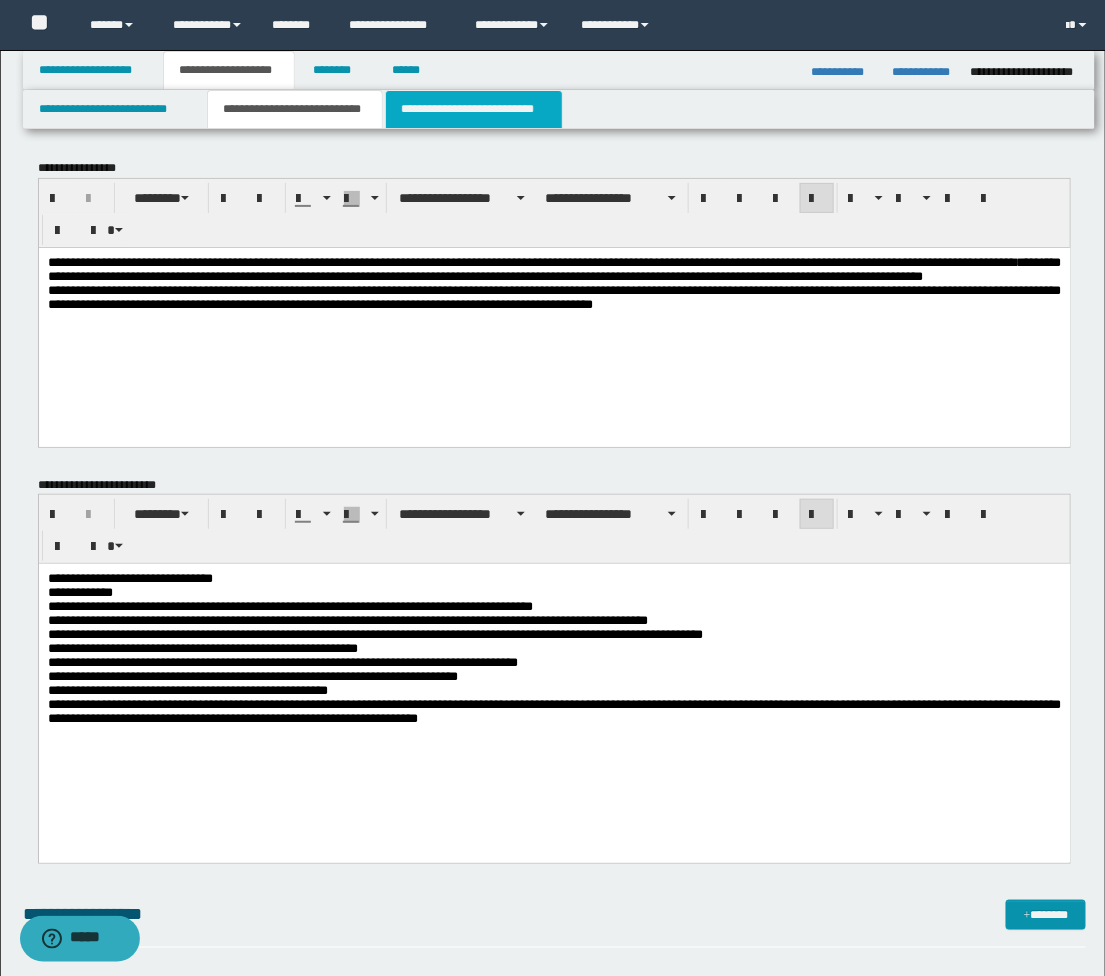 click on "**********" at bounding box center (474, 109) 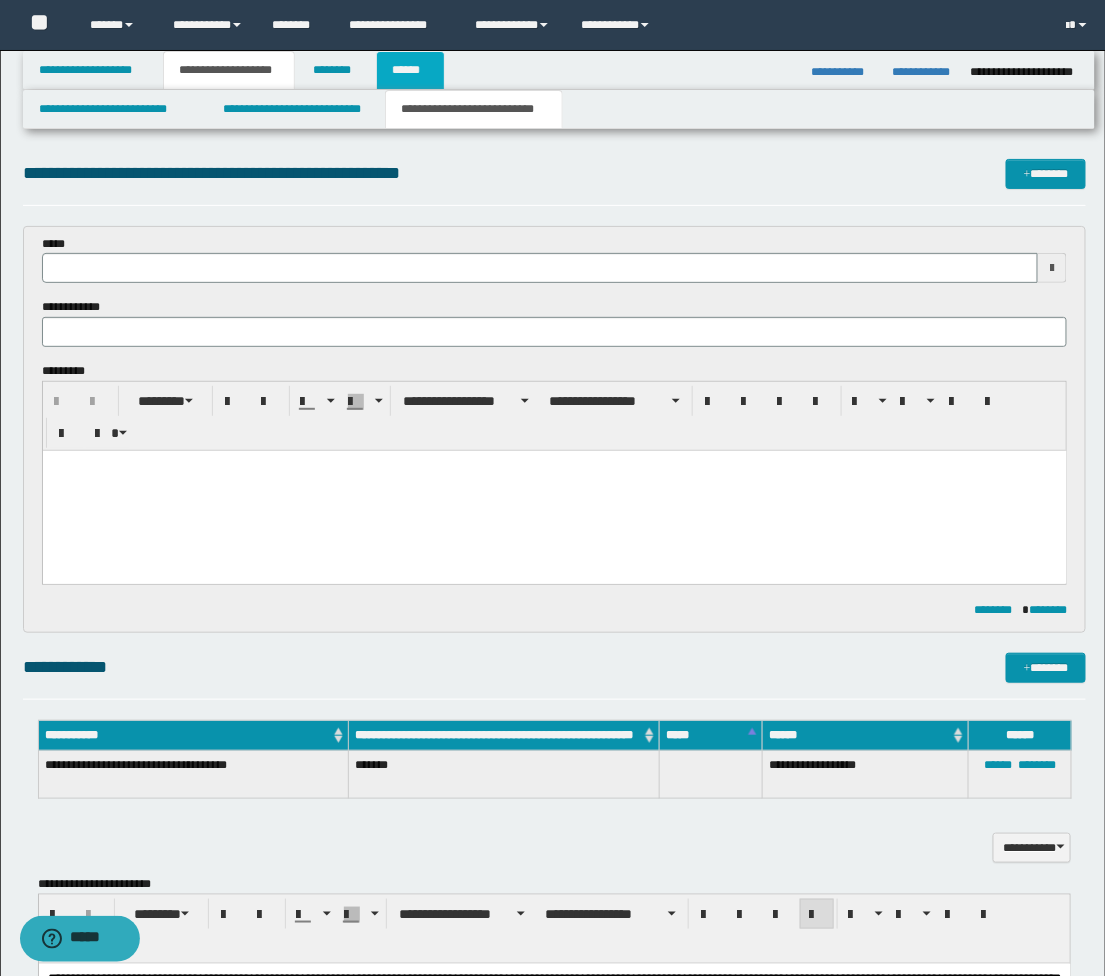 click on "******" at bounding box center (410, 70) 